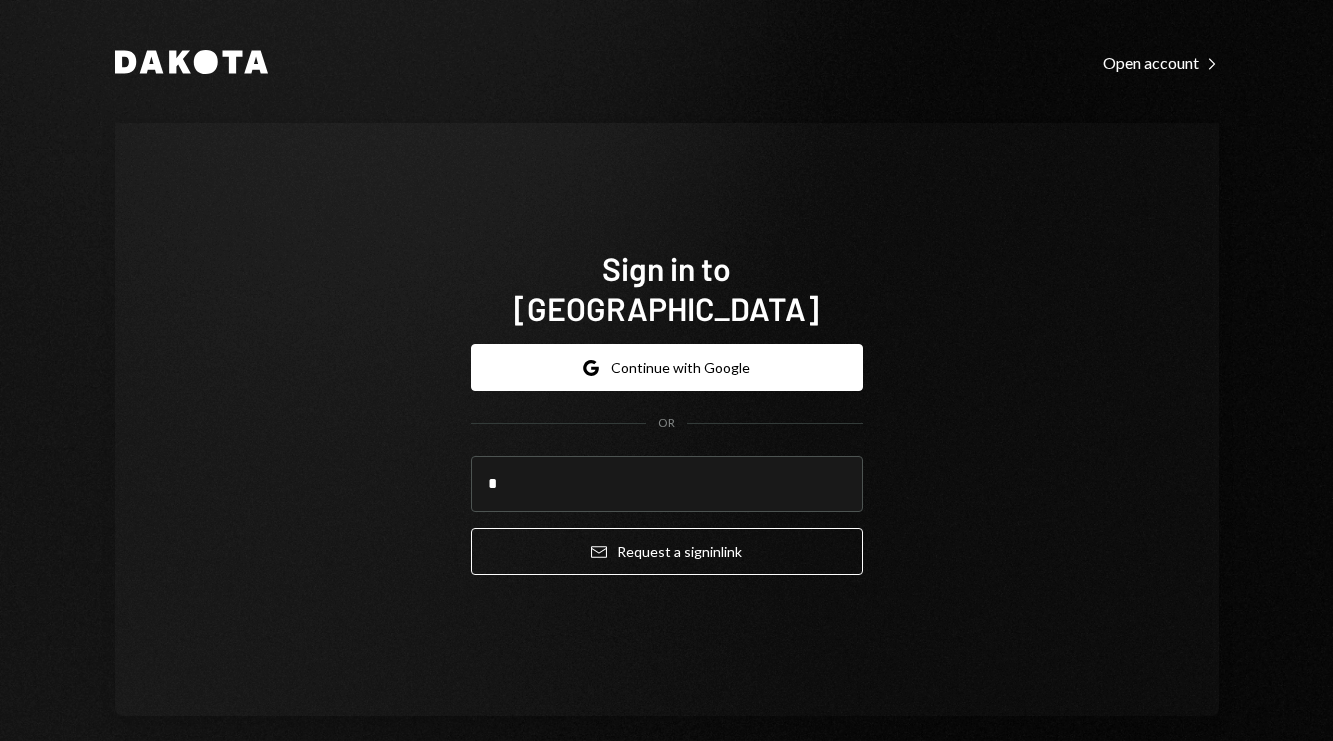 scroll, scrollTop: 0, scrollLeft: 0, axis: both 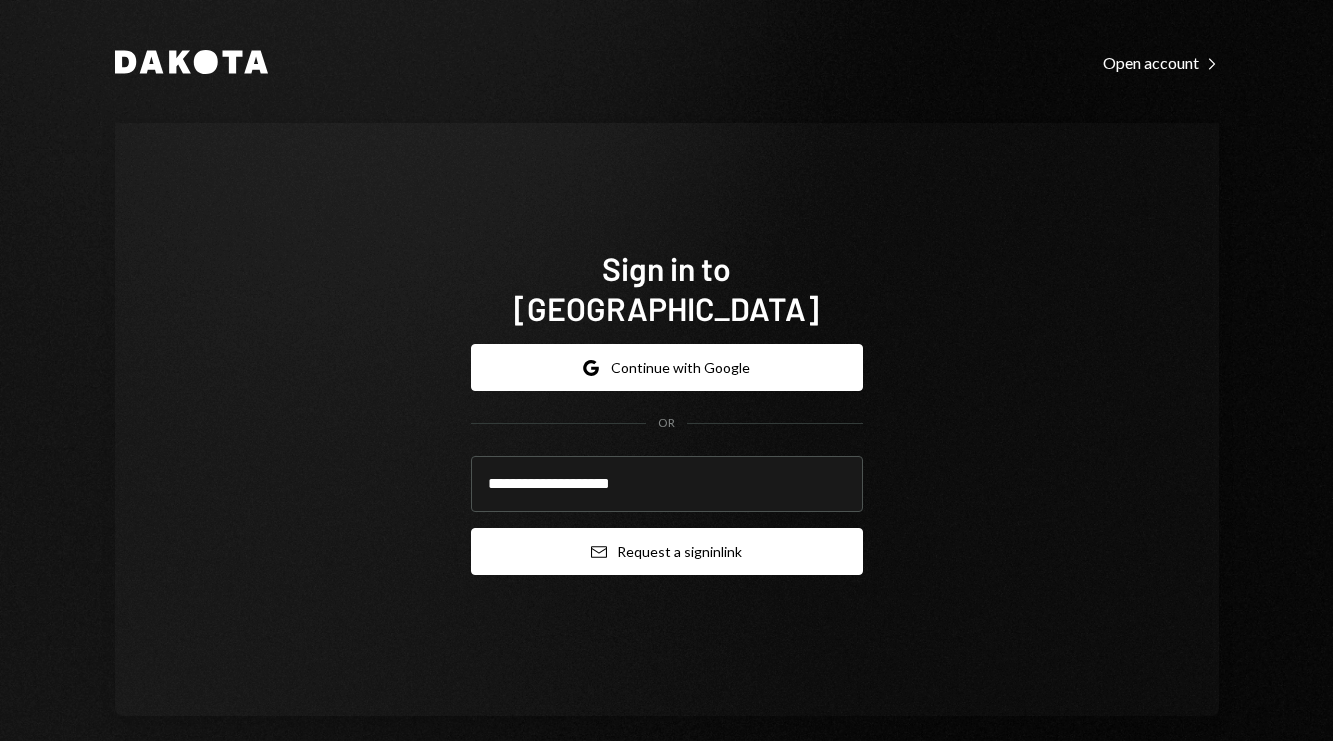 click on "Email Request a sign  in  link" at bounding box center [667, 551] 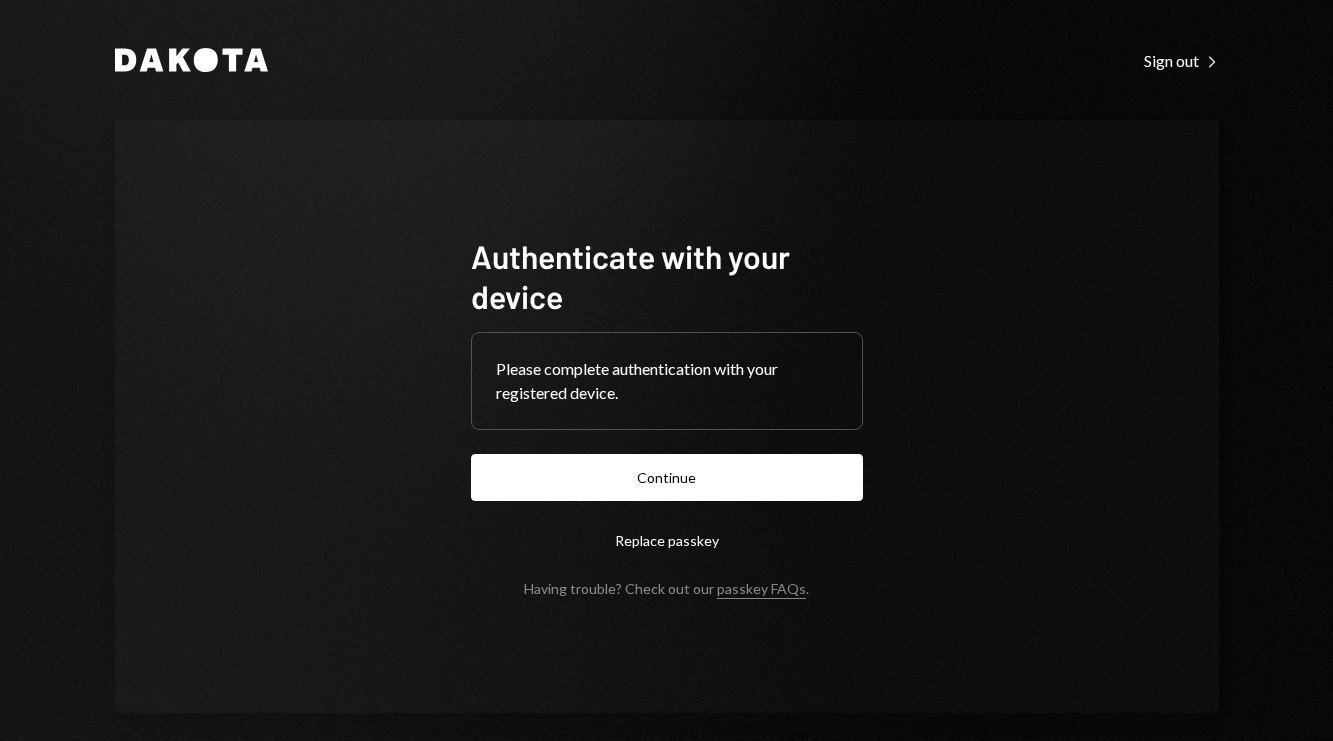 scroll, scrollTop: 0, scrollLeft: 0, axis: both 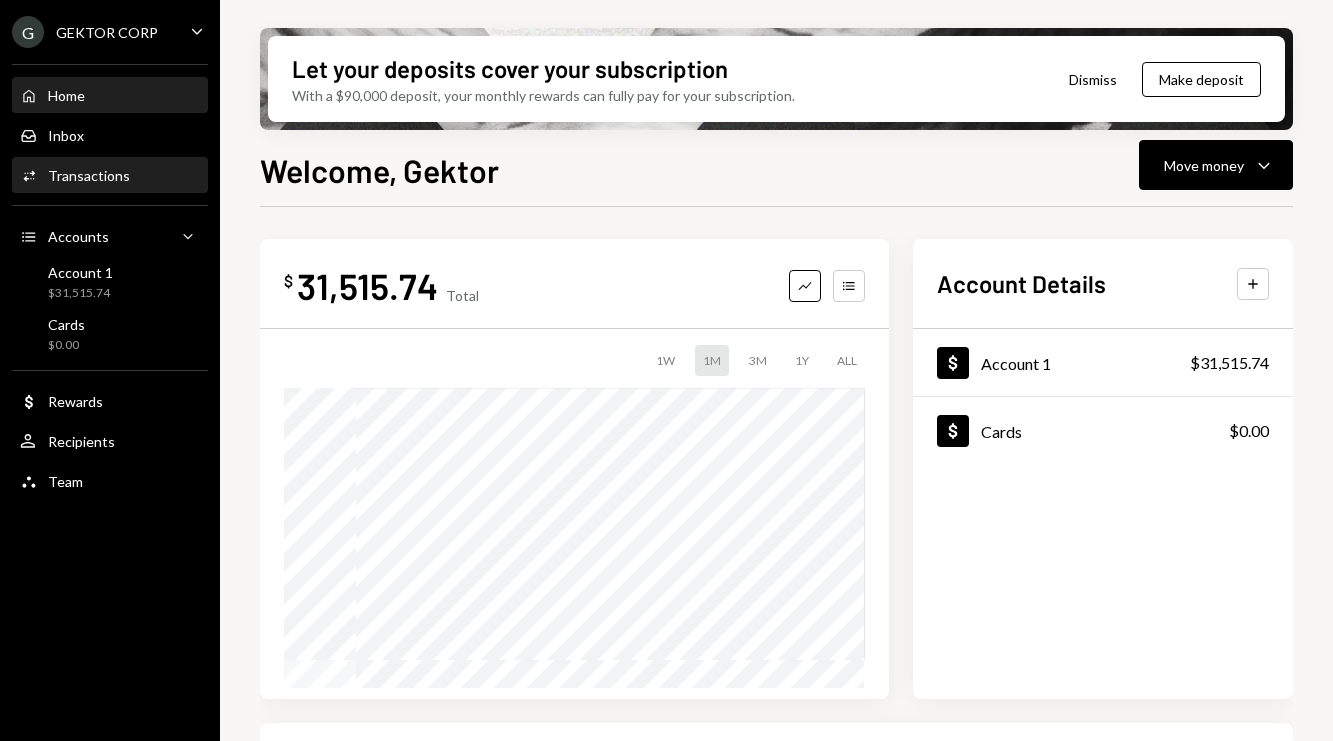 click on "Activities Transactions" at bounding box center [110, 176] 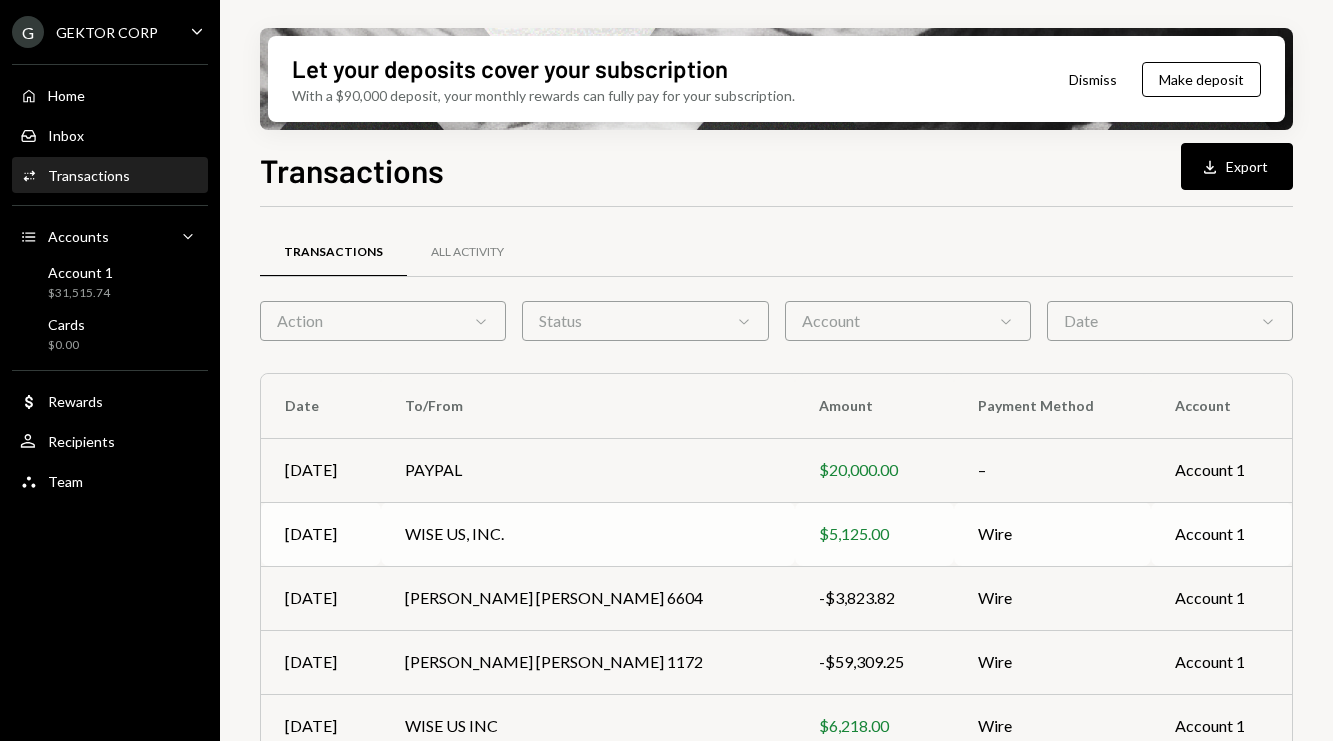 click on "WISE US, INC." at bounding box center (588, 534) 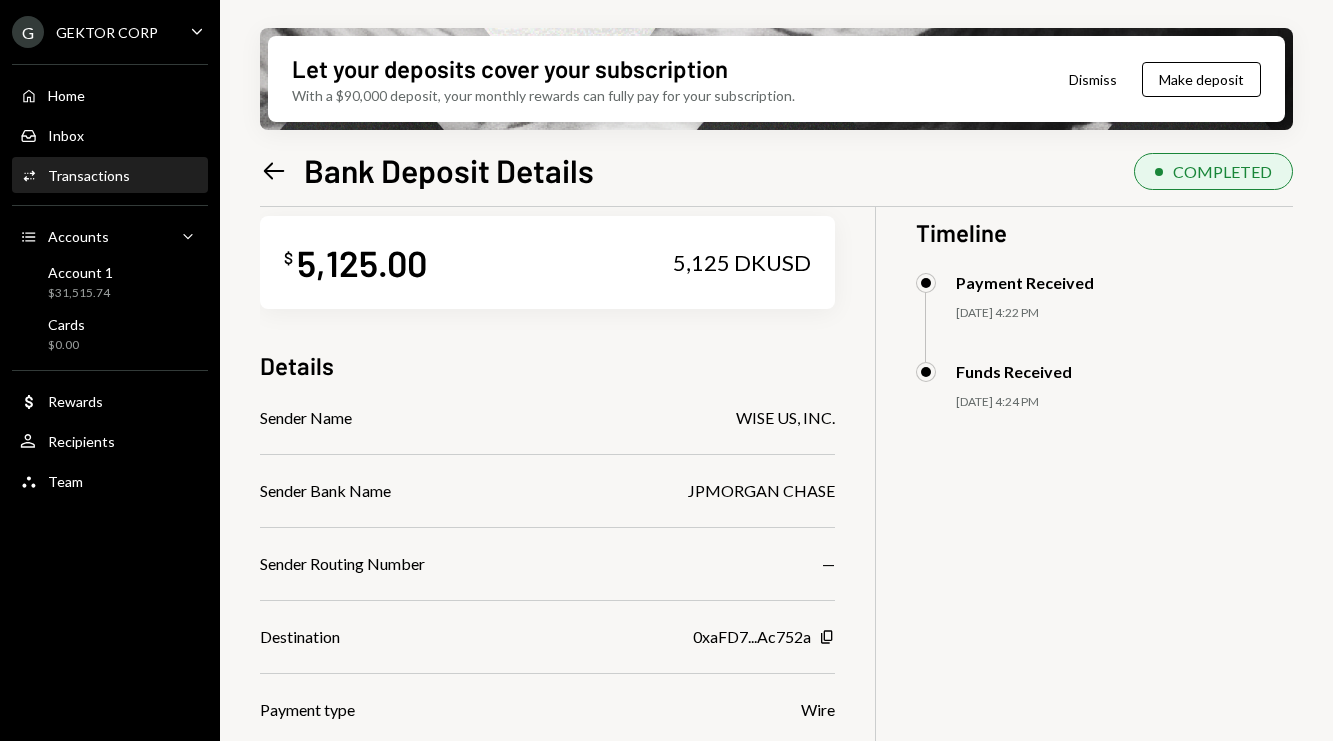 scroll, scrollTop: 0, scrollLeft: 0, axis: both 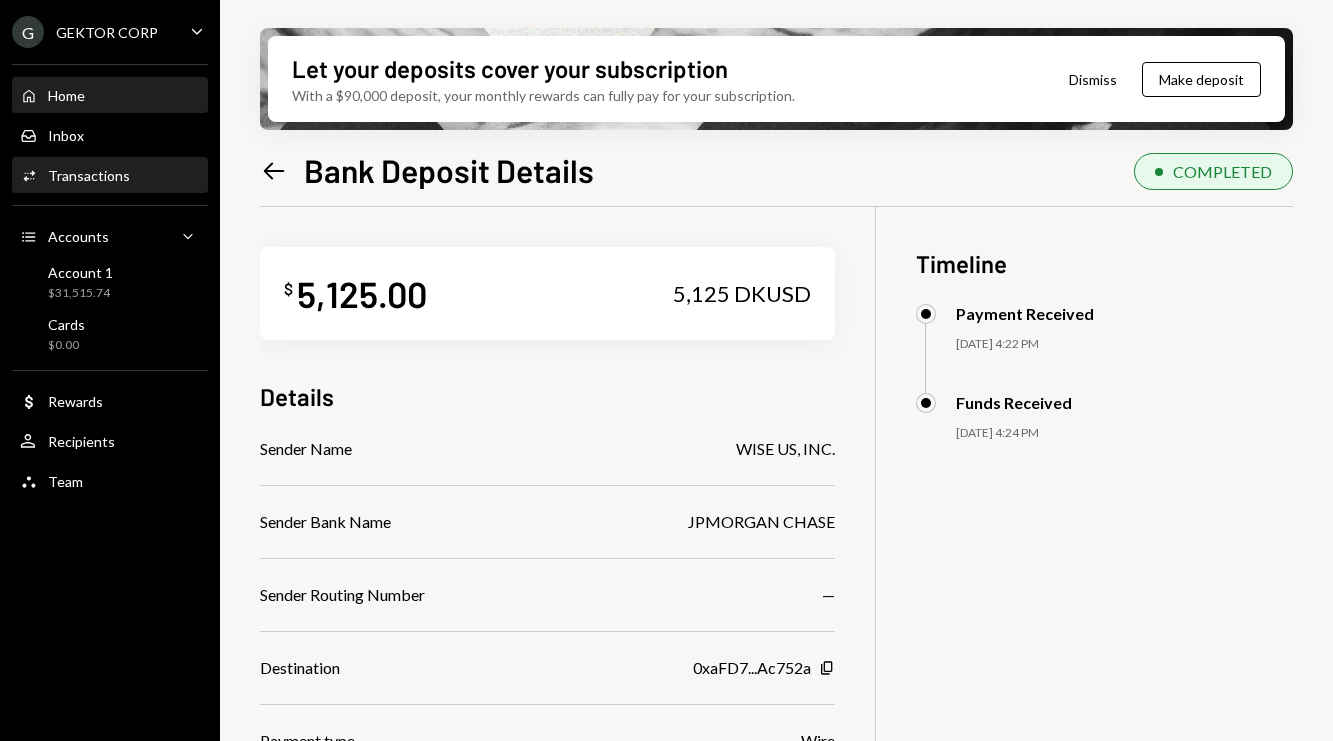click on "Home Home" at bounding box center [110, 96] 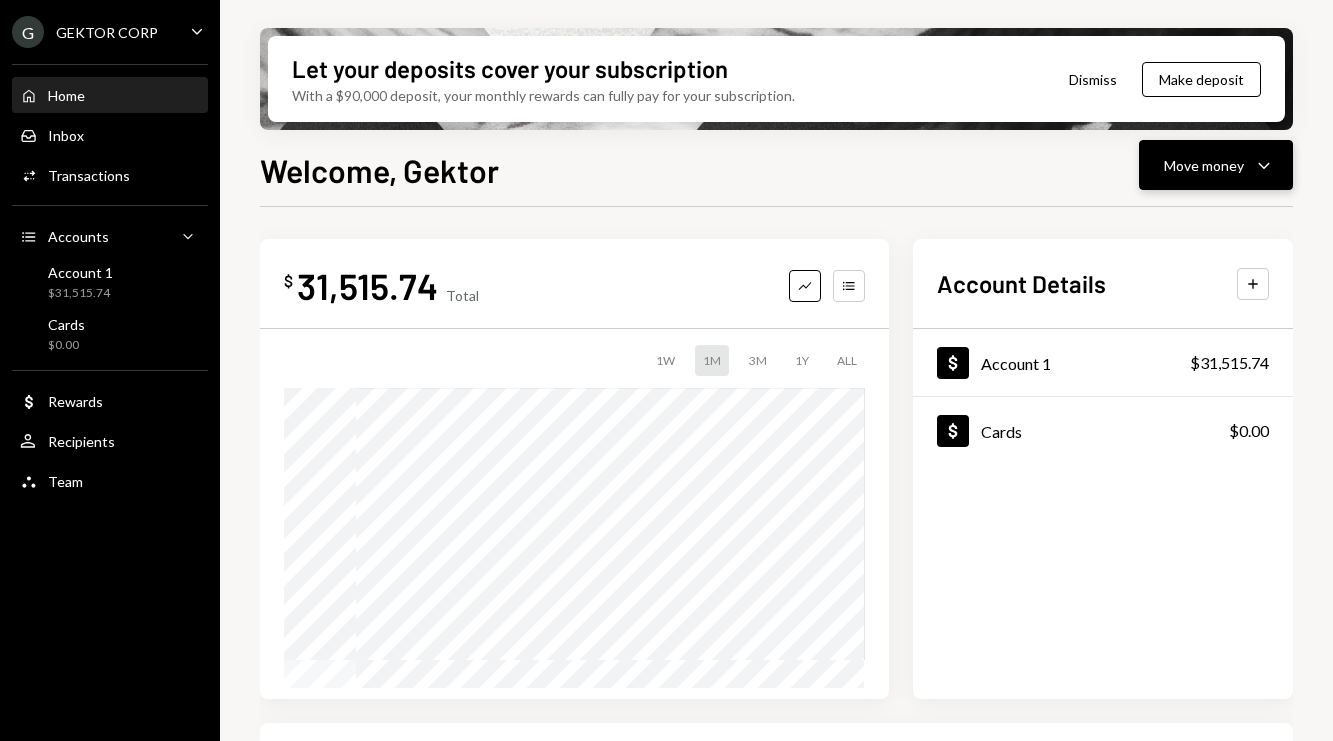click on "Move money Caret Down" at bounding box center [1216, 165] 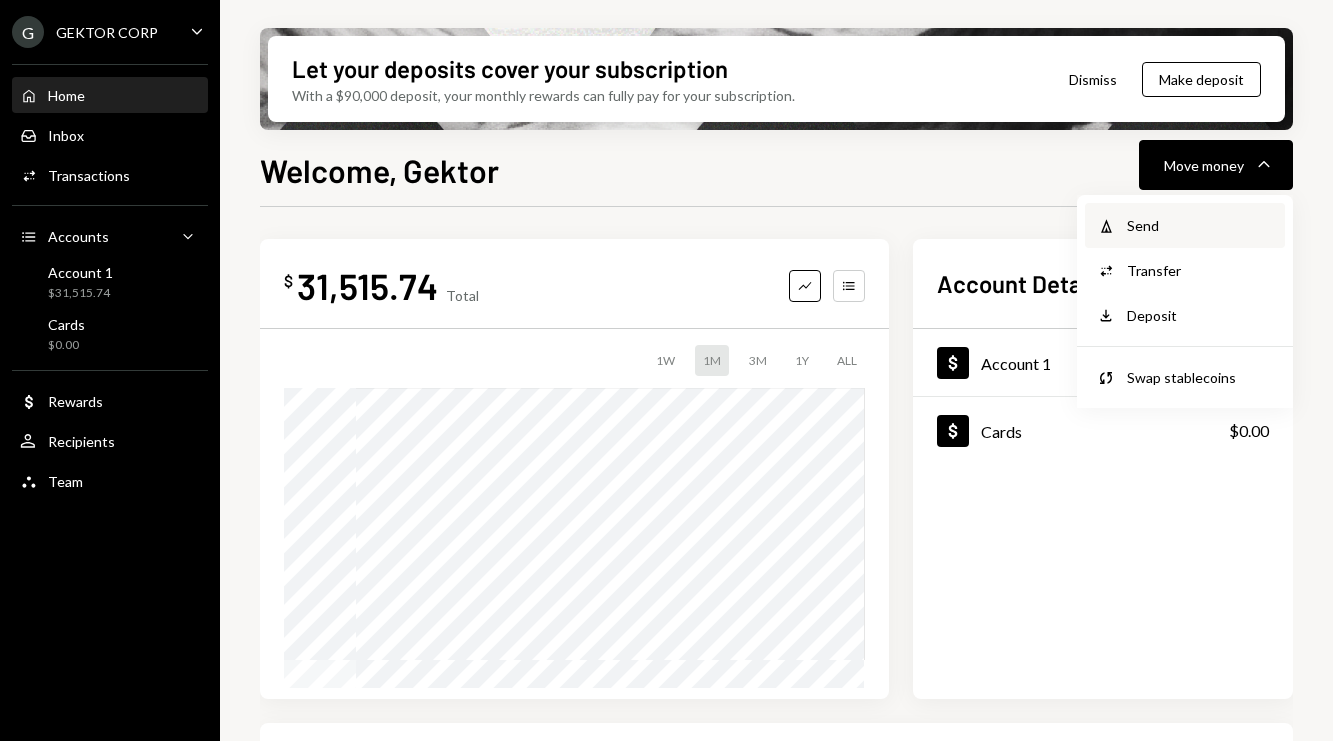 click on "Send" at bounding box center [1200, 225] 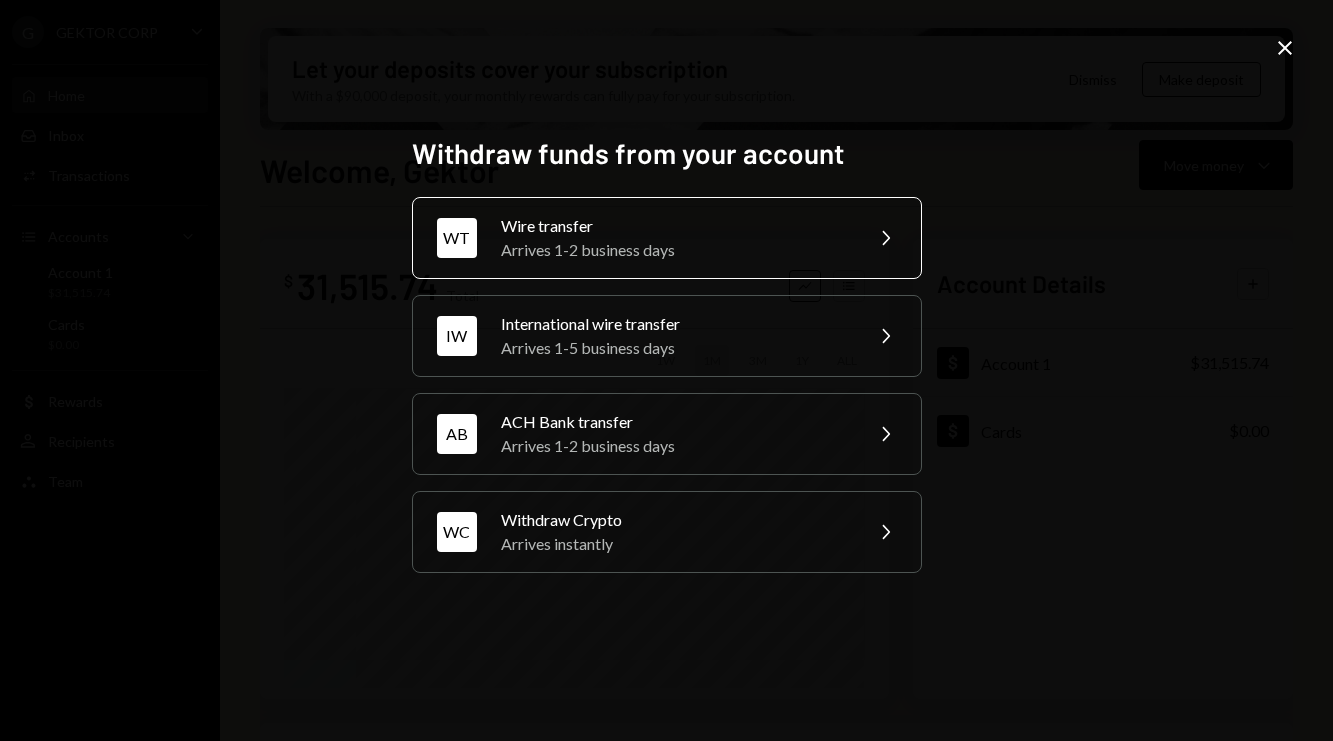 click on "Wire transfer" at bounding box center (675, 226) 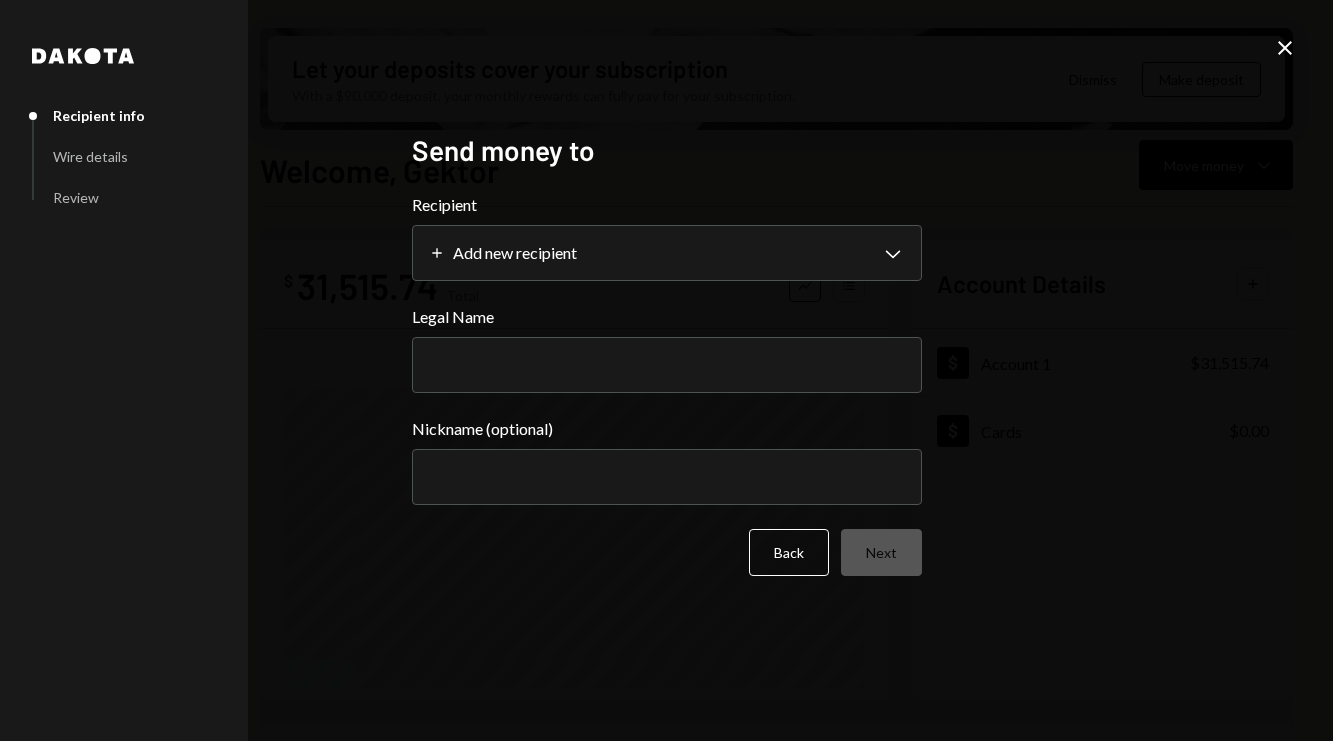 select 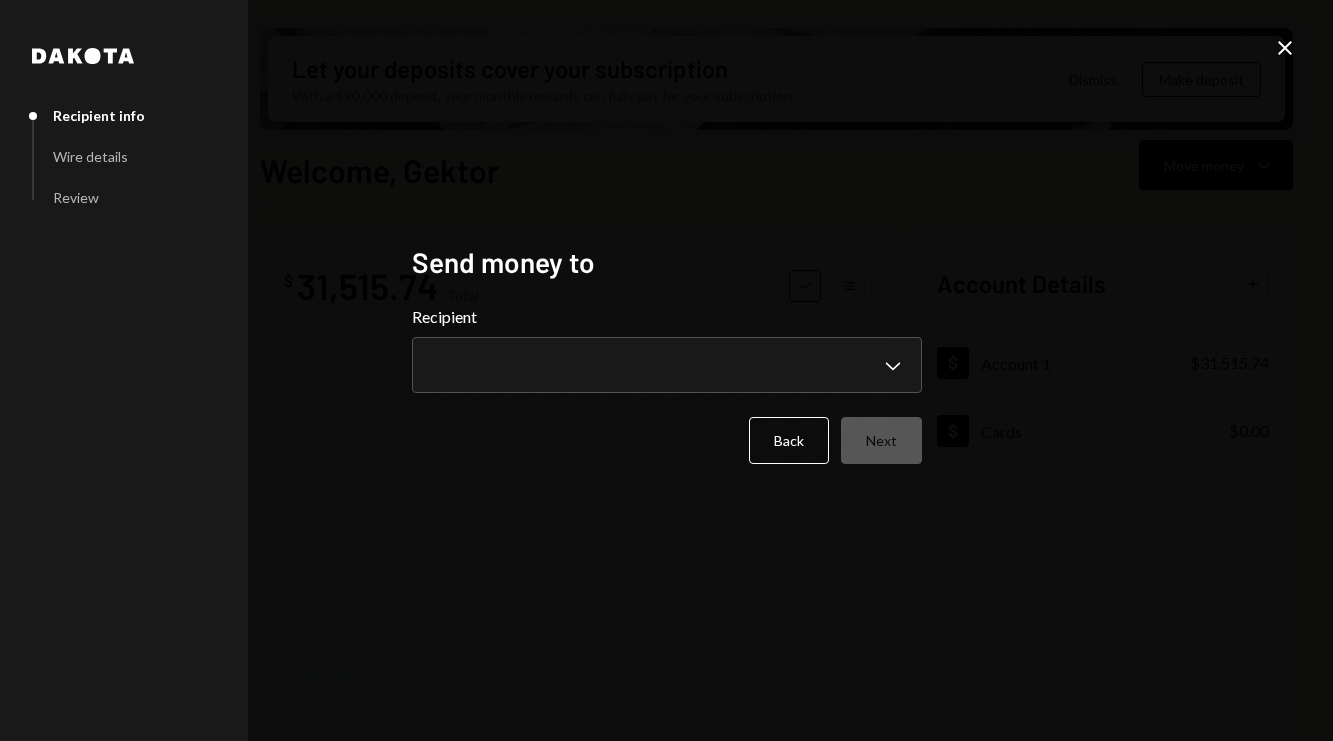type 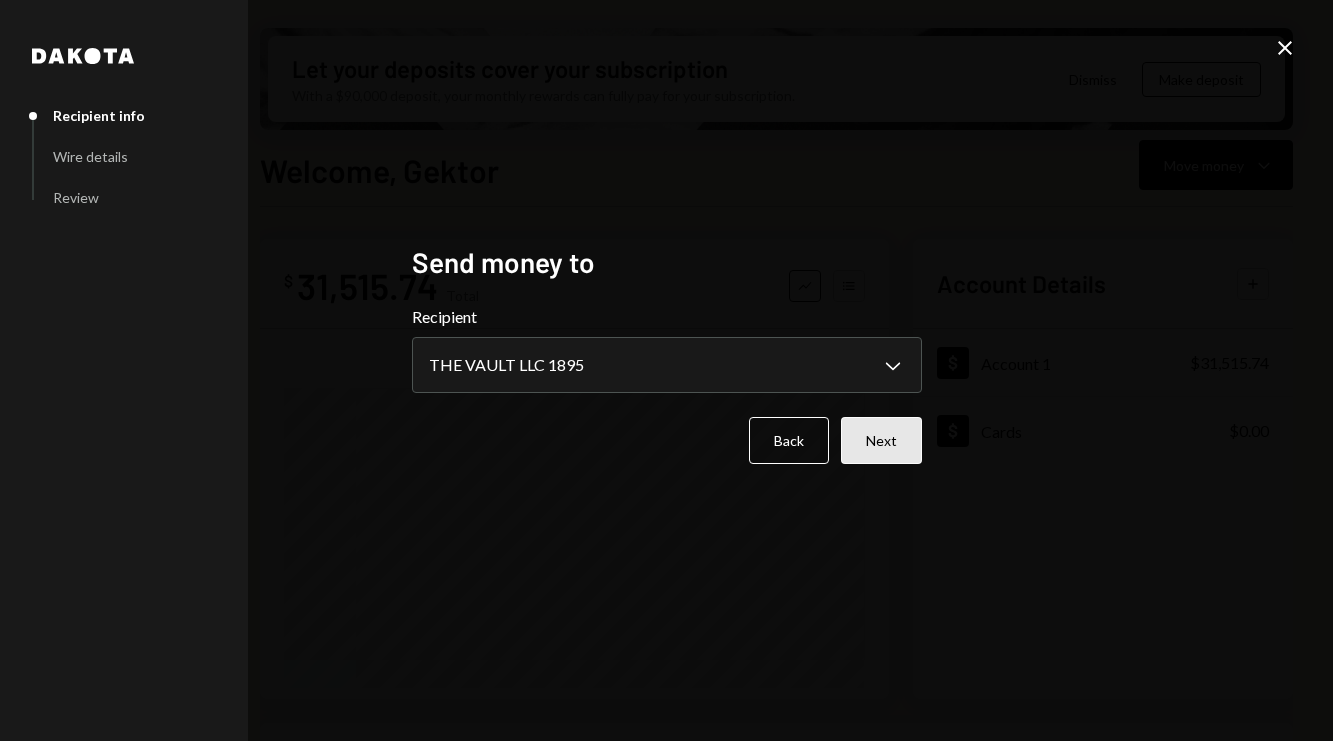click on "Next" at bounding box center [881, 440] 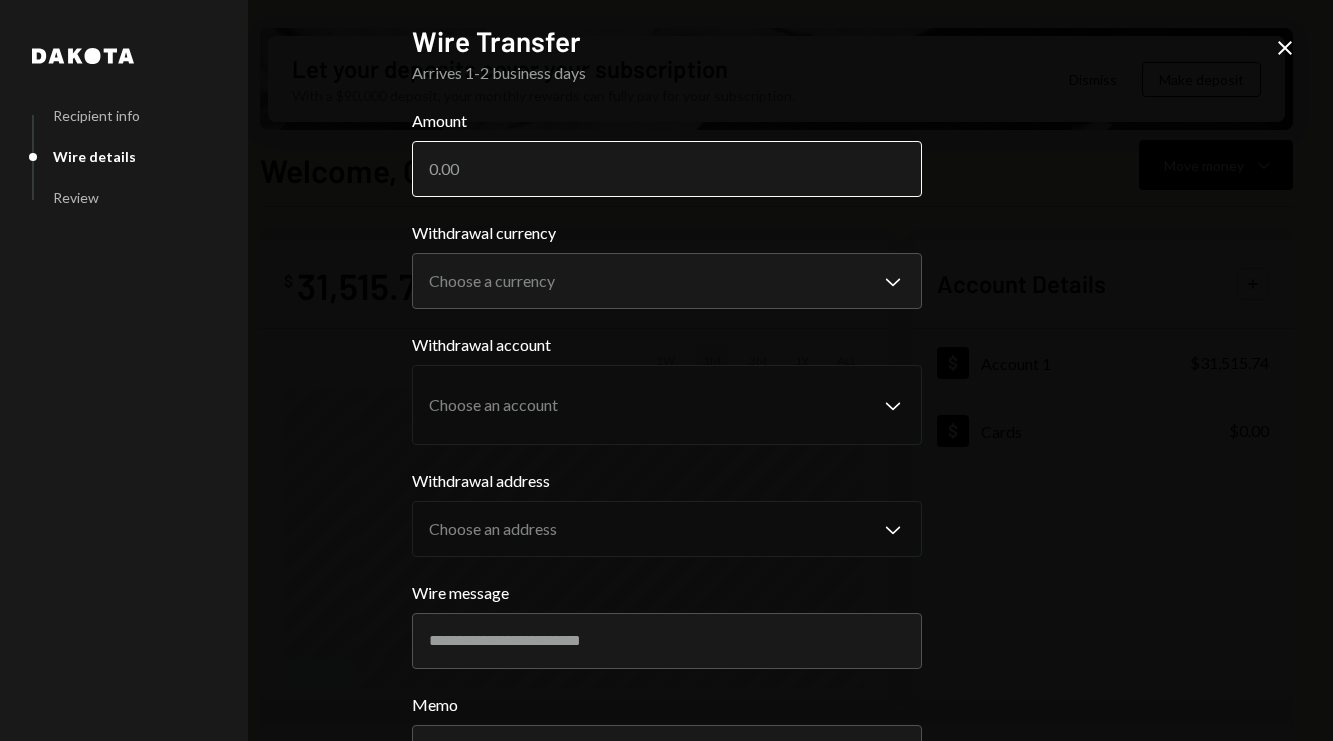 click on "Amount" at bounding box center (667, 169) 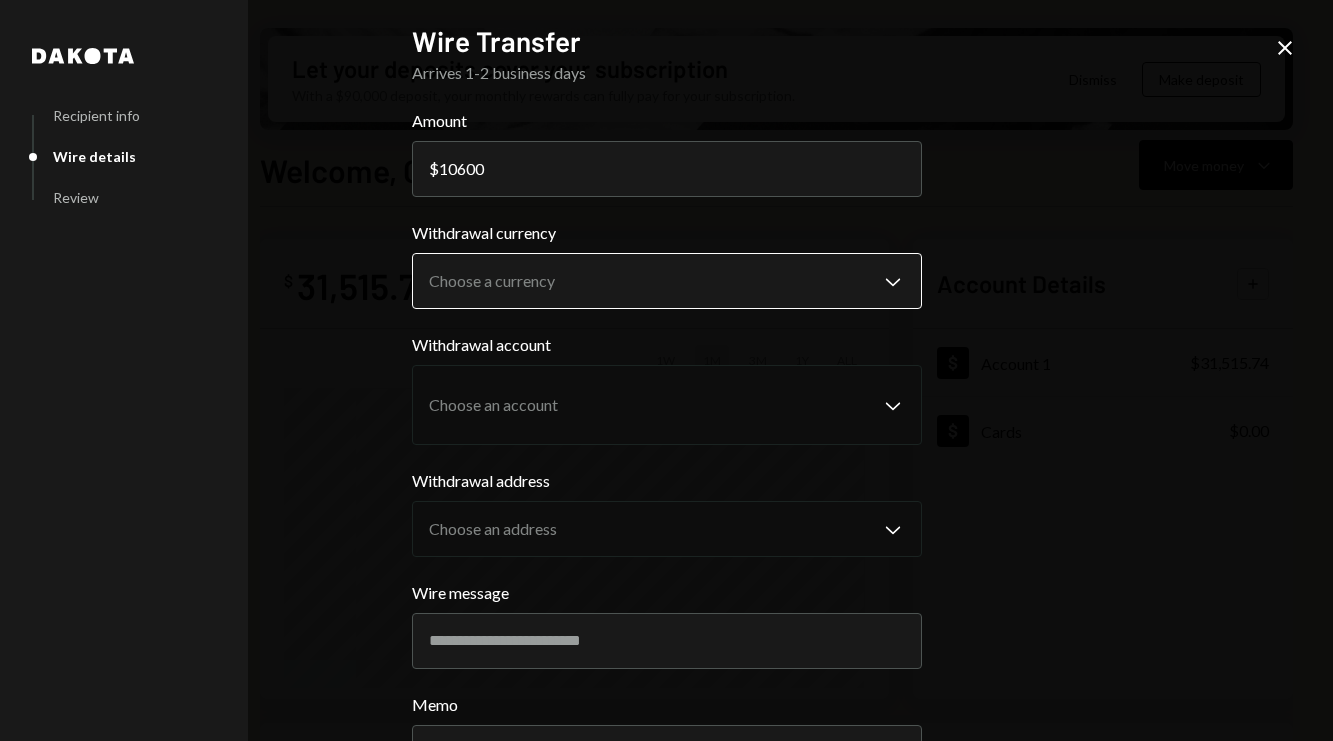 type on "10600" 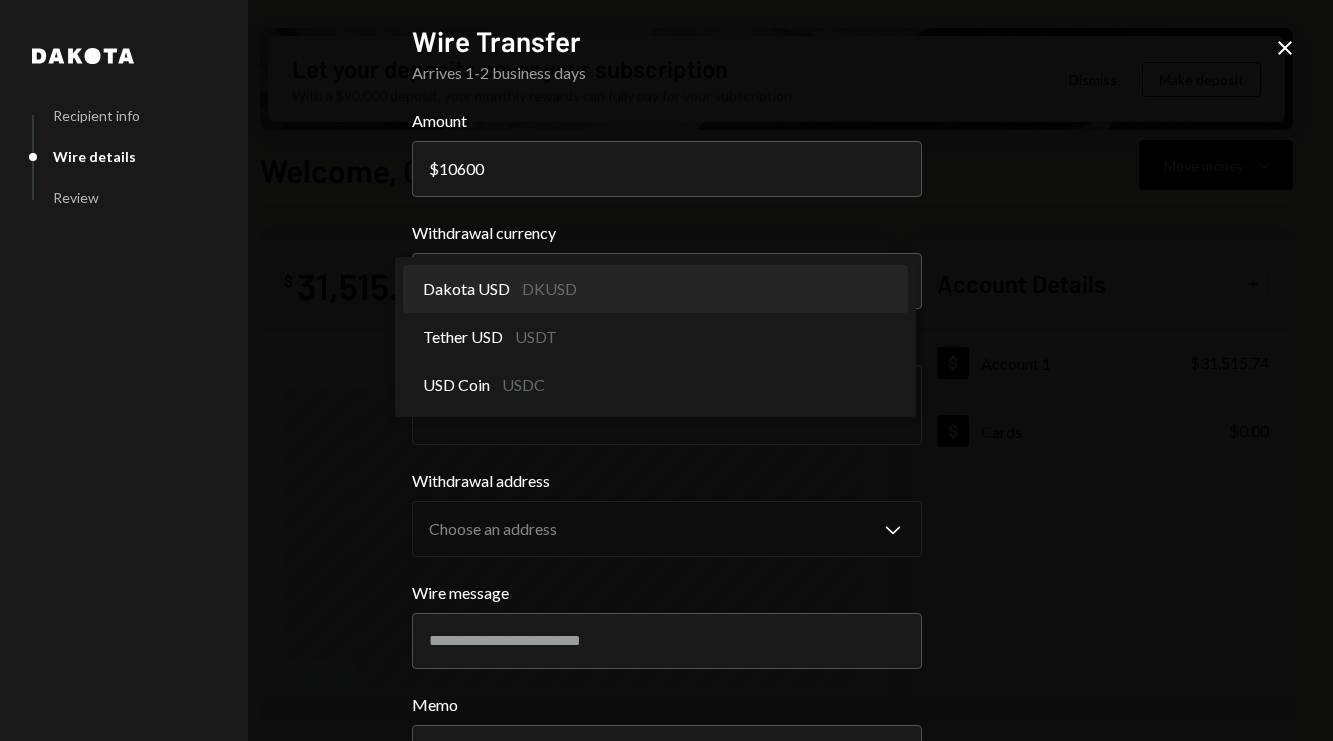 select on "*****" 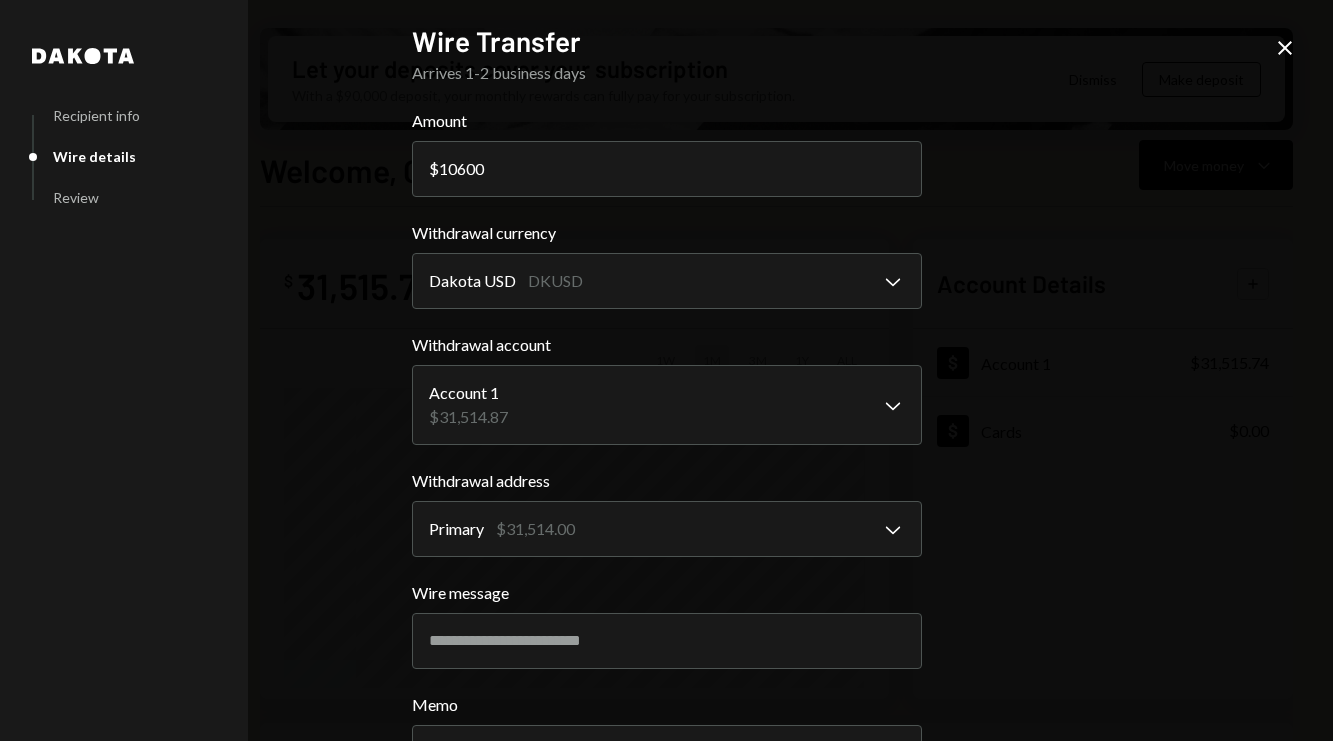 scroll, scrollTop: 166, scrollLeft: 0, axis: vertical 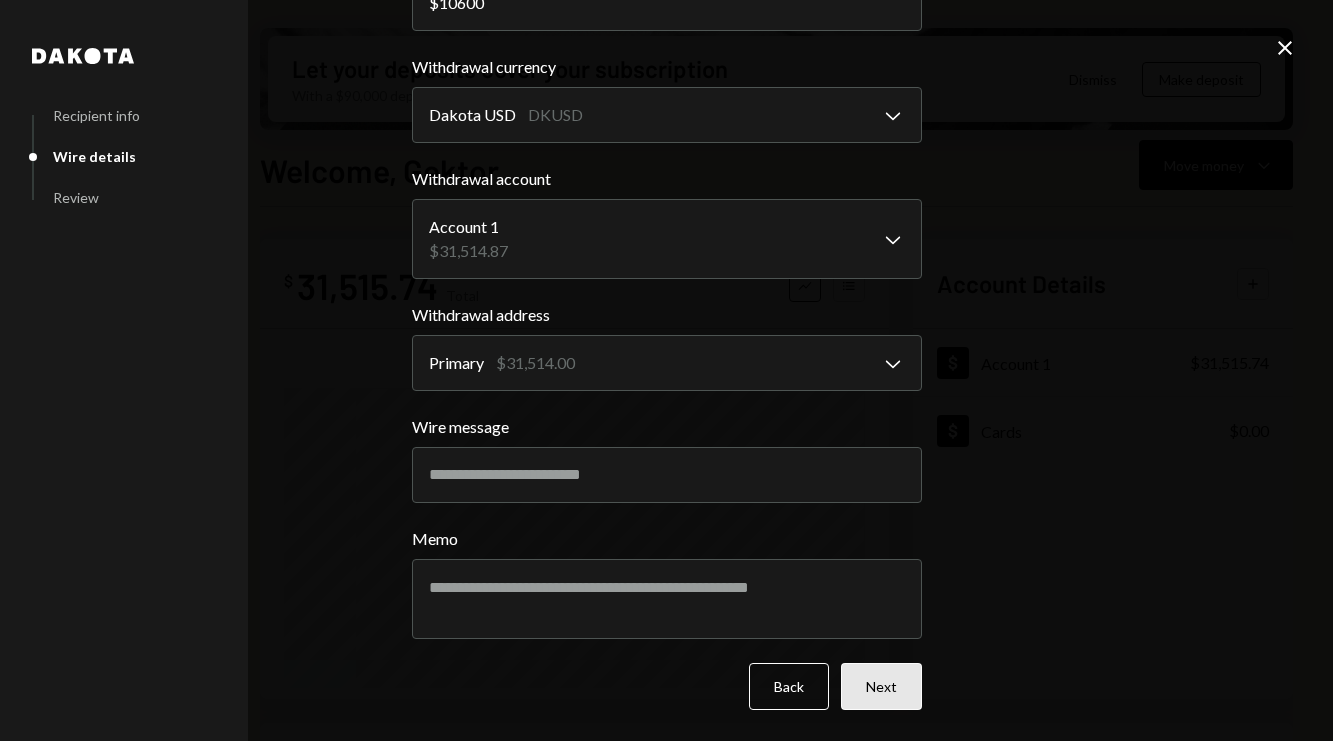 click on "Next" at bounding box center (881, 686) 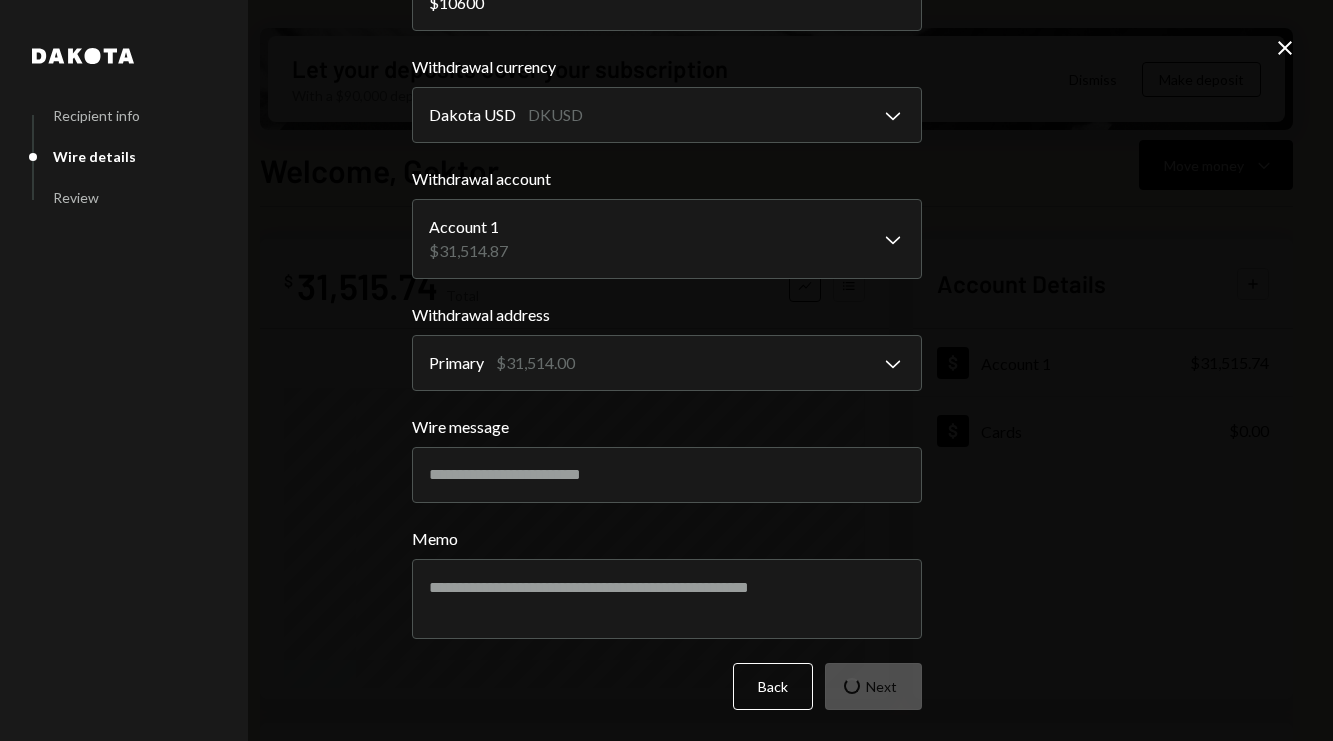 scroll, scrollTop: 0, scrollLeft: 0, axis: both 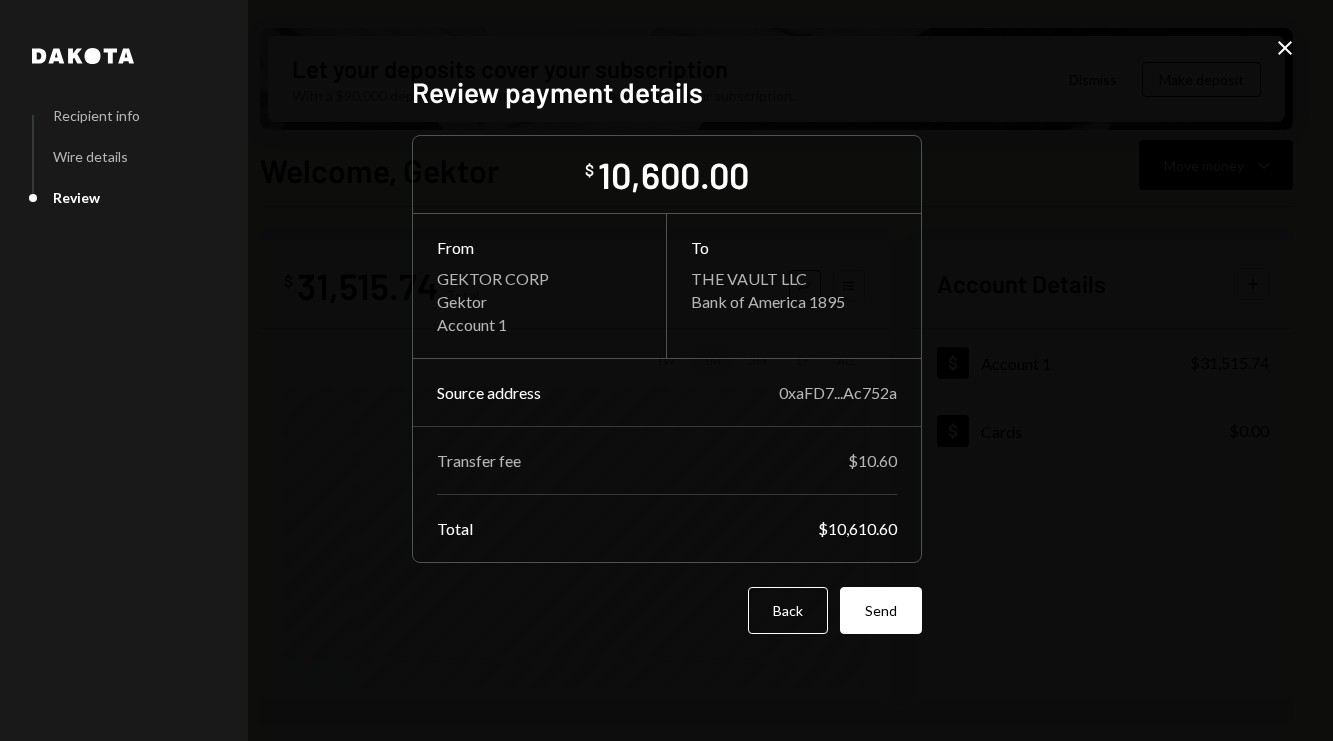 click on "Dakota Recipient info Wire details Review Review payment details $ 10,600.00 From GEKTOR CORP Gektor Account 1 To THE VAULT LLC Bank of America 1895 Source address 0xaFD7...Ac752a Transfer fee $10.60 Total $10,610.60 Back Send Close" at bounding box center [666, 370] 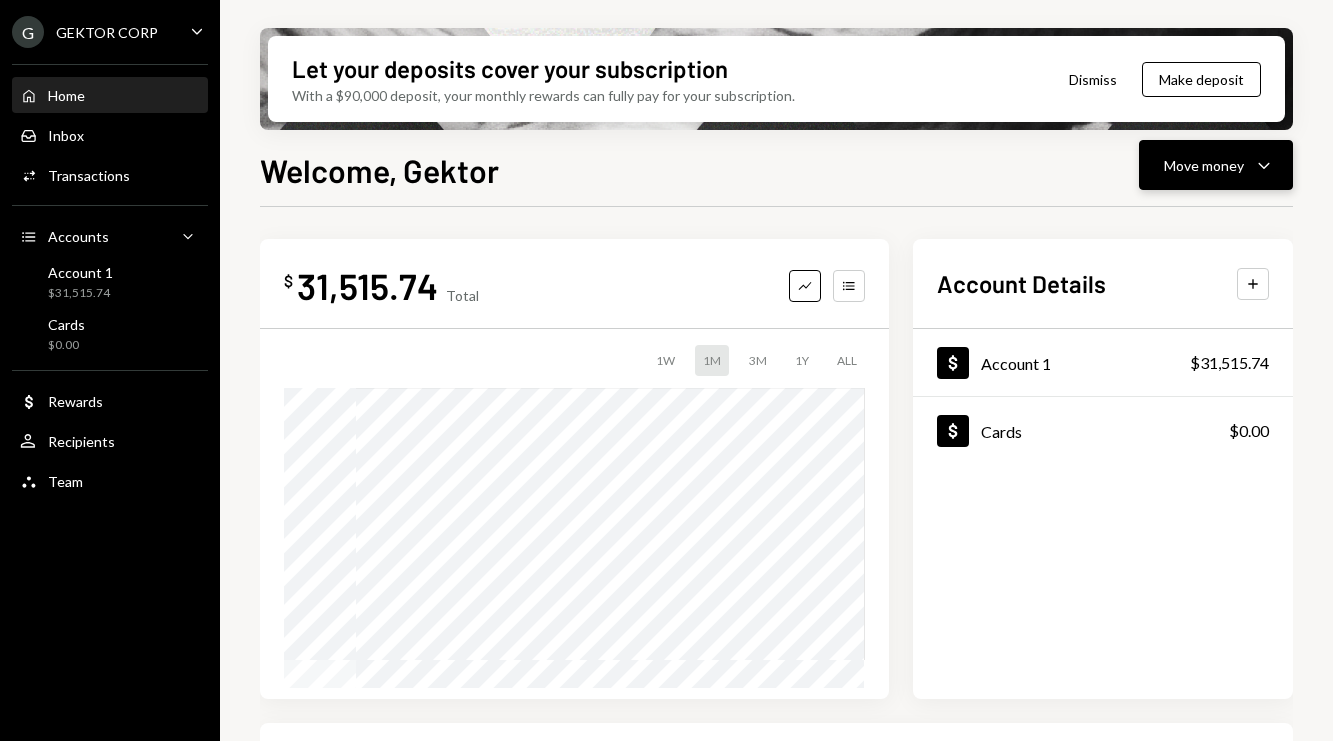 click on "Move money Caret Down" at bounding box center (1216, 165) 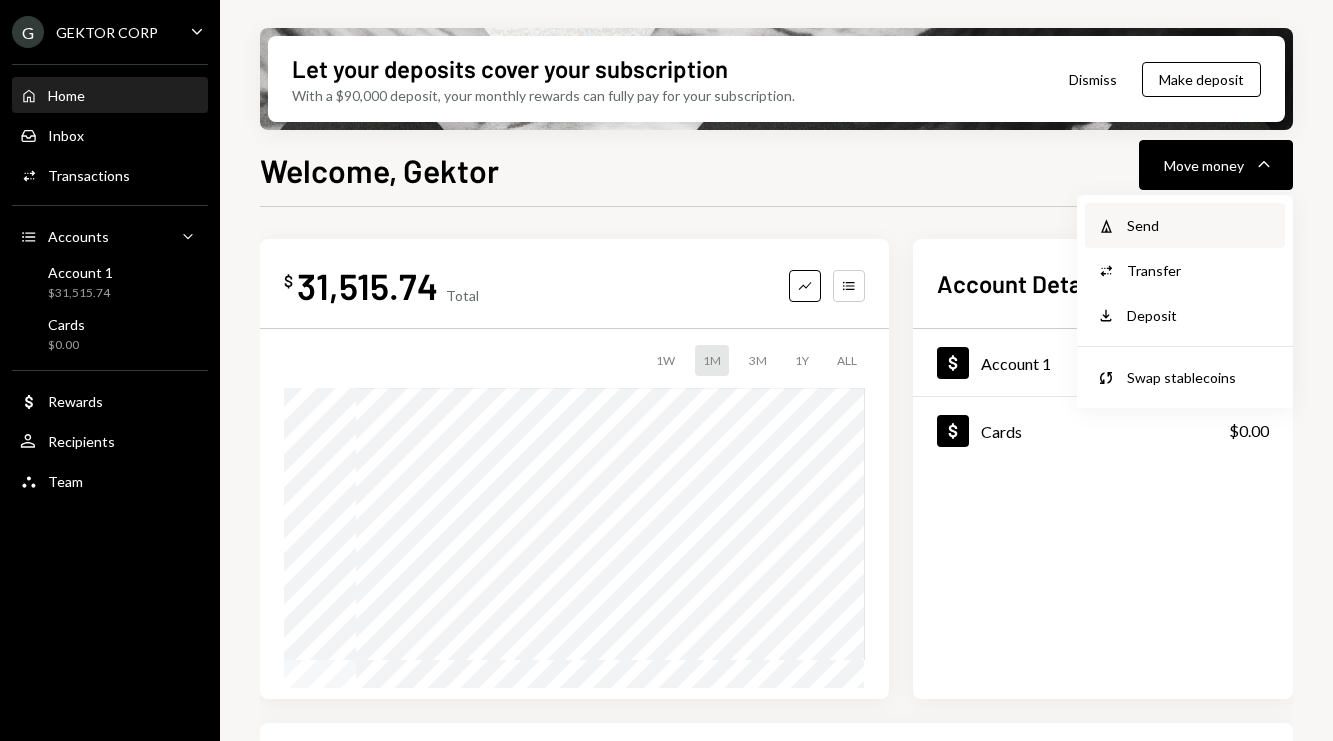 click on "Send" at bounding box center (1200, 225) 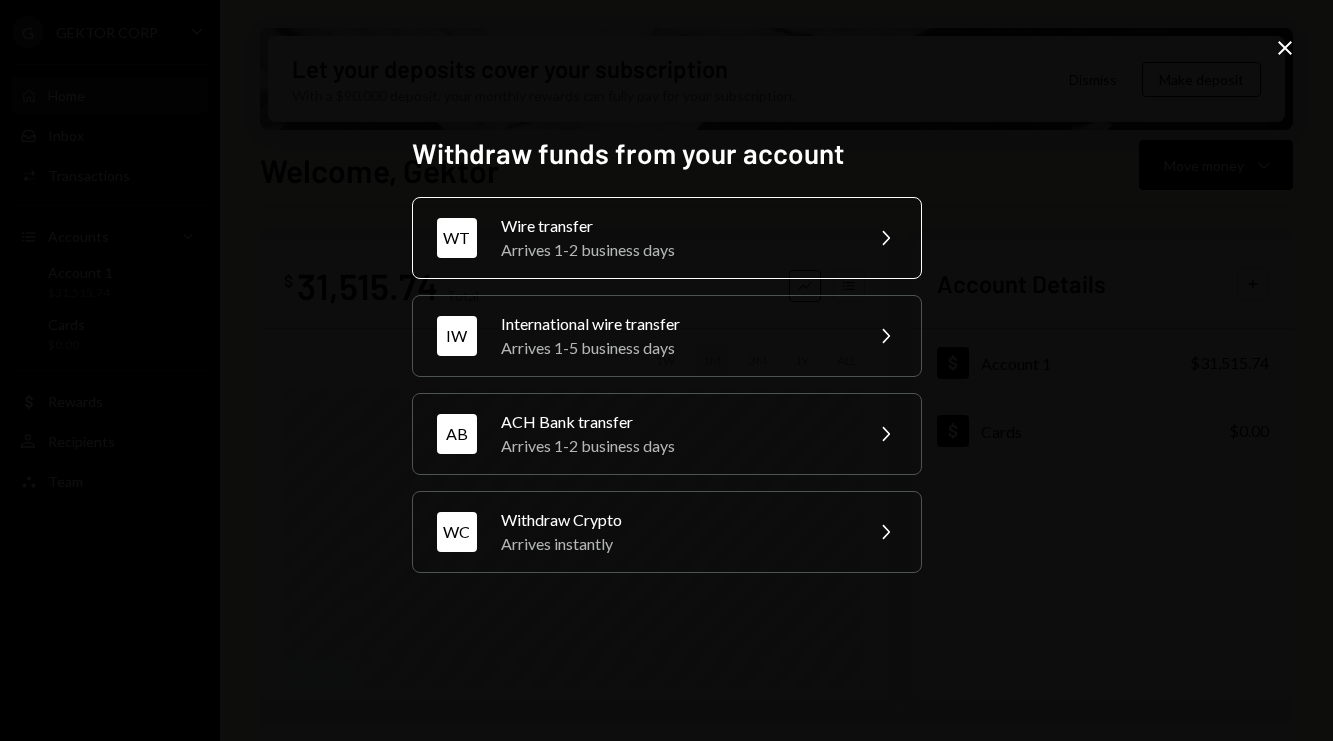 click on "Wire transfer" at bounding box center (675, 226) 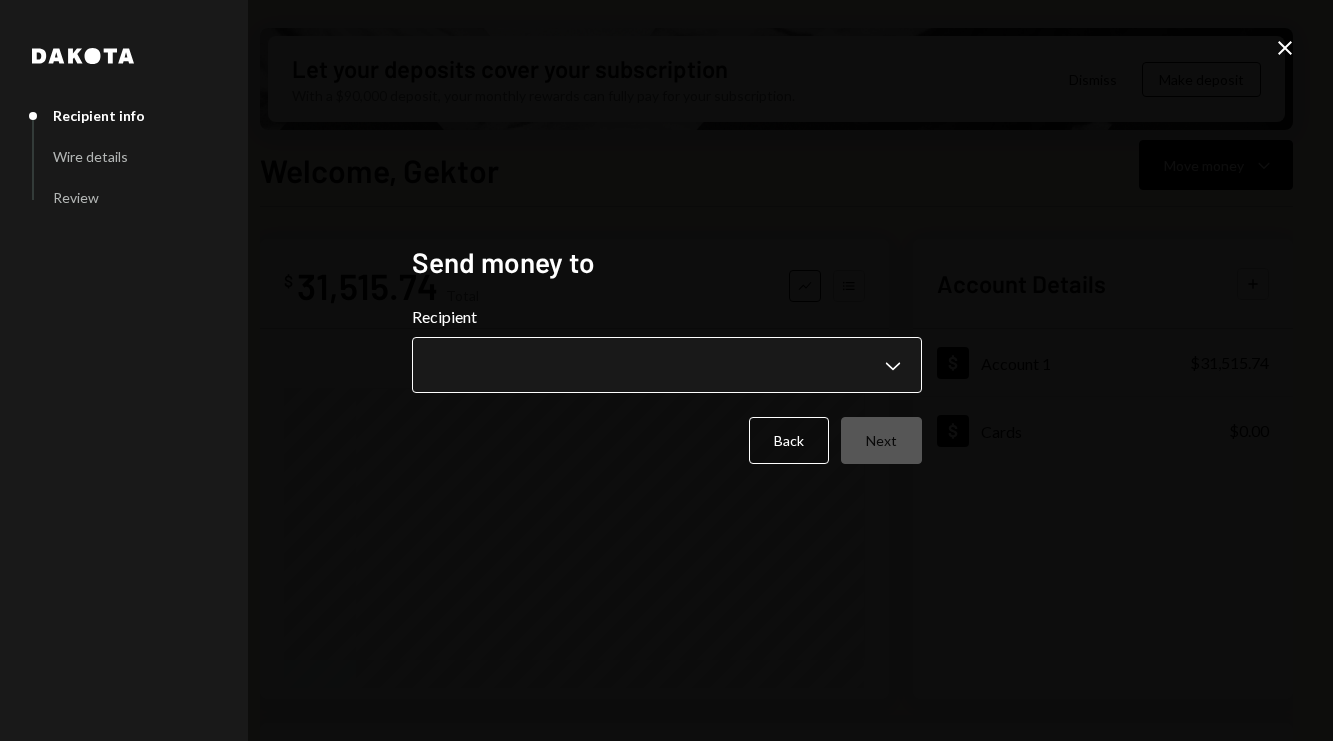 click on "**********" at bounding box center [666, 370] 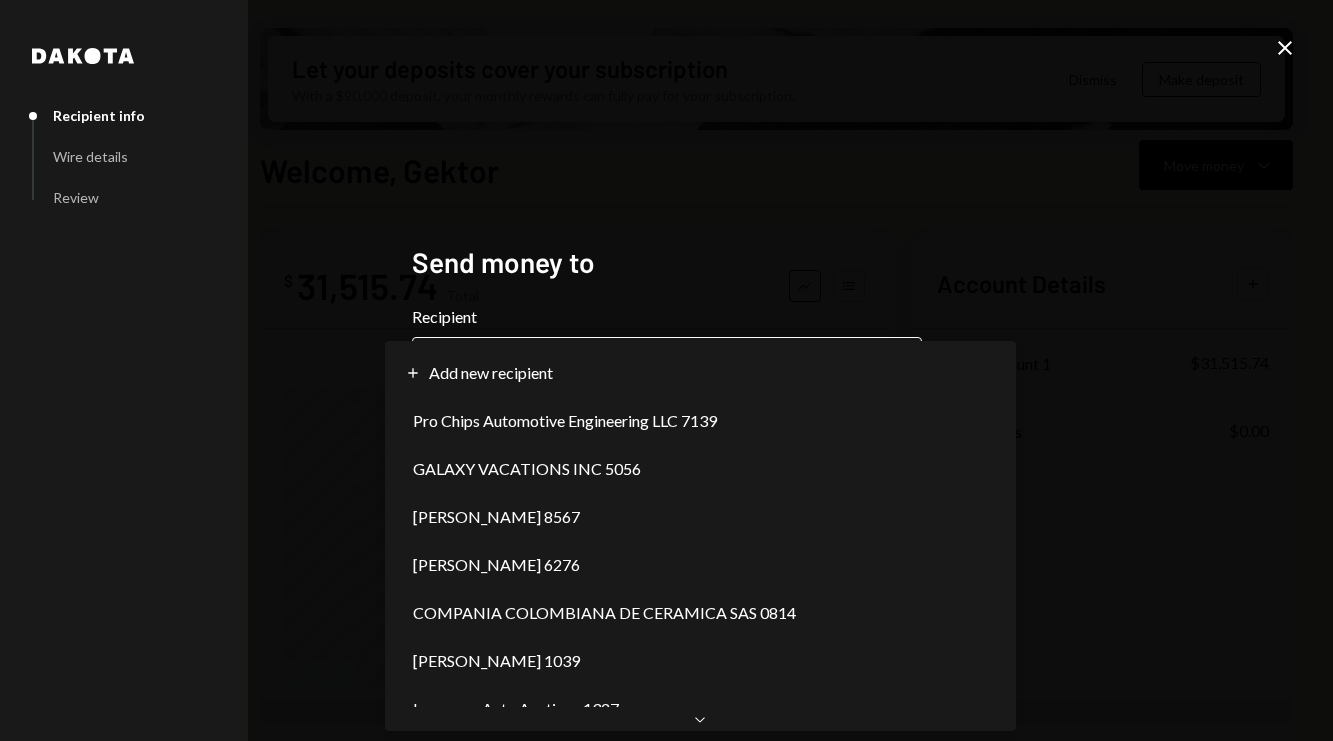 select on "**********" 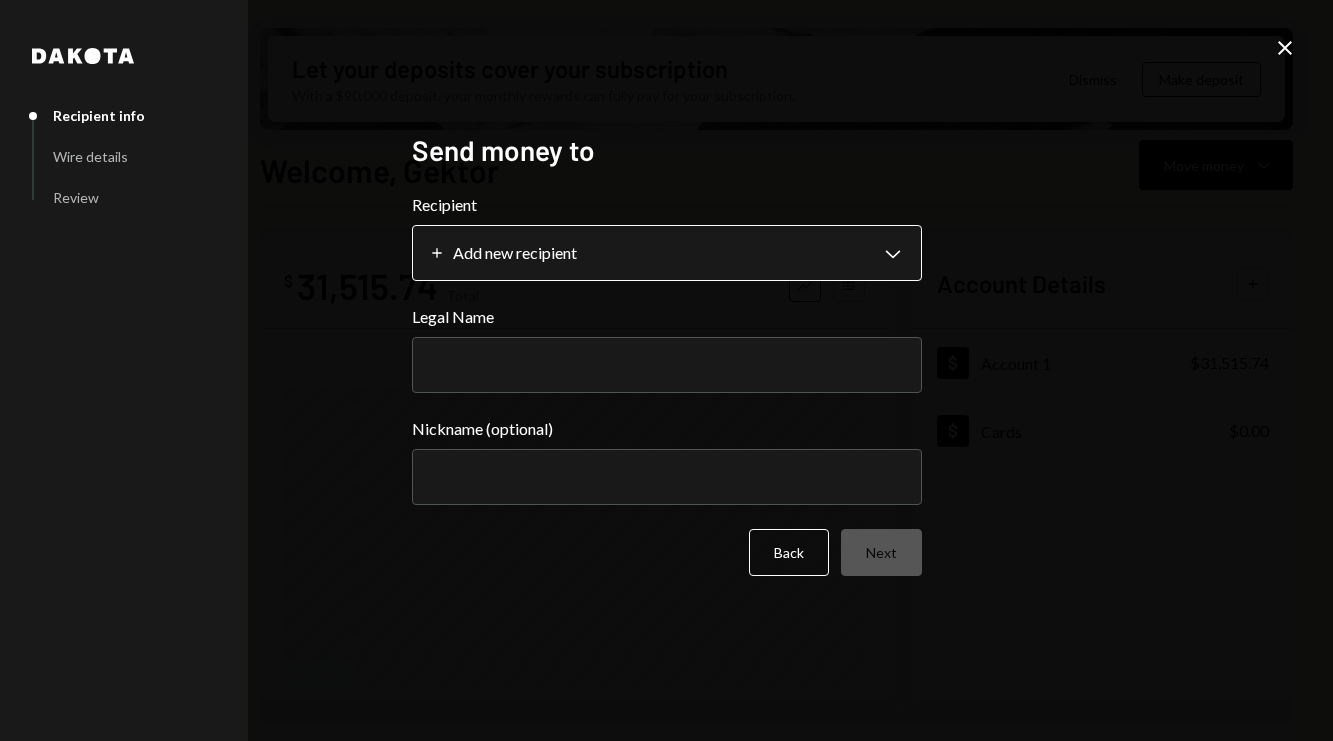 click on "Legal Name" at bounding box center (667, 365) 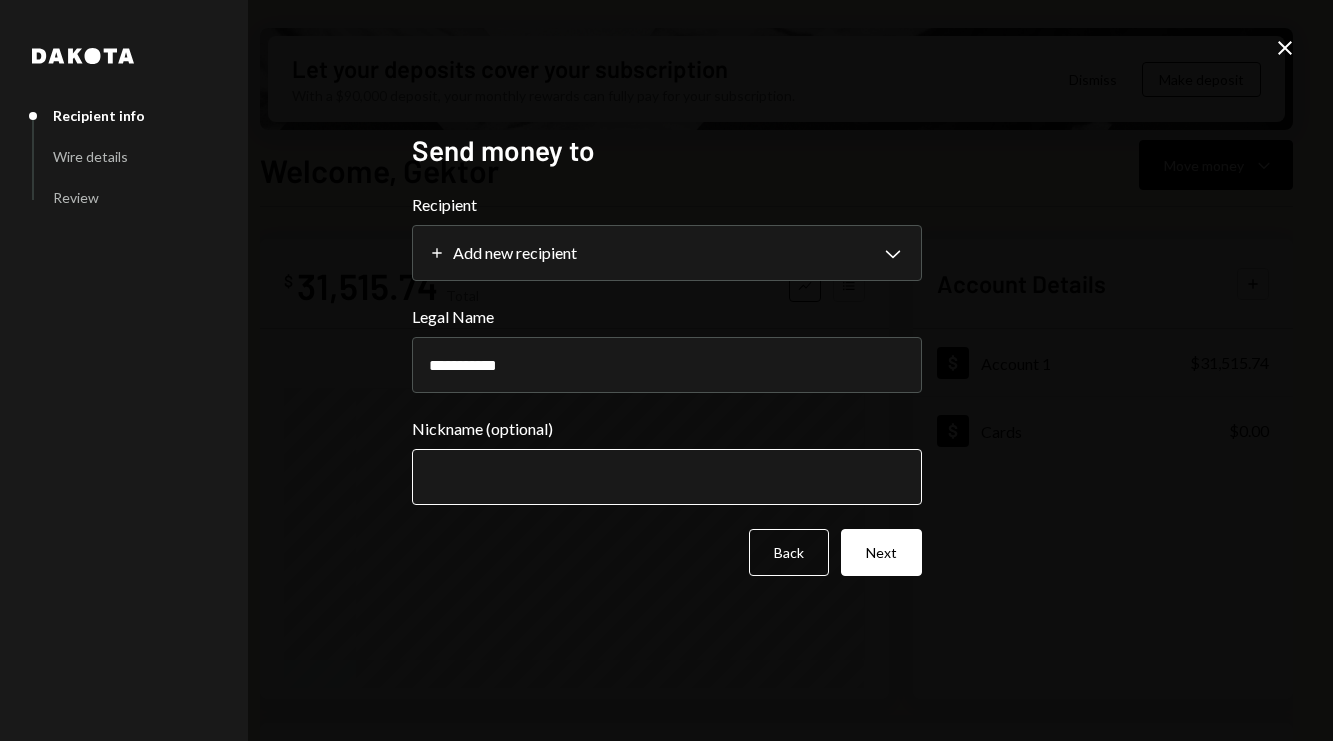 type on "**********" 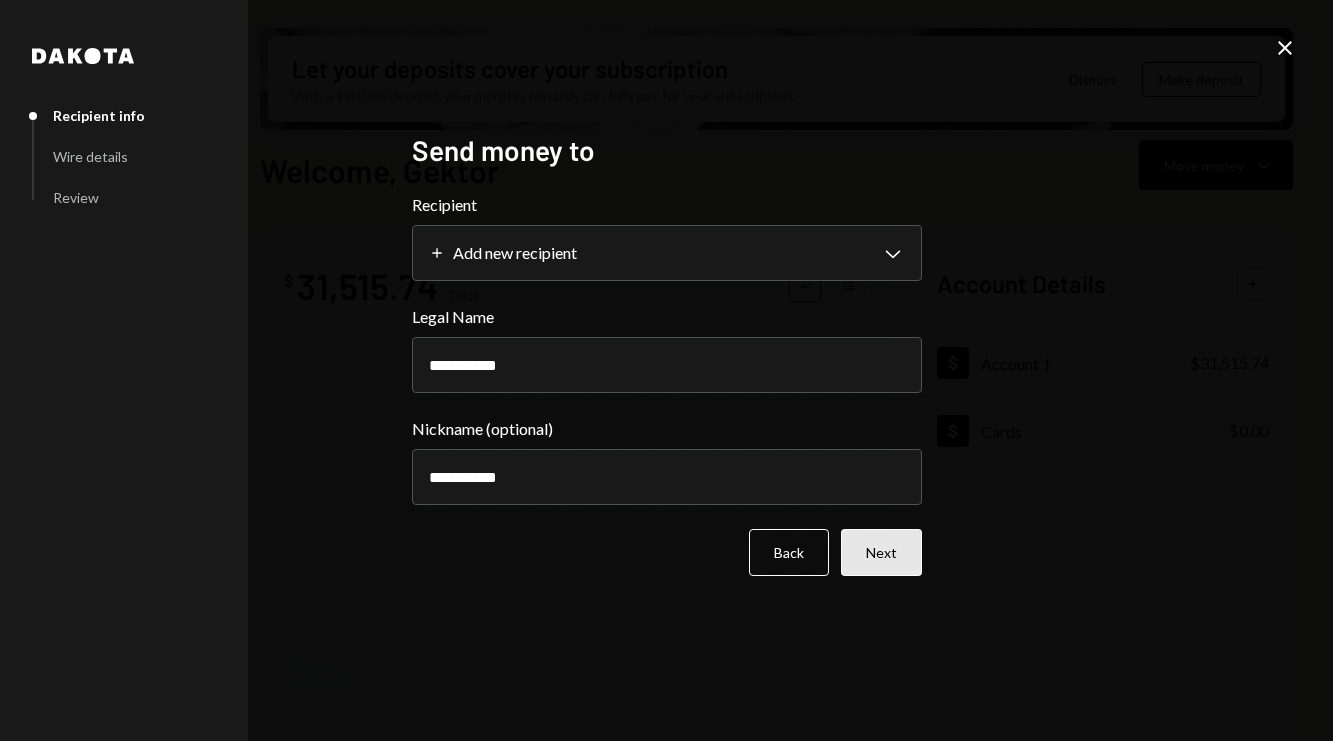 type on "**********" 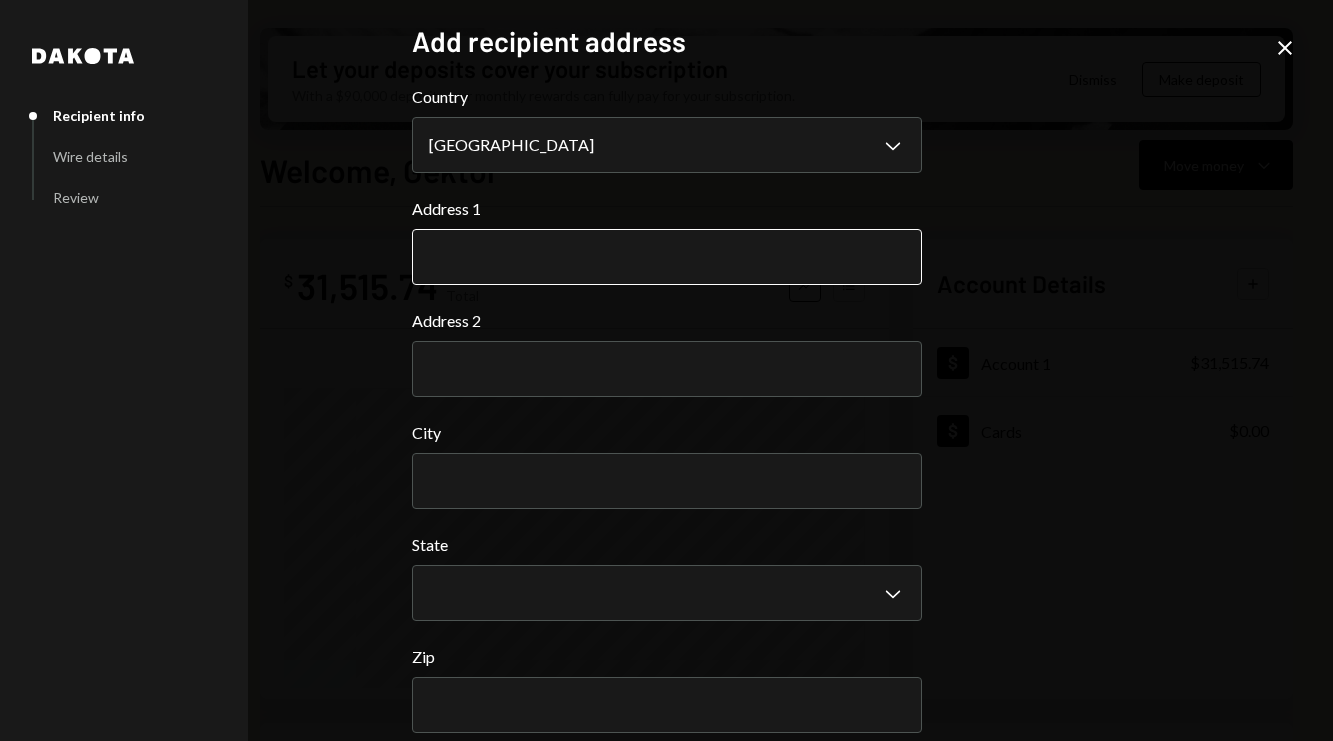 click on "Address 1" at bounding box center (667, 257) 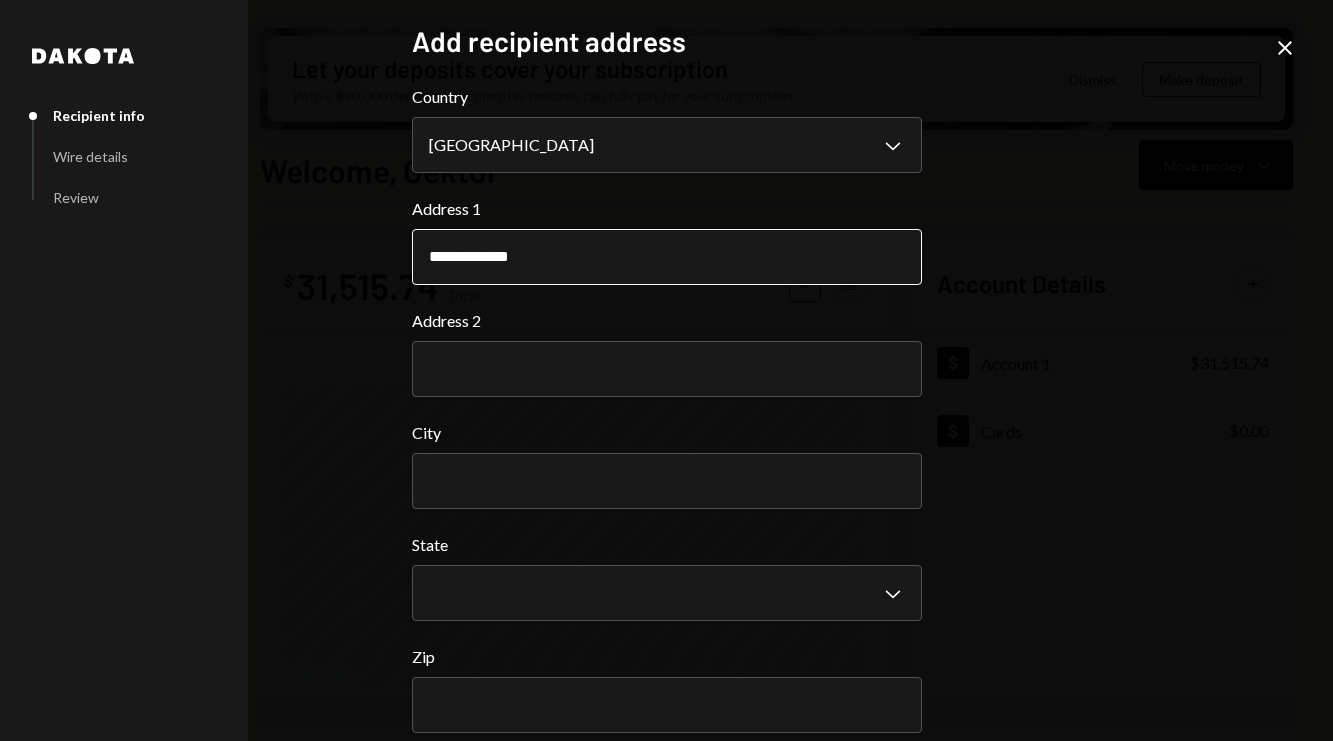 type on "**********" 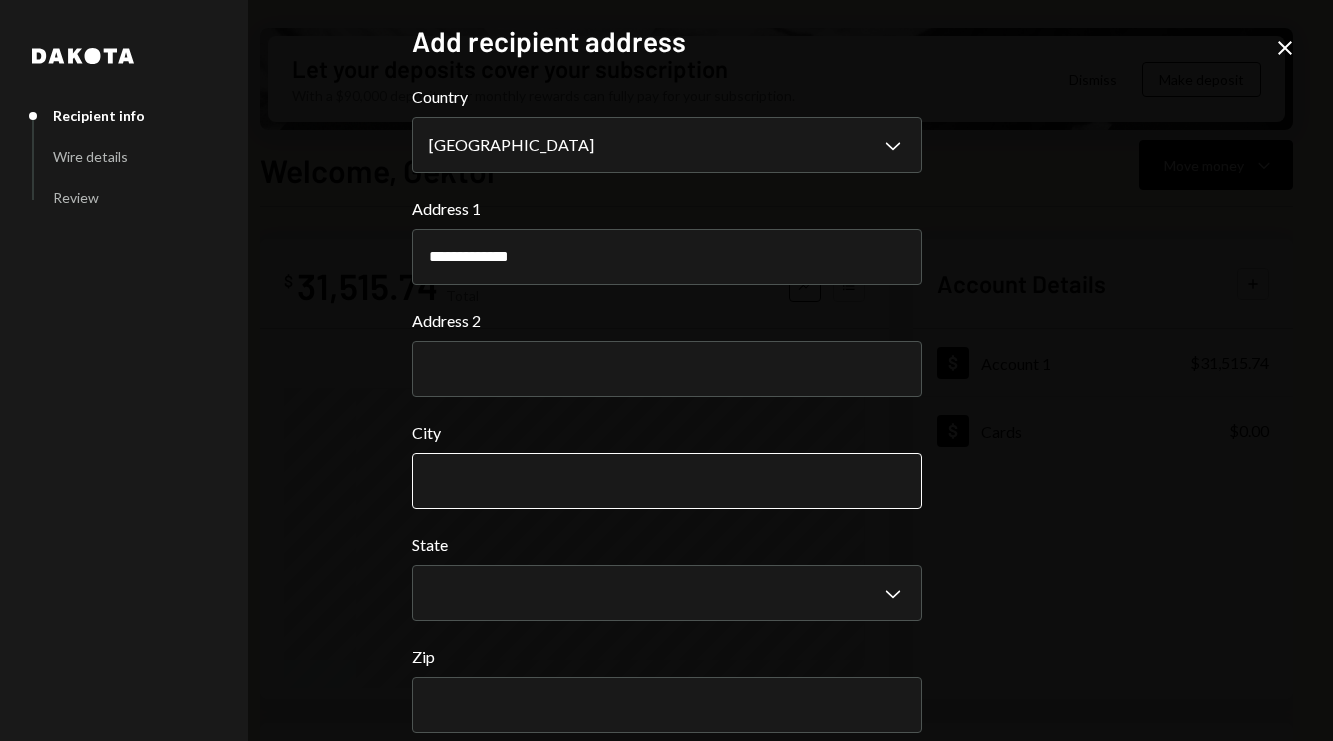 click on "City" at bounding box center [667, 481] 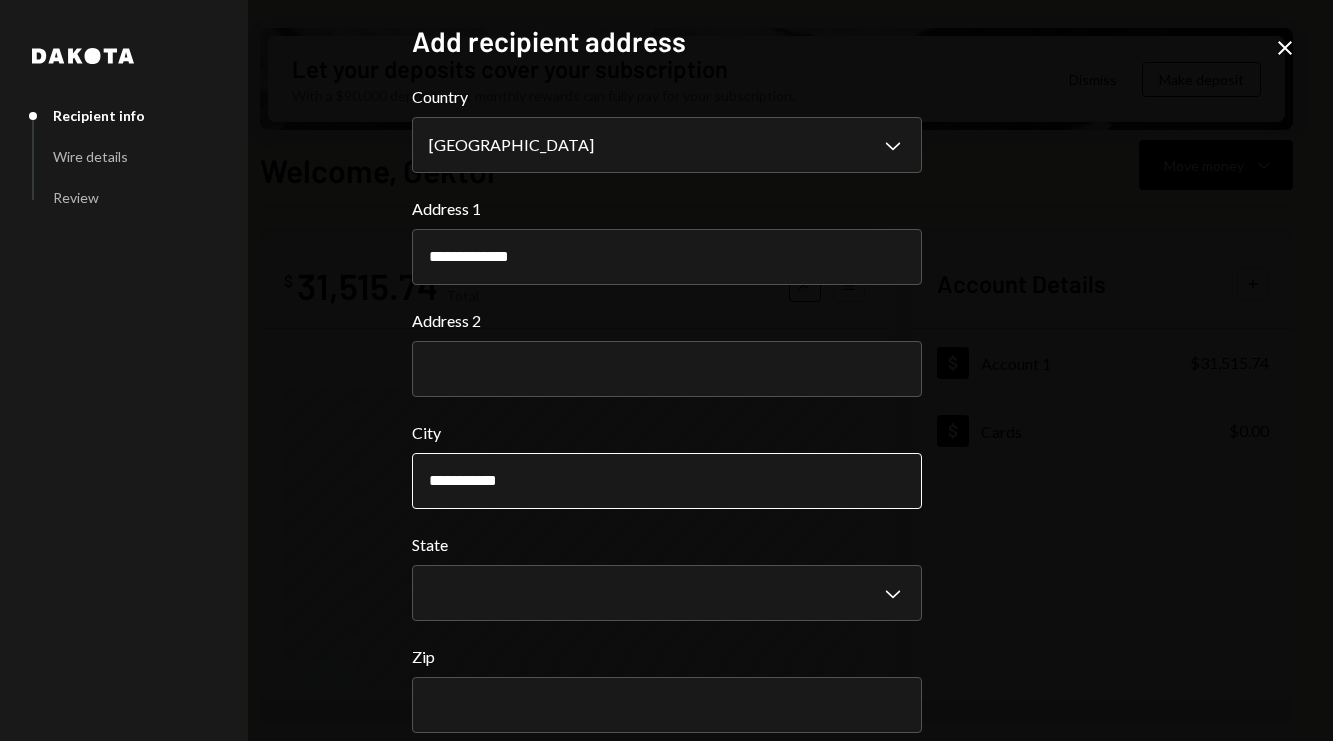 type on "**********" 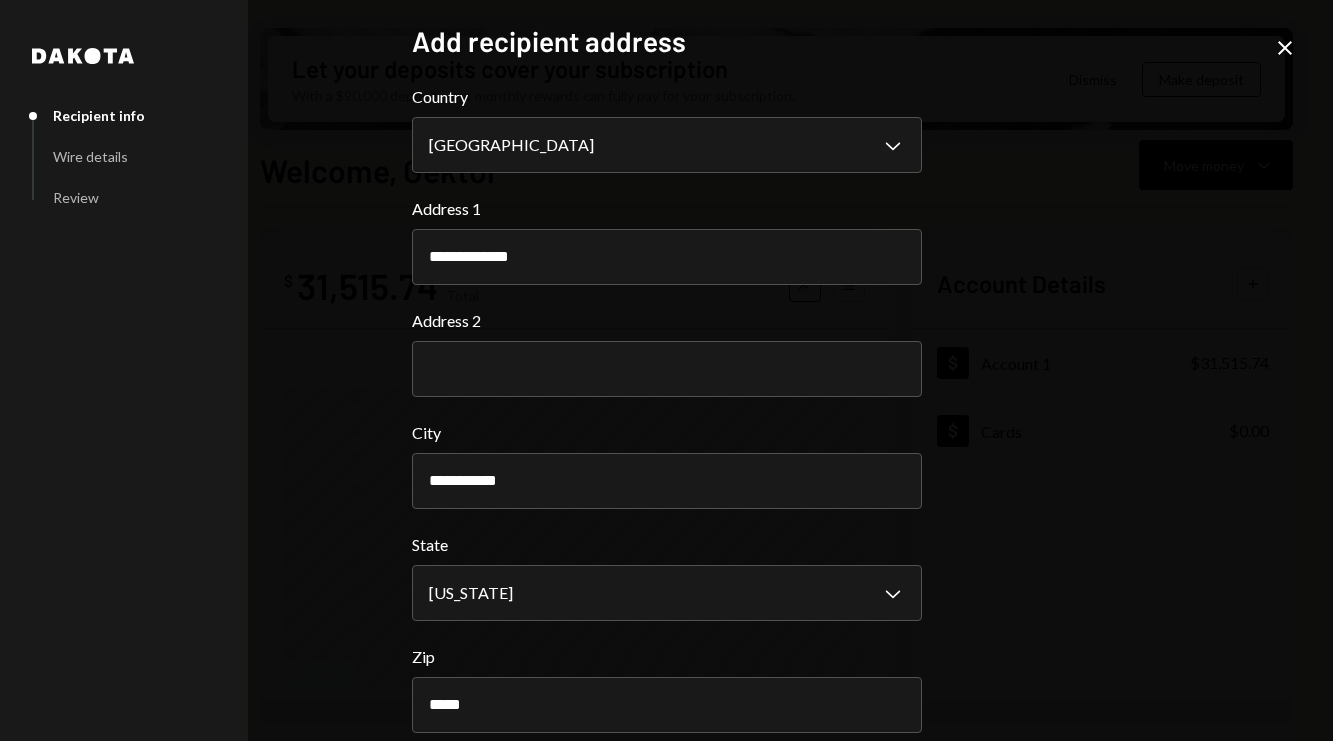 scroll, scrollTop: 94, scrollLeft: 0, axis: vertical 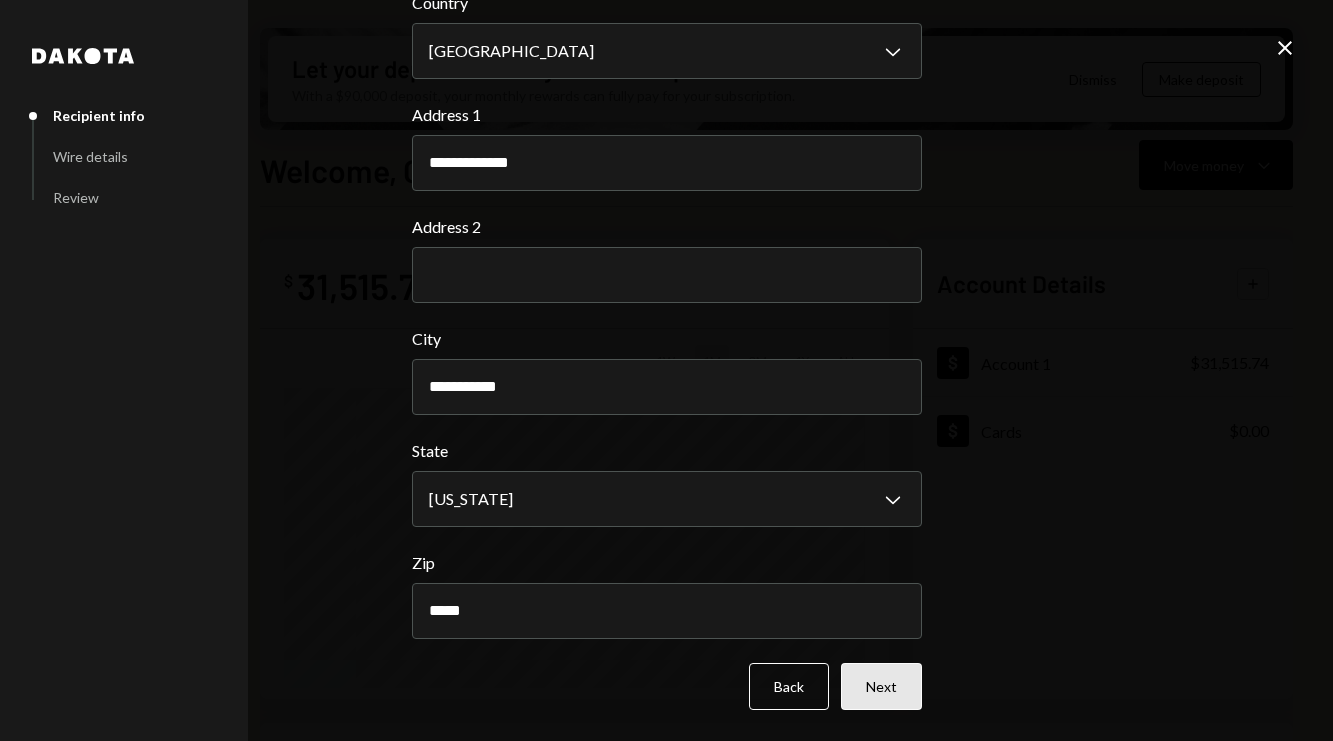 type on "*****" 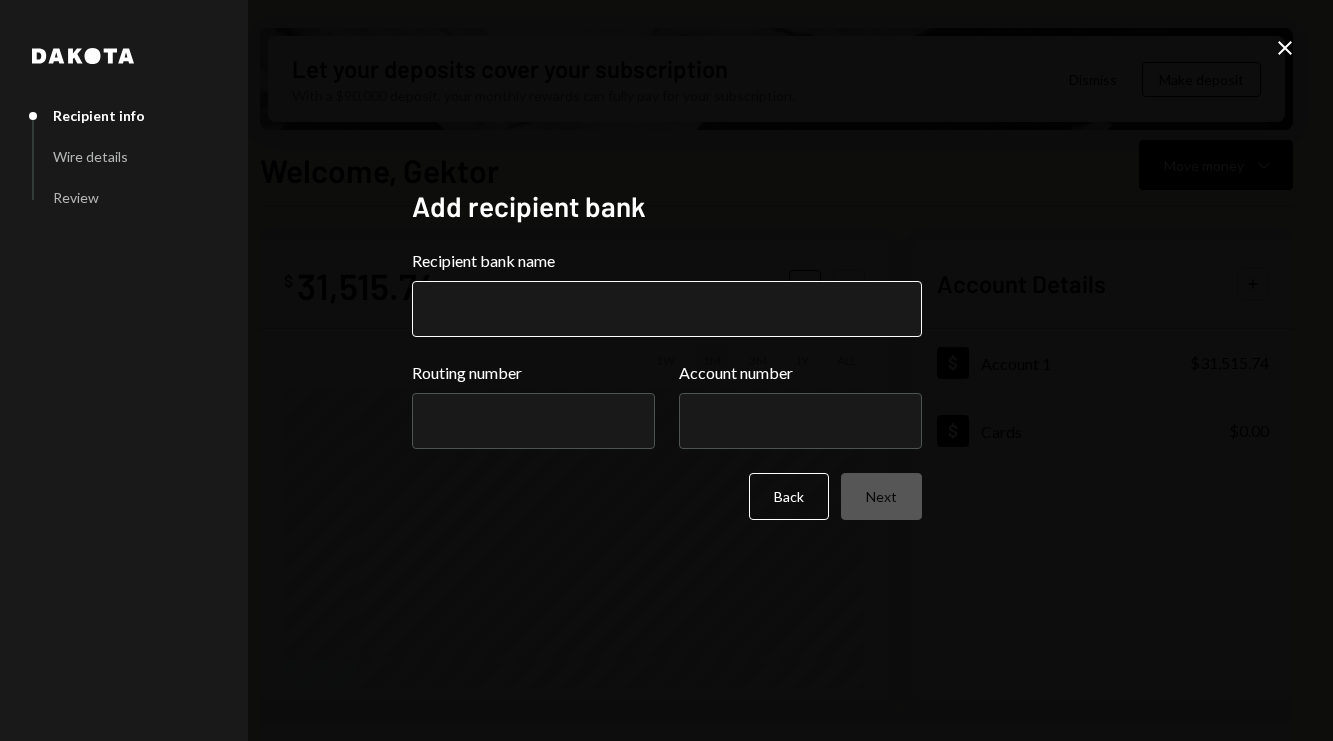 click on "Recipient bank name" at bounding box center (667, 309) 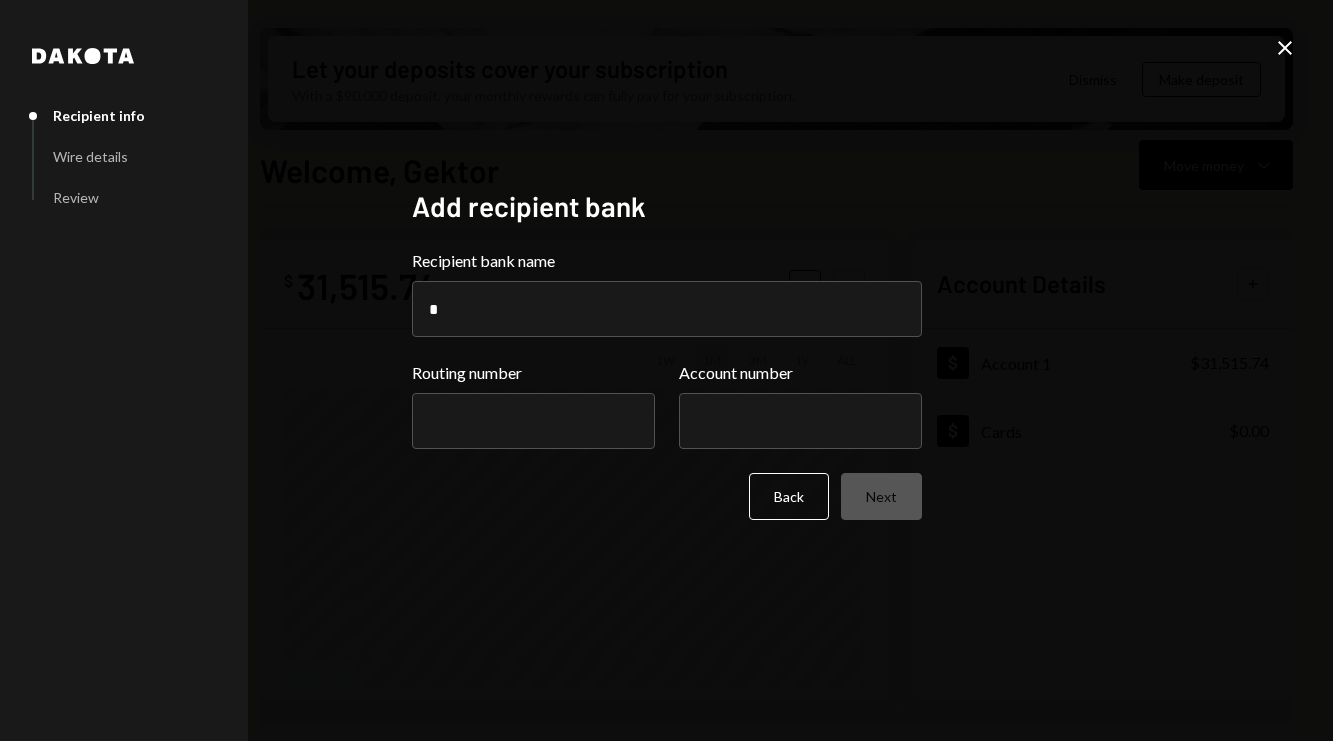 type on "**********" 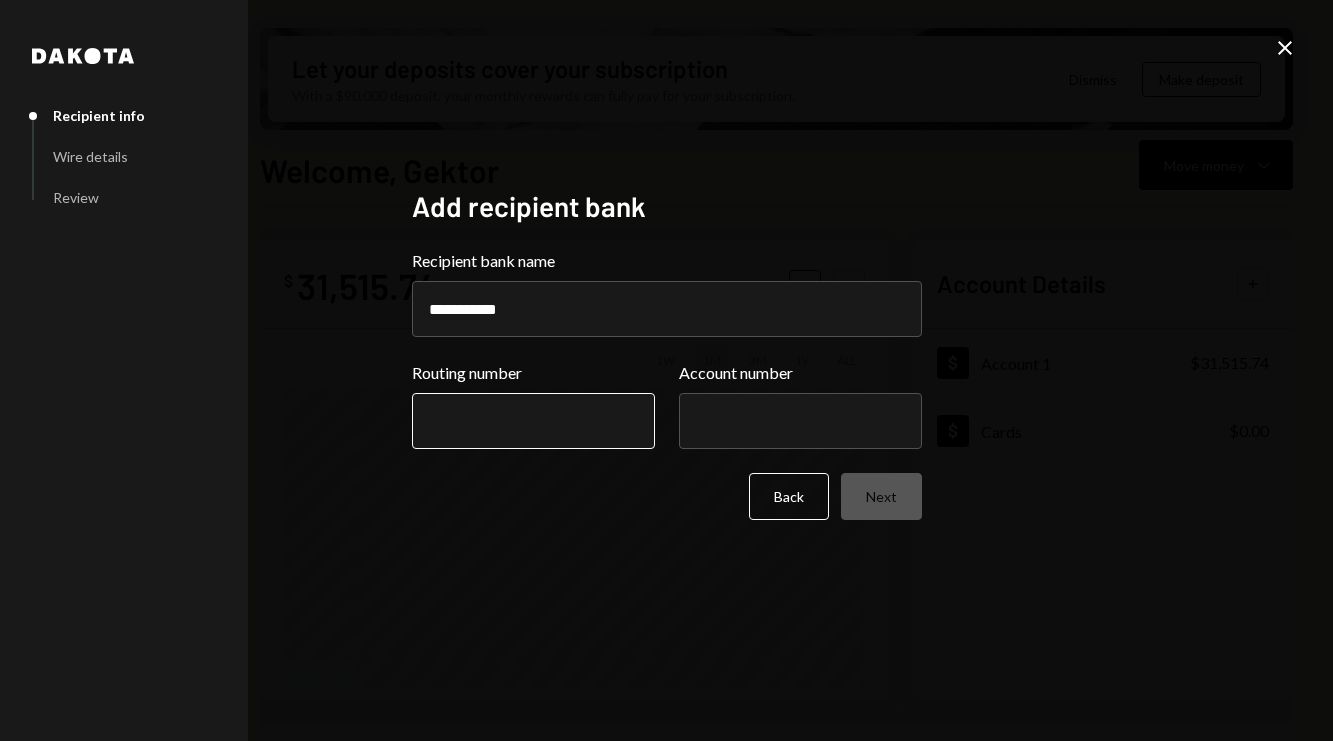 click on "Routing number" at bounding box center [533, 421] 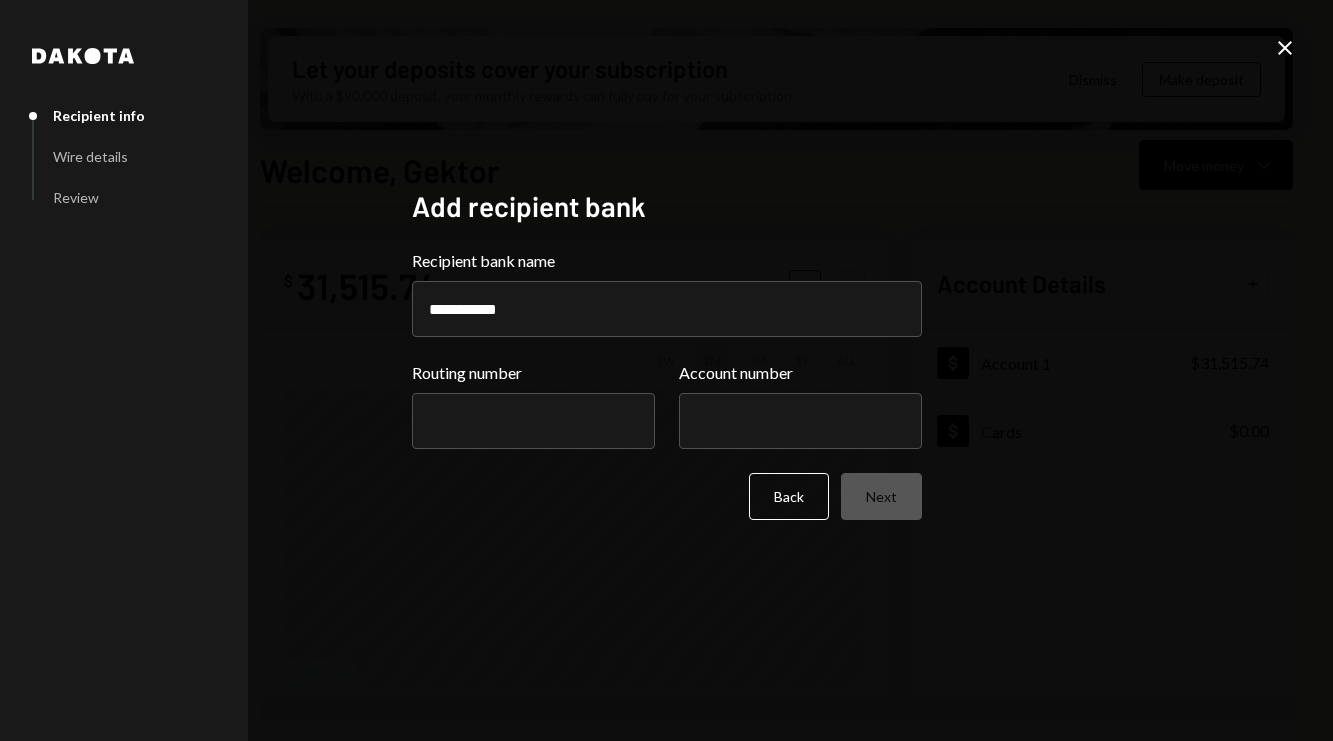 paste on "*********" 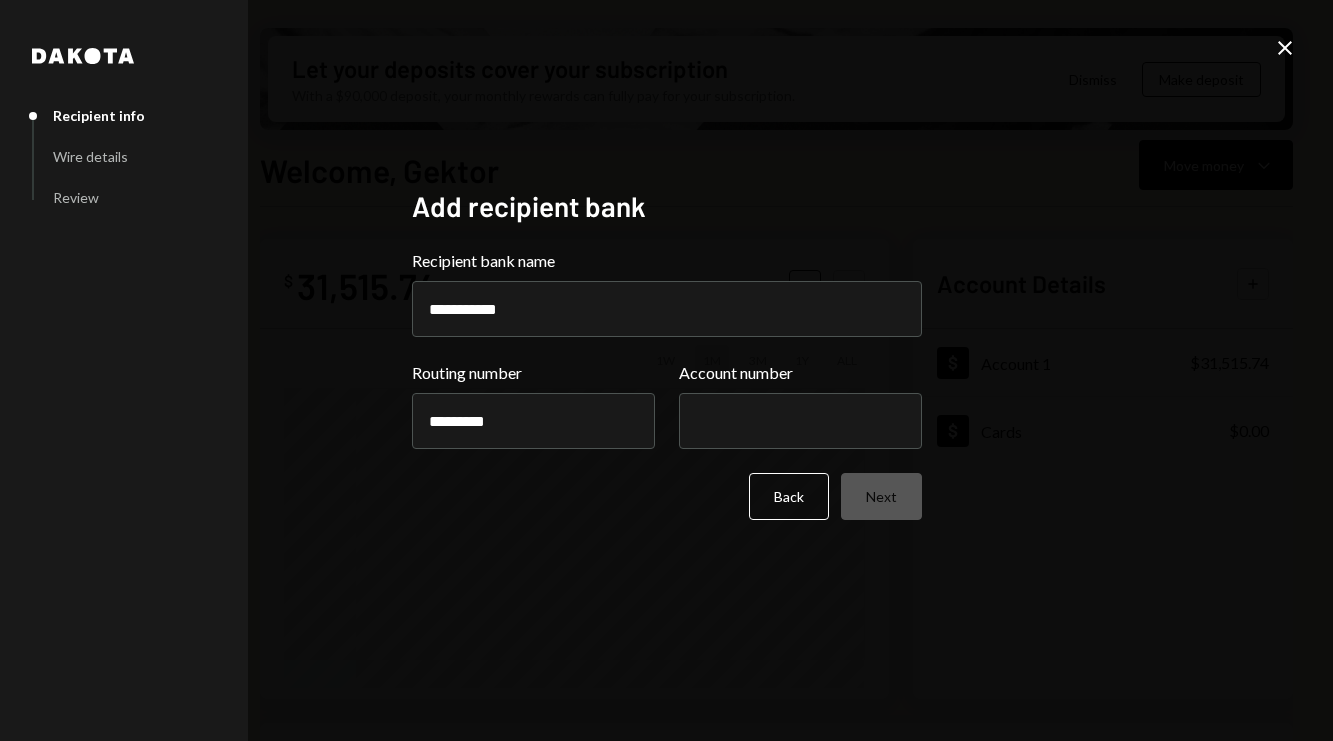 type on "*********" 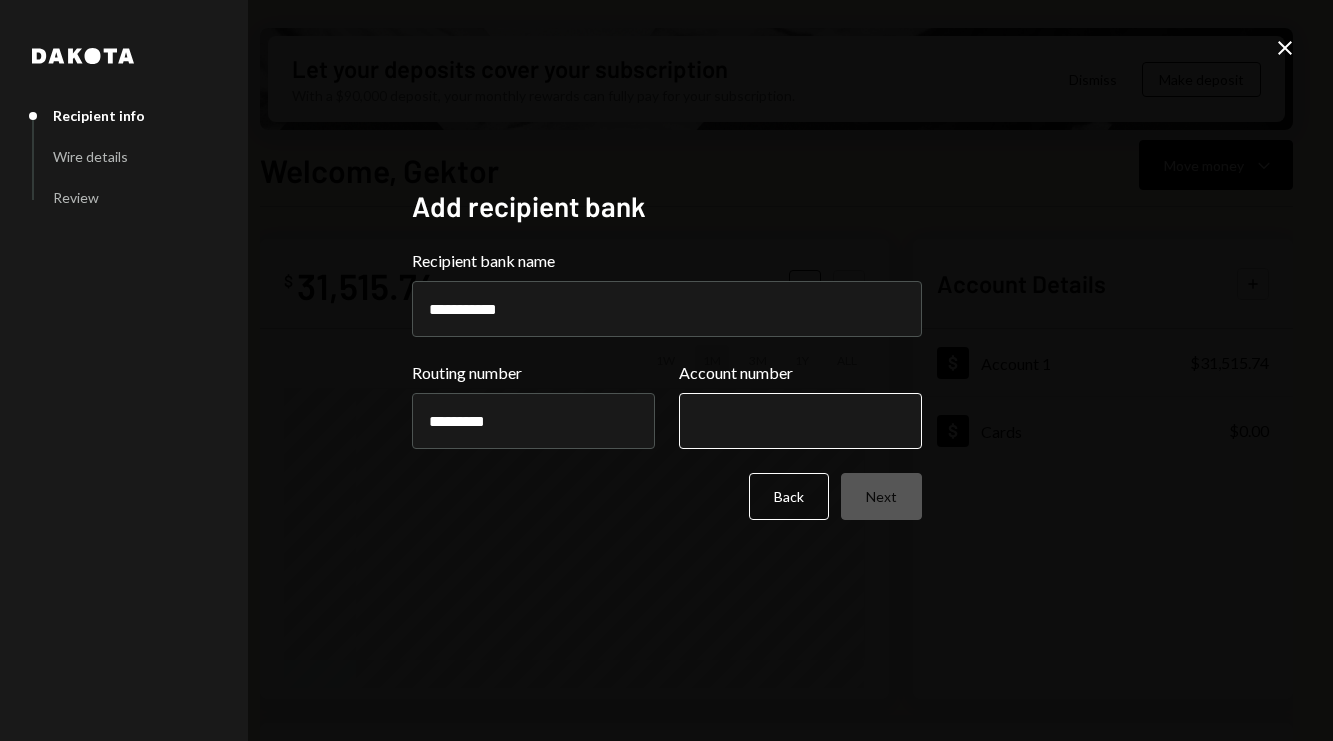 click on "Account number" at bounding box center (800, 421) 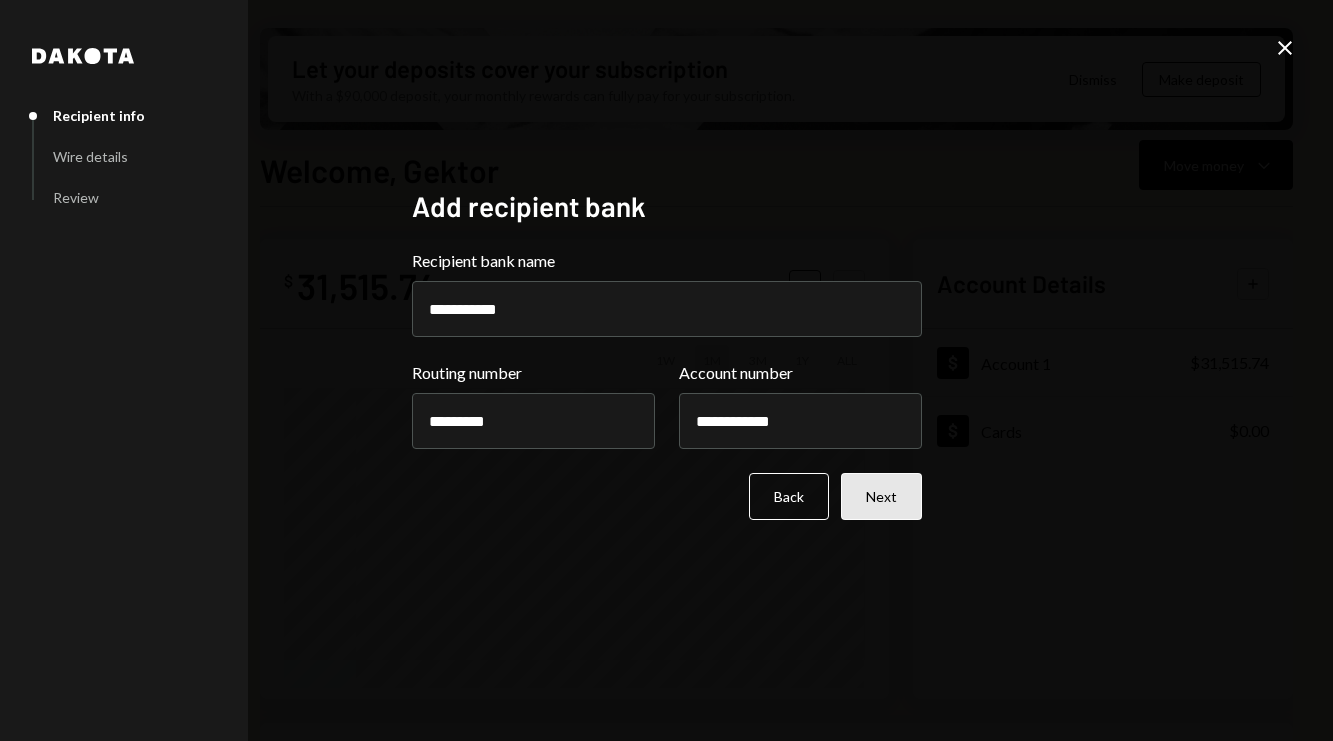 type on "**********" 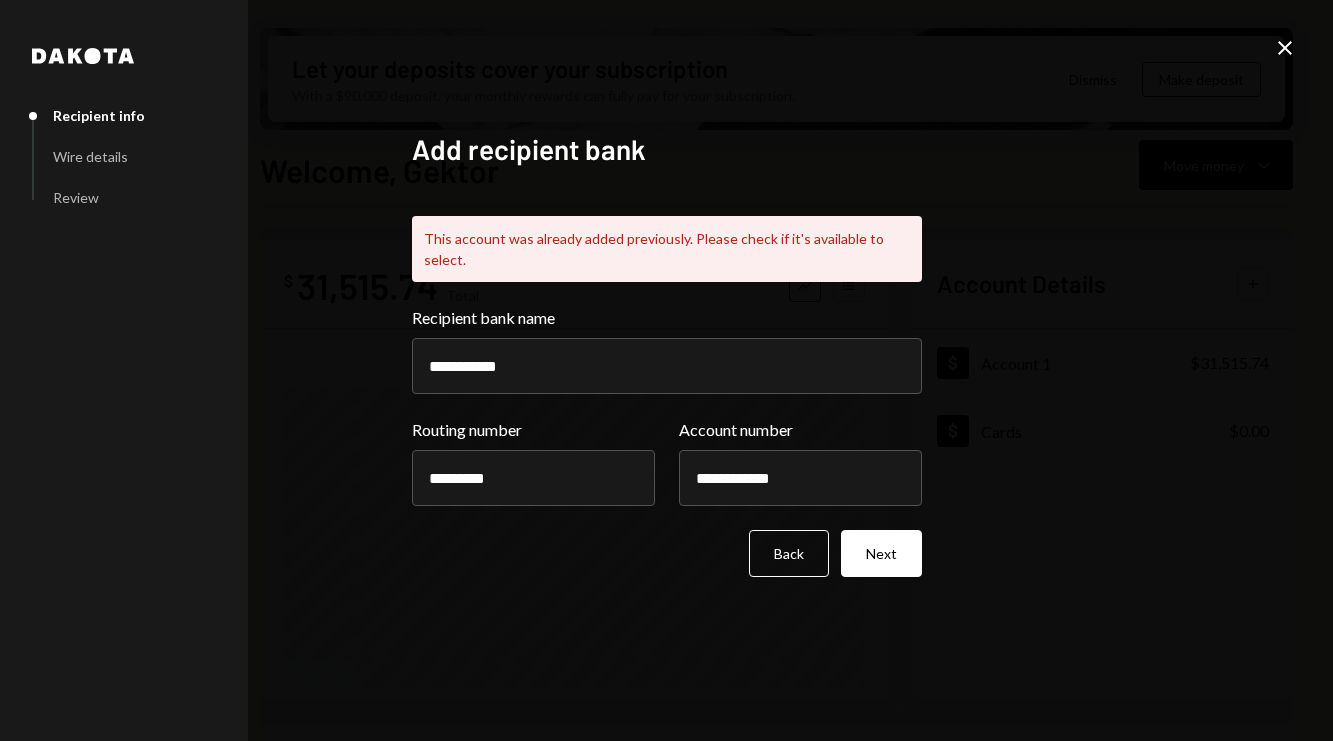 click on "Close" 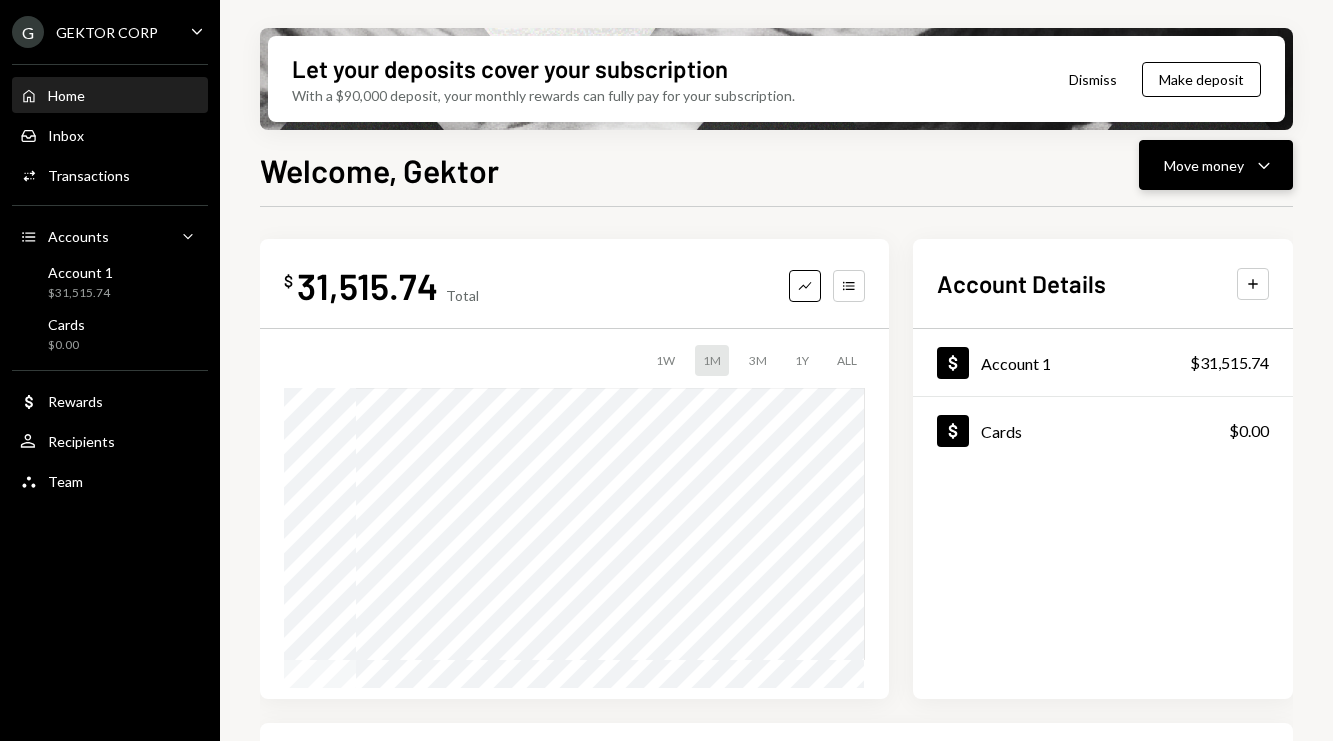 click on "Move money Caret Down" at bounding box center (1216, 165) 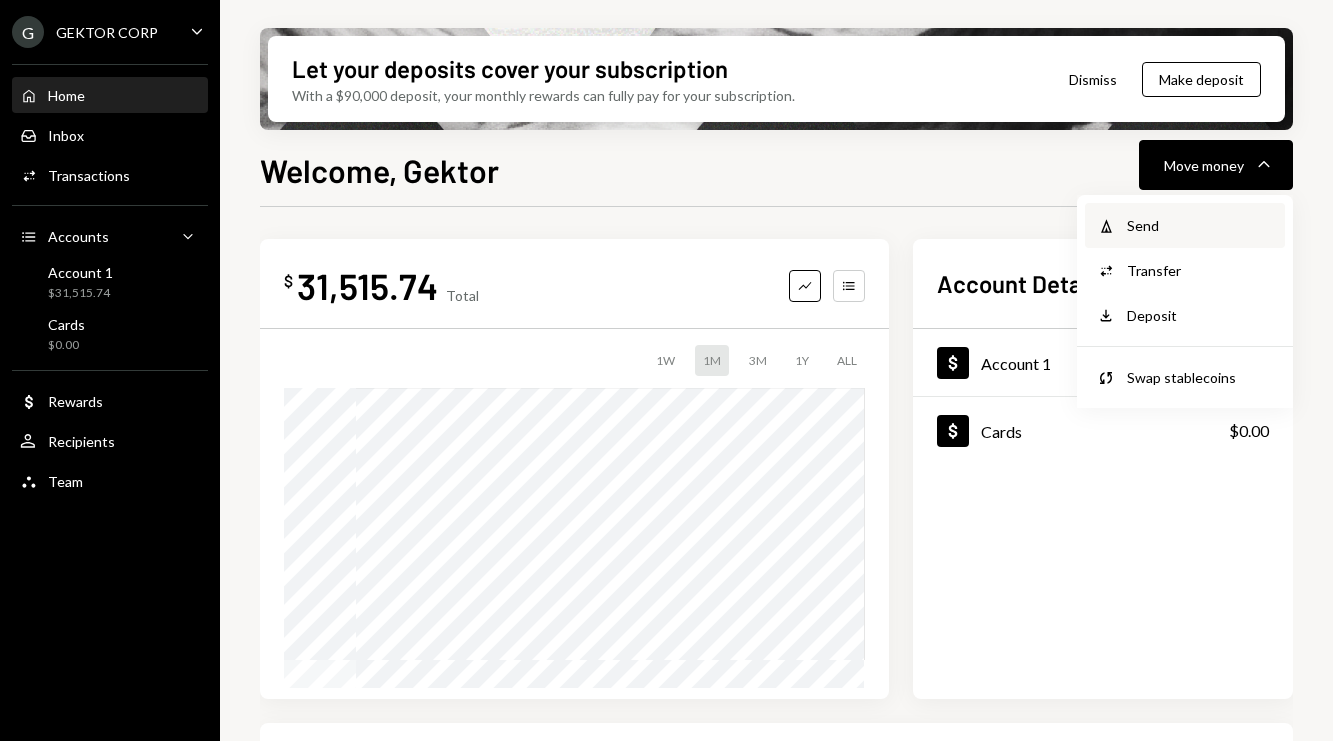 click on "Send" at bounding box center [1200, 225] 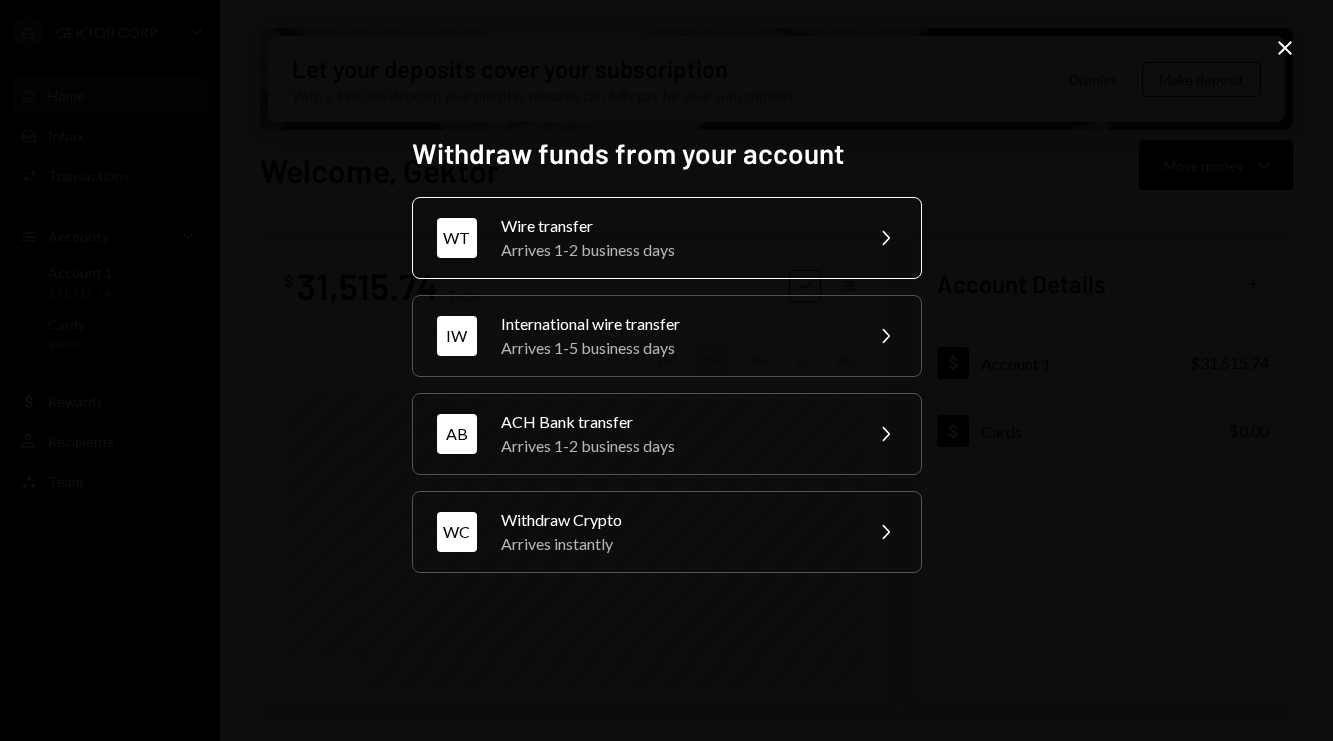 click on "Wire transfer" at bounding box center [675, 226] 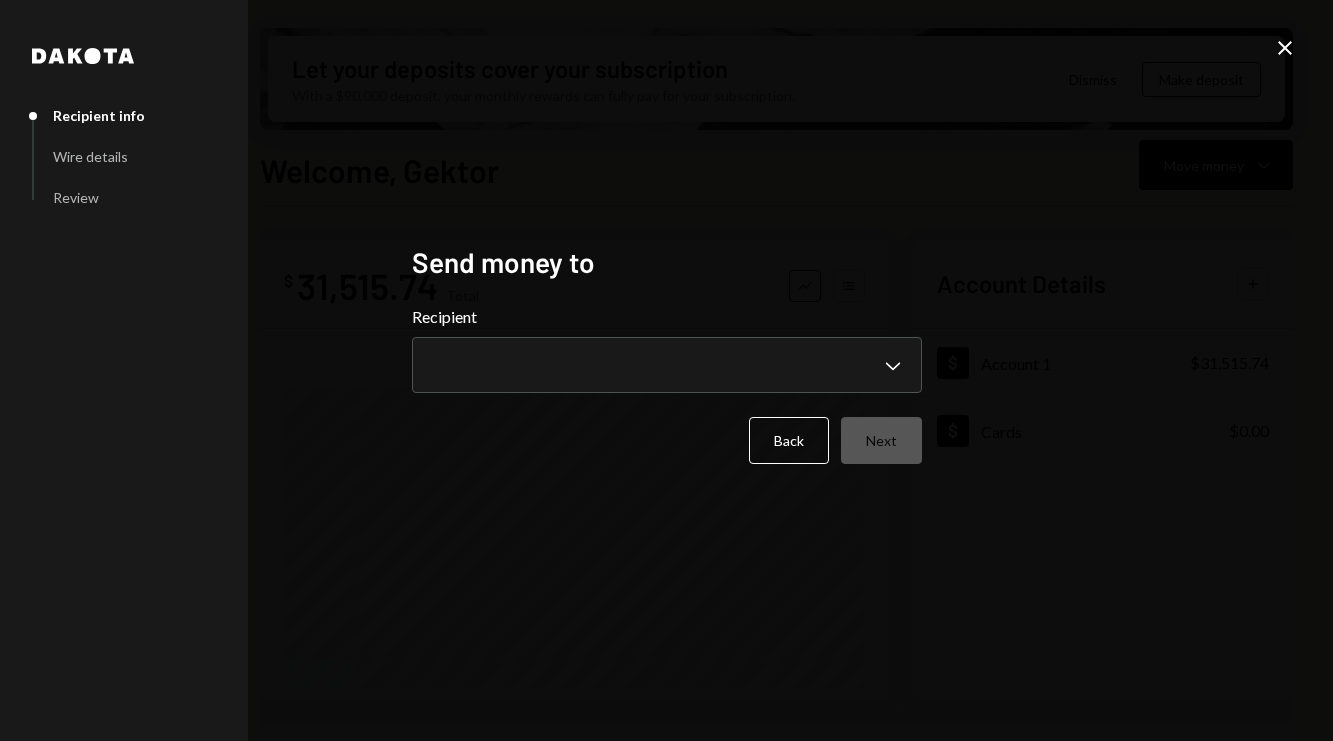 type 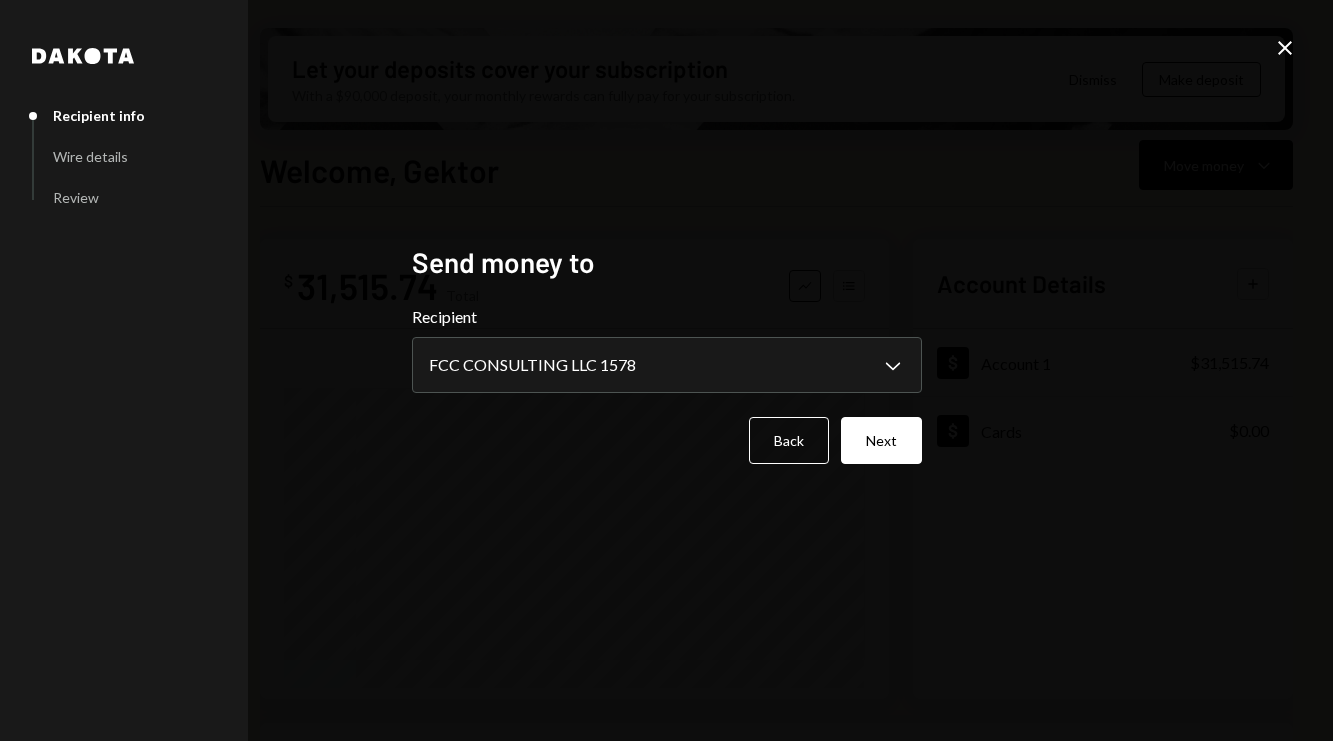 select on "**********" 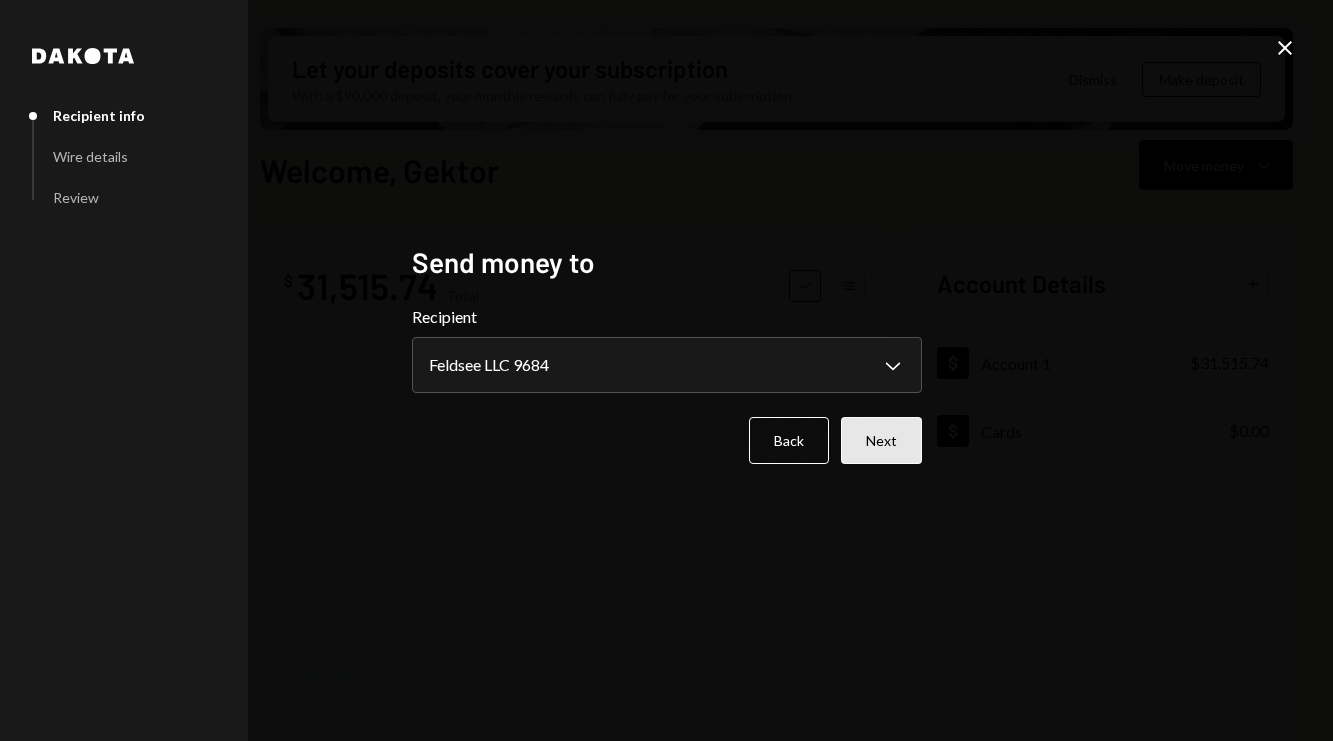 click on "Next" at bounding box center [881, 440] 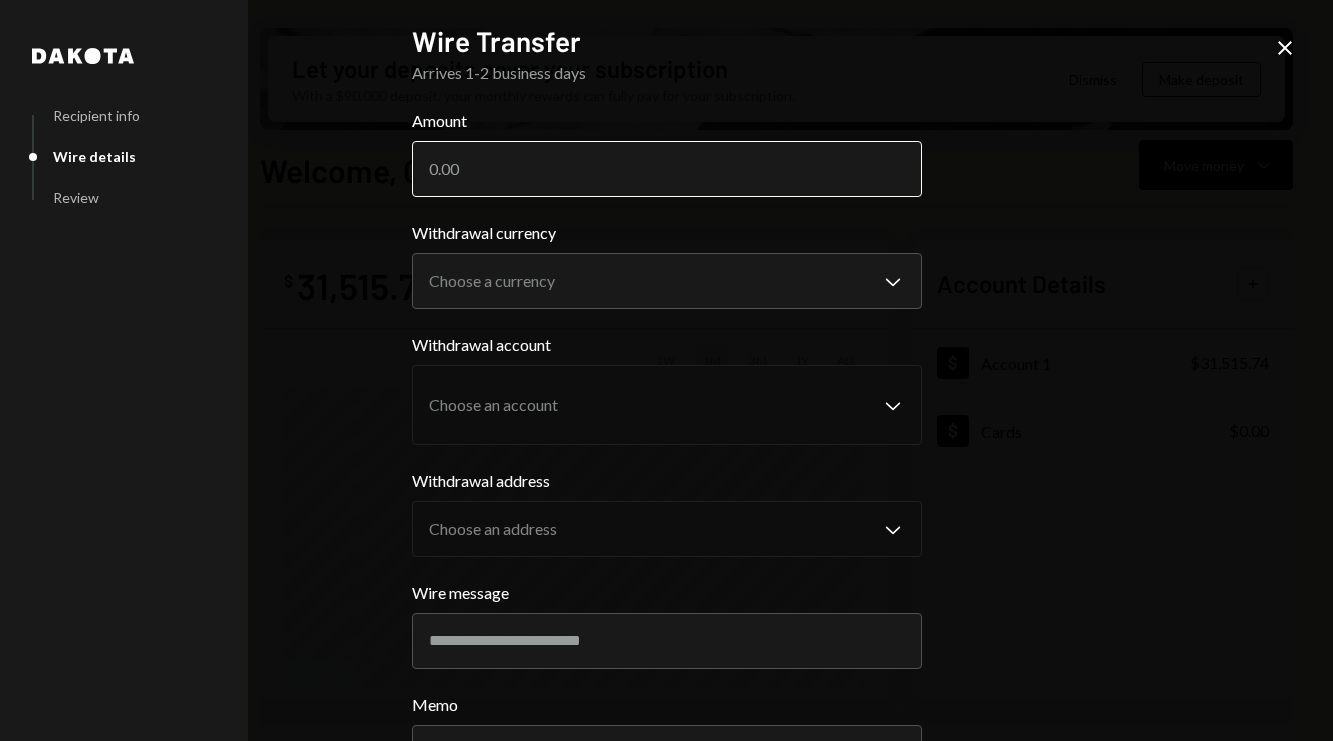 click on "Amount" at bounding box center [667, 169] 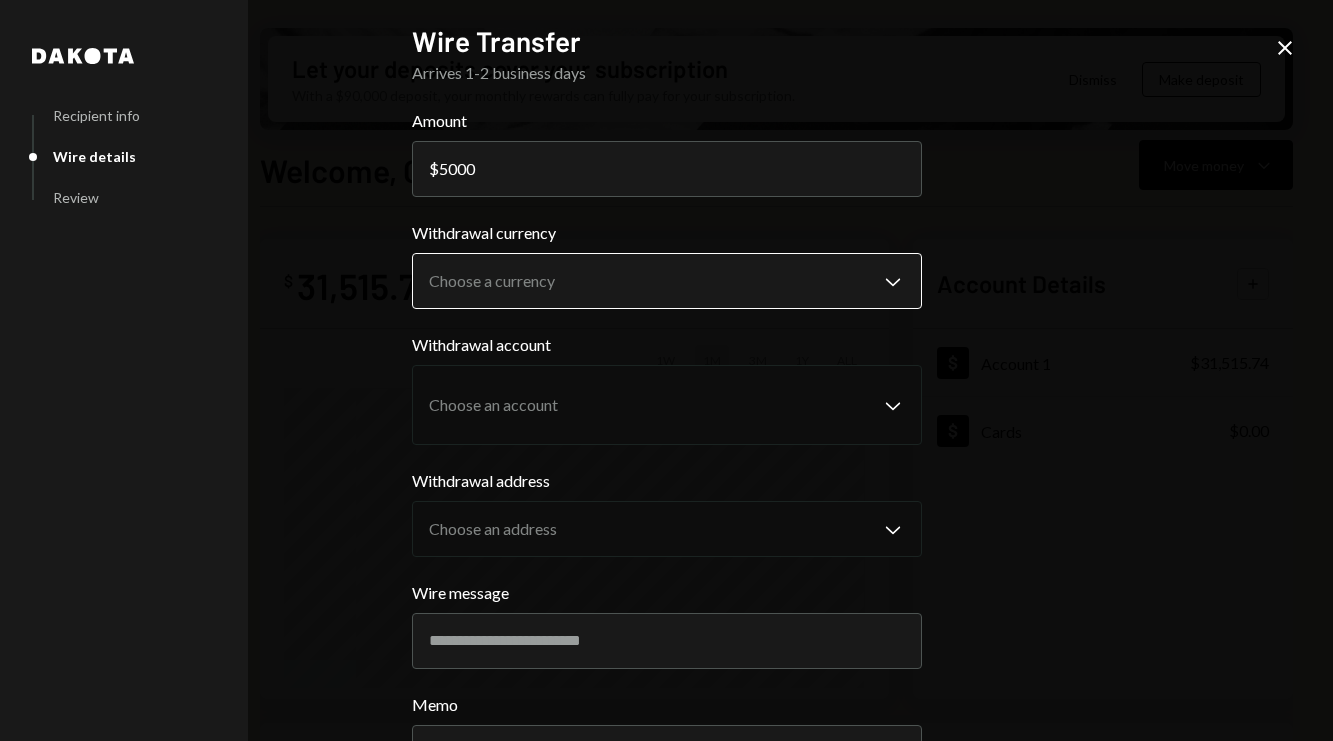 type on "5000" 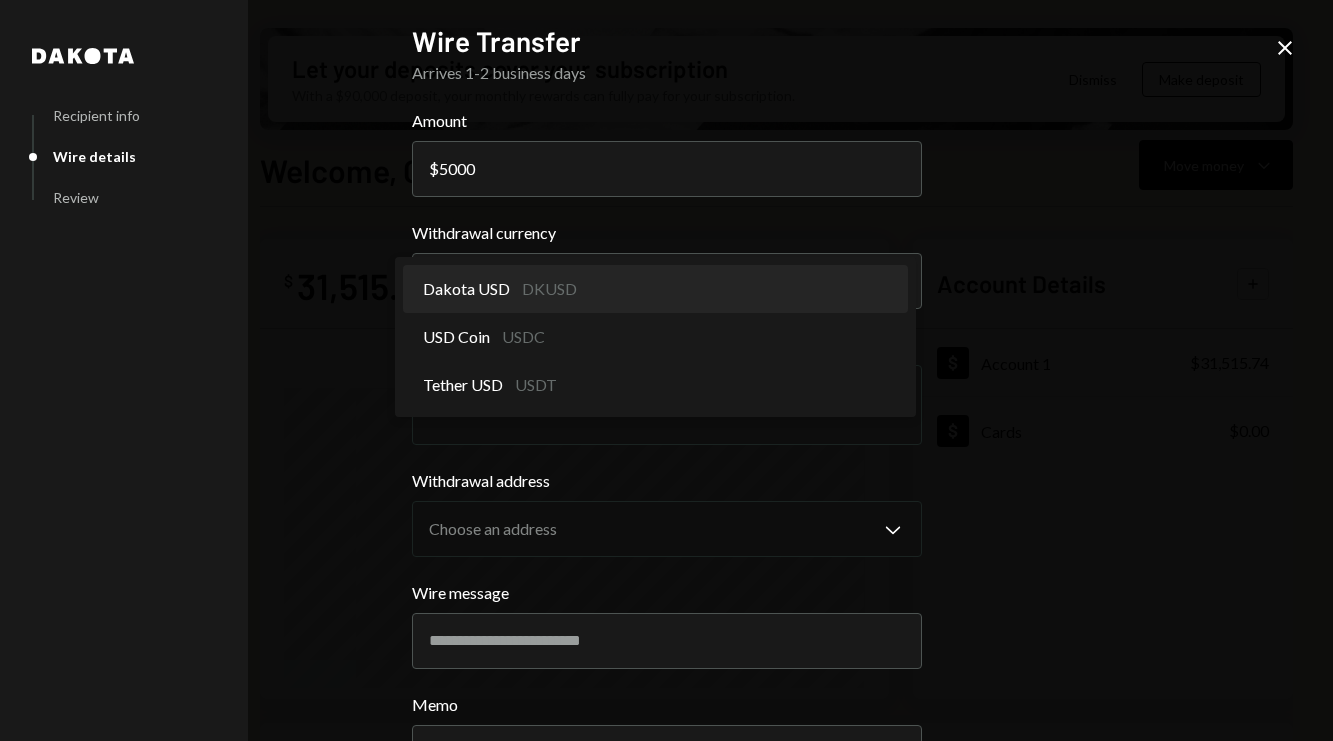 select on "*****" 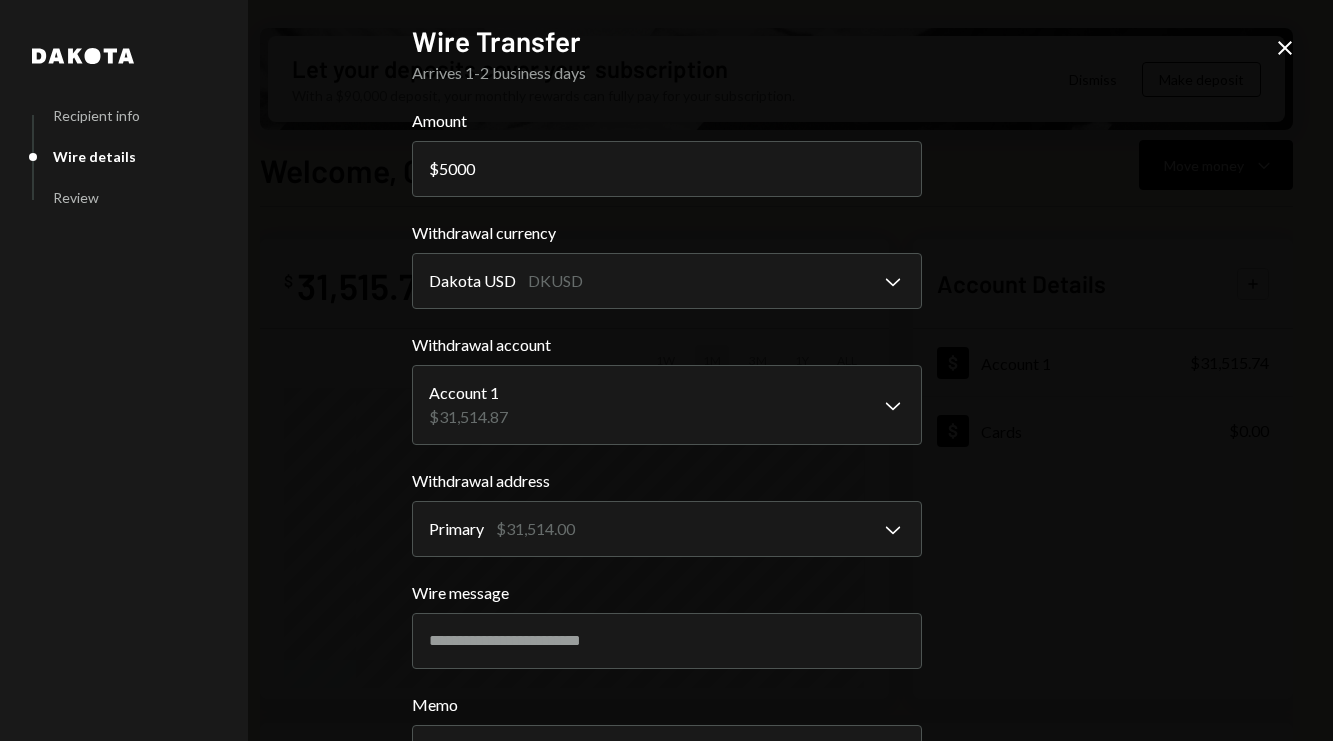 scroll, scrollTop: 166, scrollLeft: 0, axis: vertical 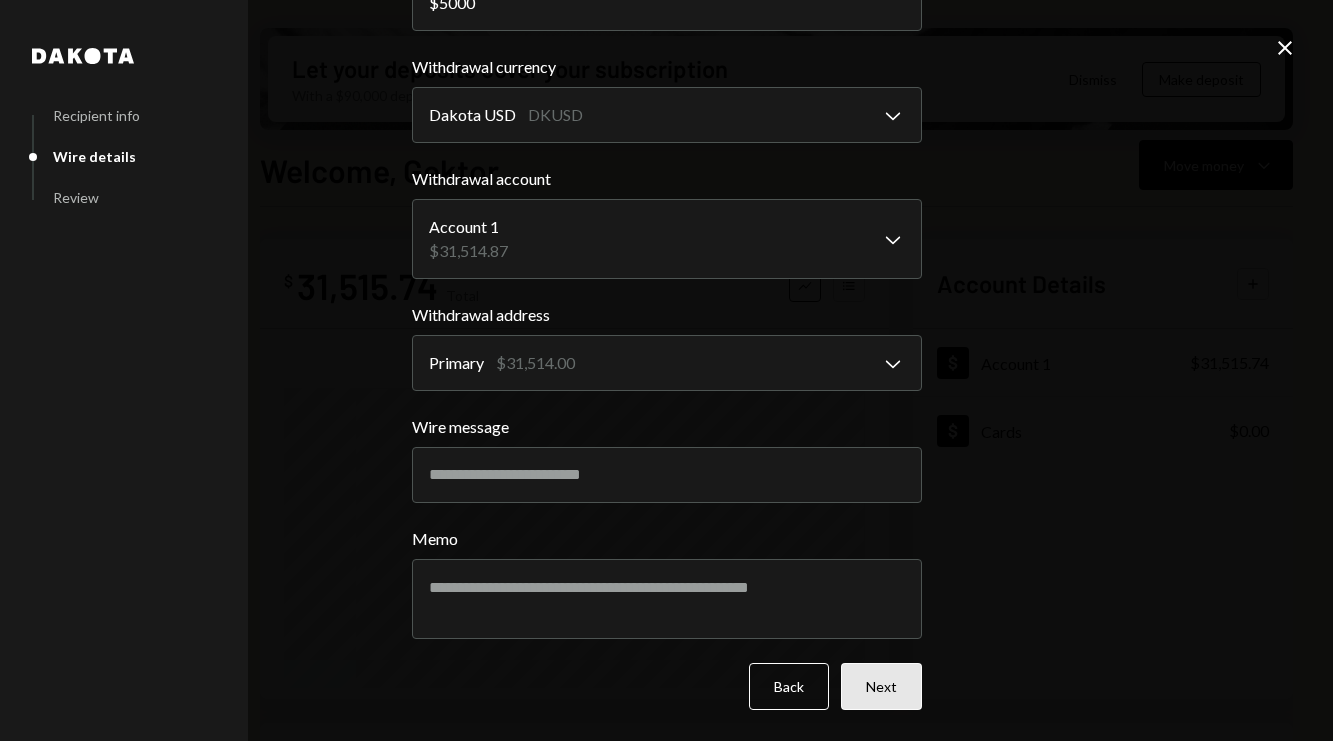 click on "Next" at bounding box center (881, 686) 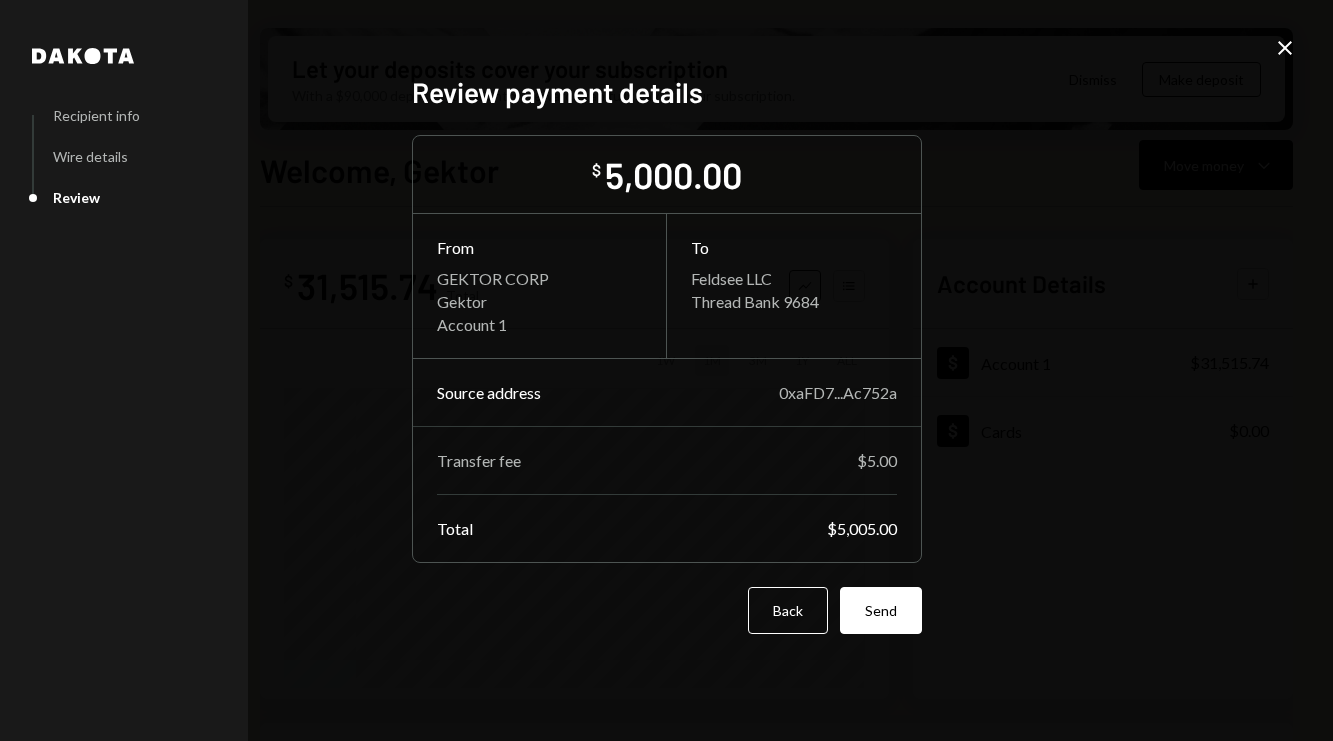 scroll, scrollTop: 0, scrollLeft: 0, axis: both 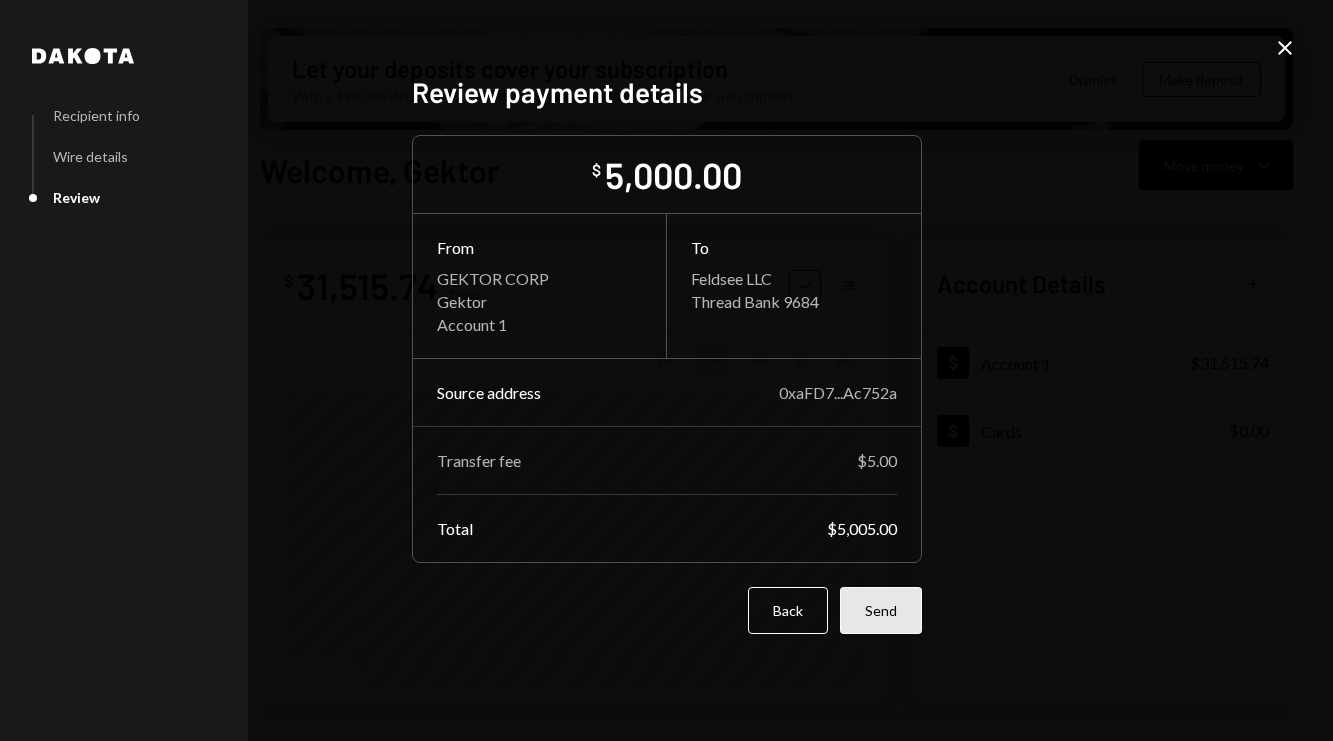 click on "Send" at bounding box center [881, 610] 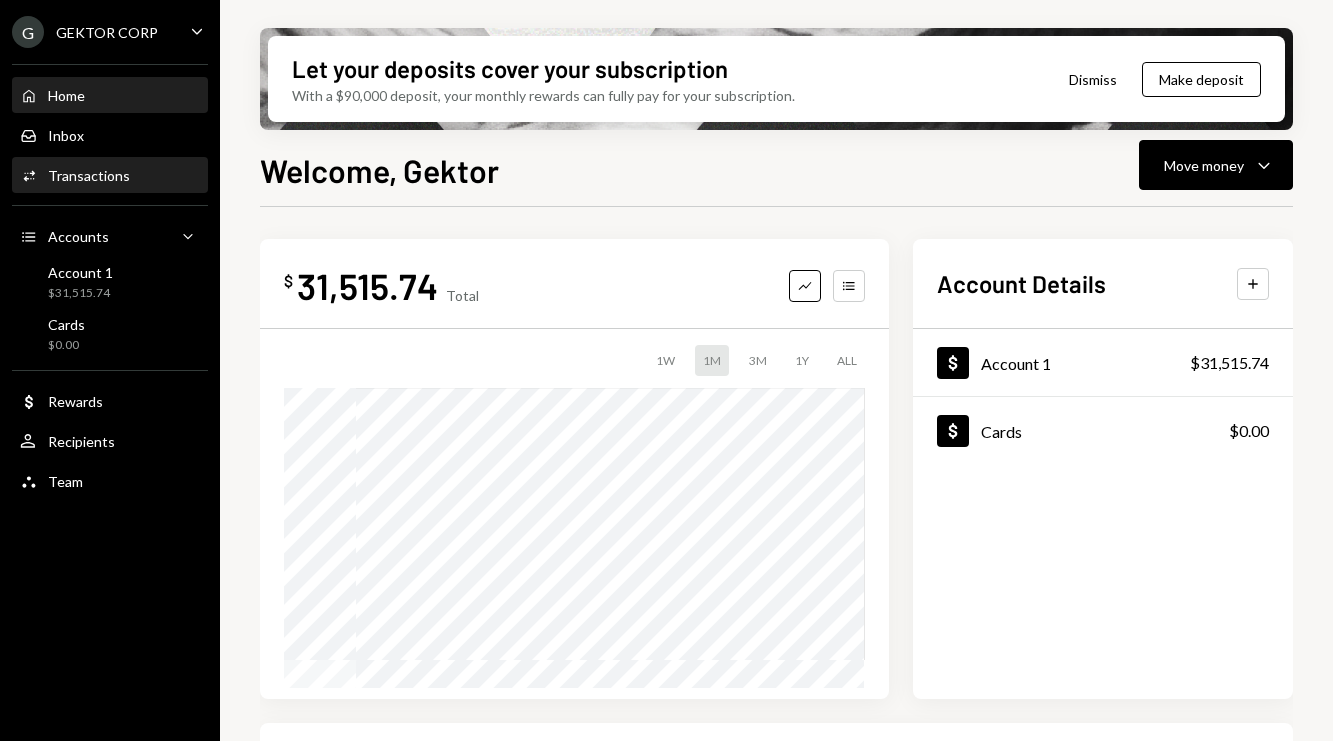 click on "Activities Transactions" at bounding box center (110, 176) 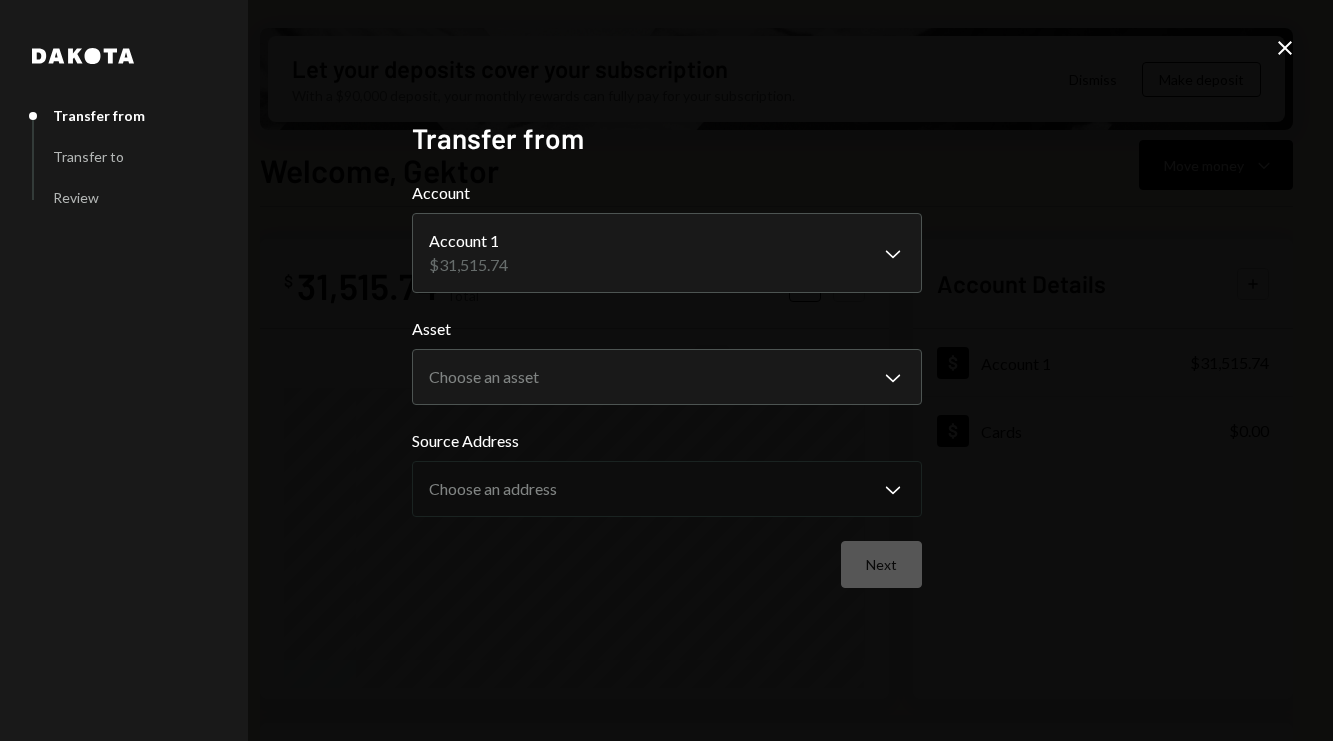 scroll, scrollTop: 0, scrollLeft: 0, axis: both 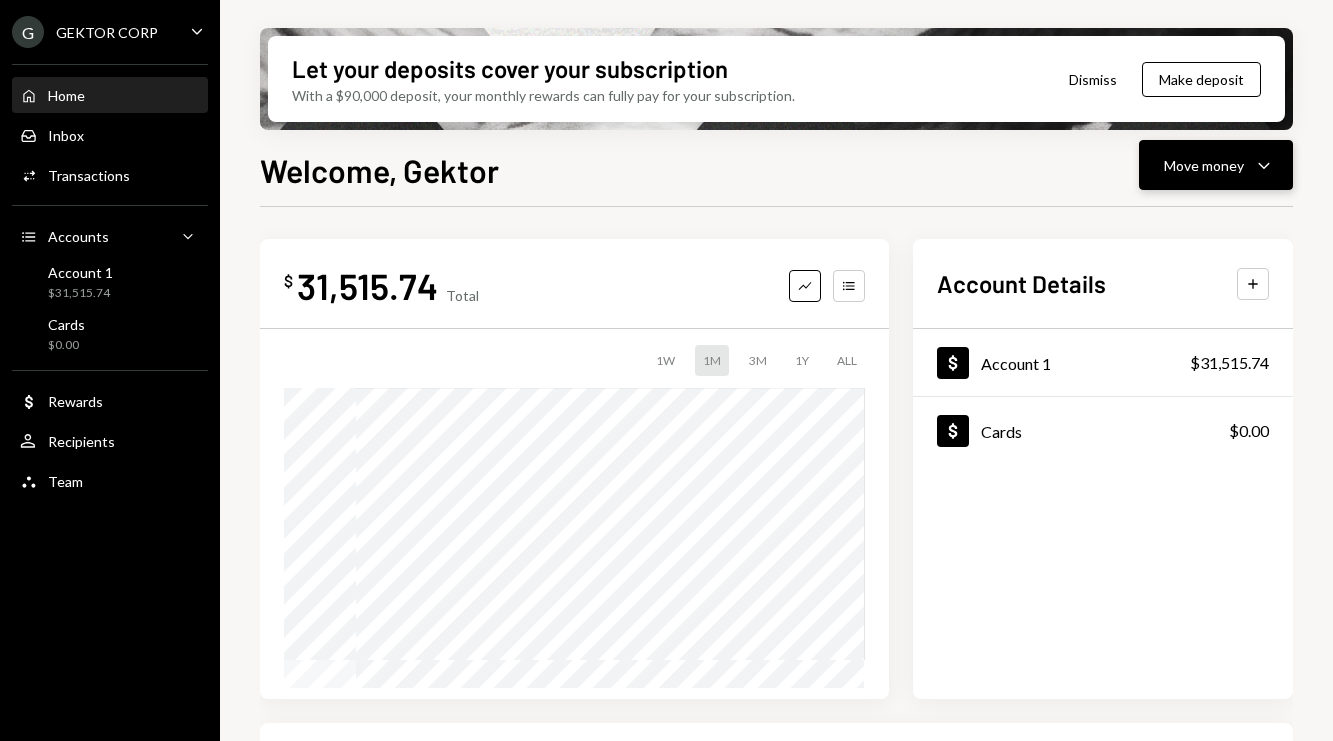 click on "Move money Caret Down" at bounding box center [1216, 165] 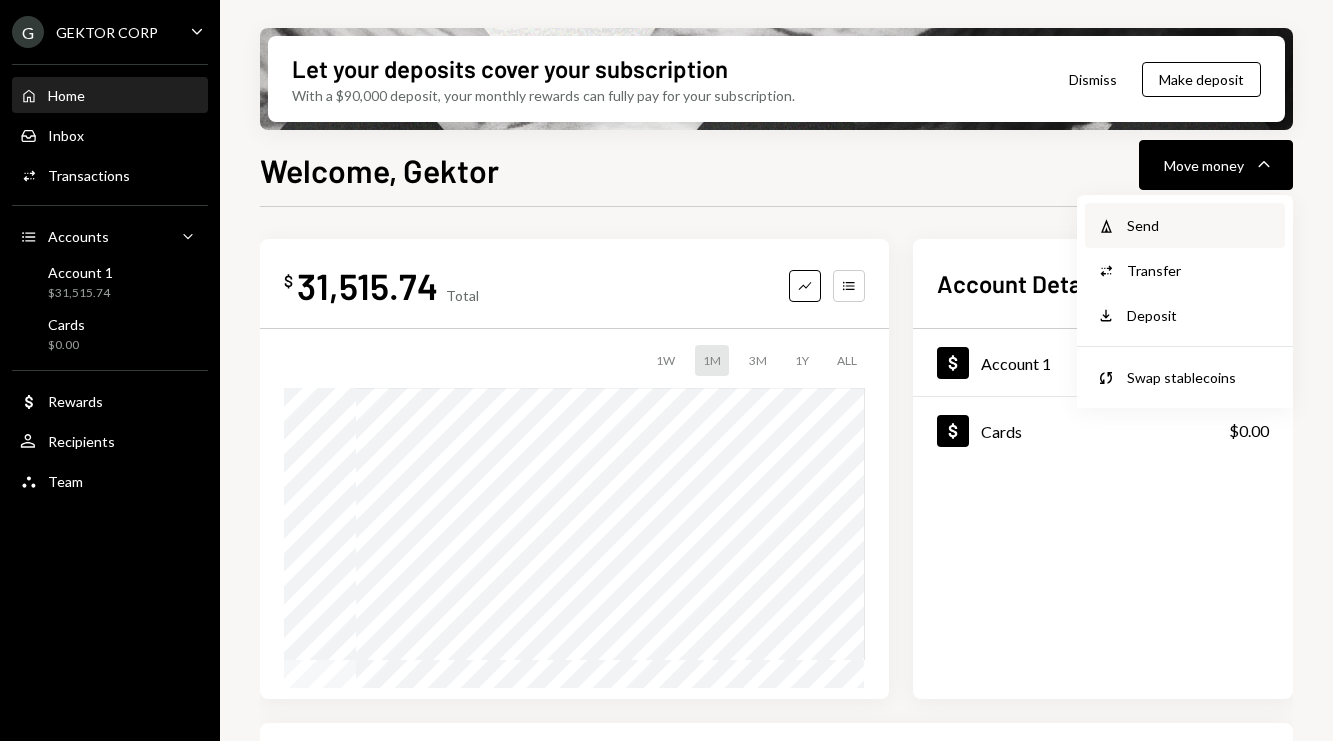 click on "Send" at bounding box center [1200, 225] 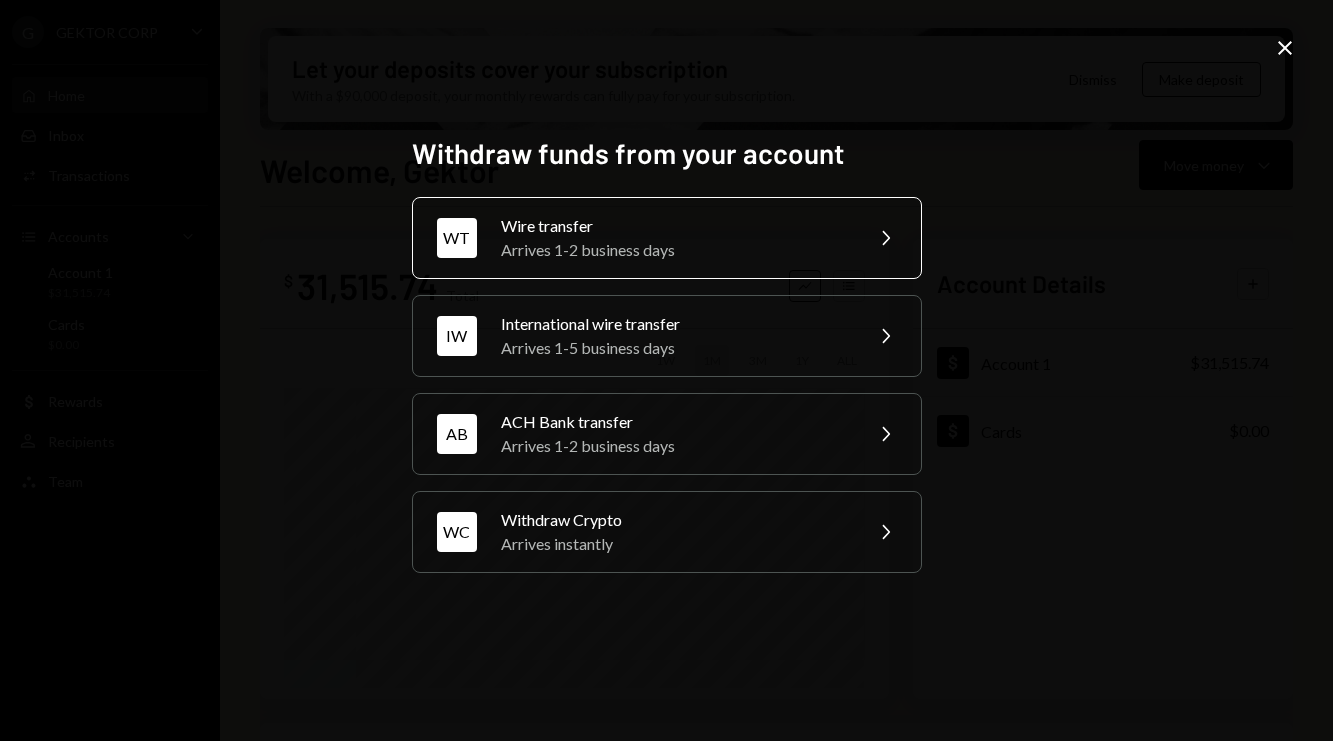 click on "Arrives 1-2 business days" at bounding box center [675, 250] 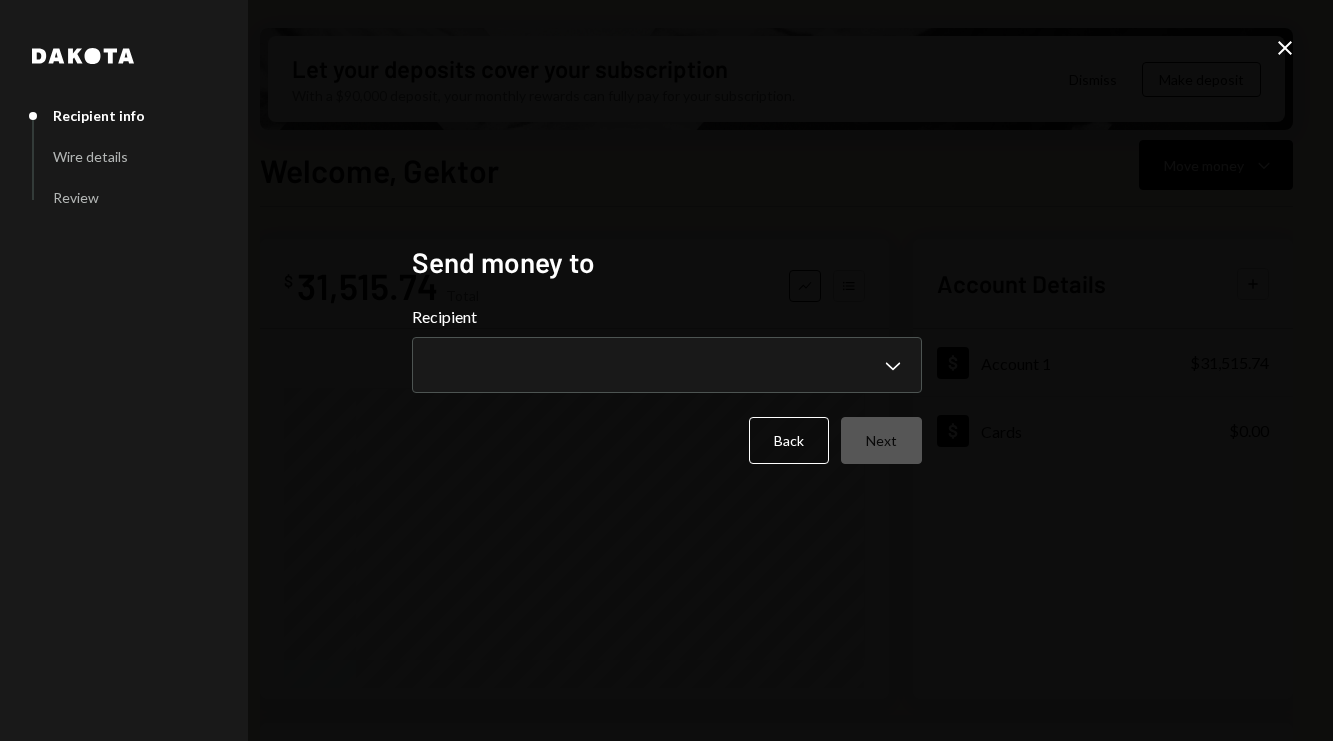 click on "Send money to" at bounding box center [667, 262] 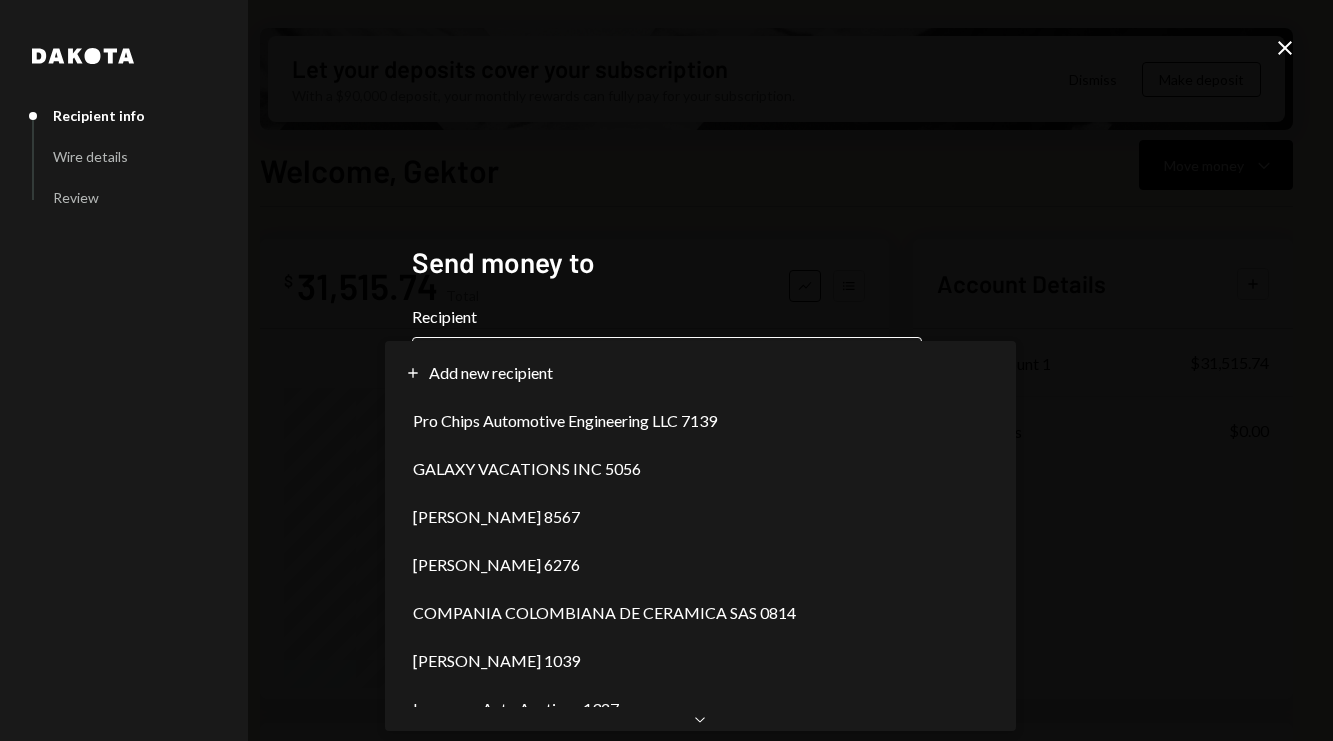 click on "**********" at bounding box center (666, 370) 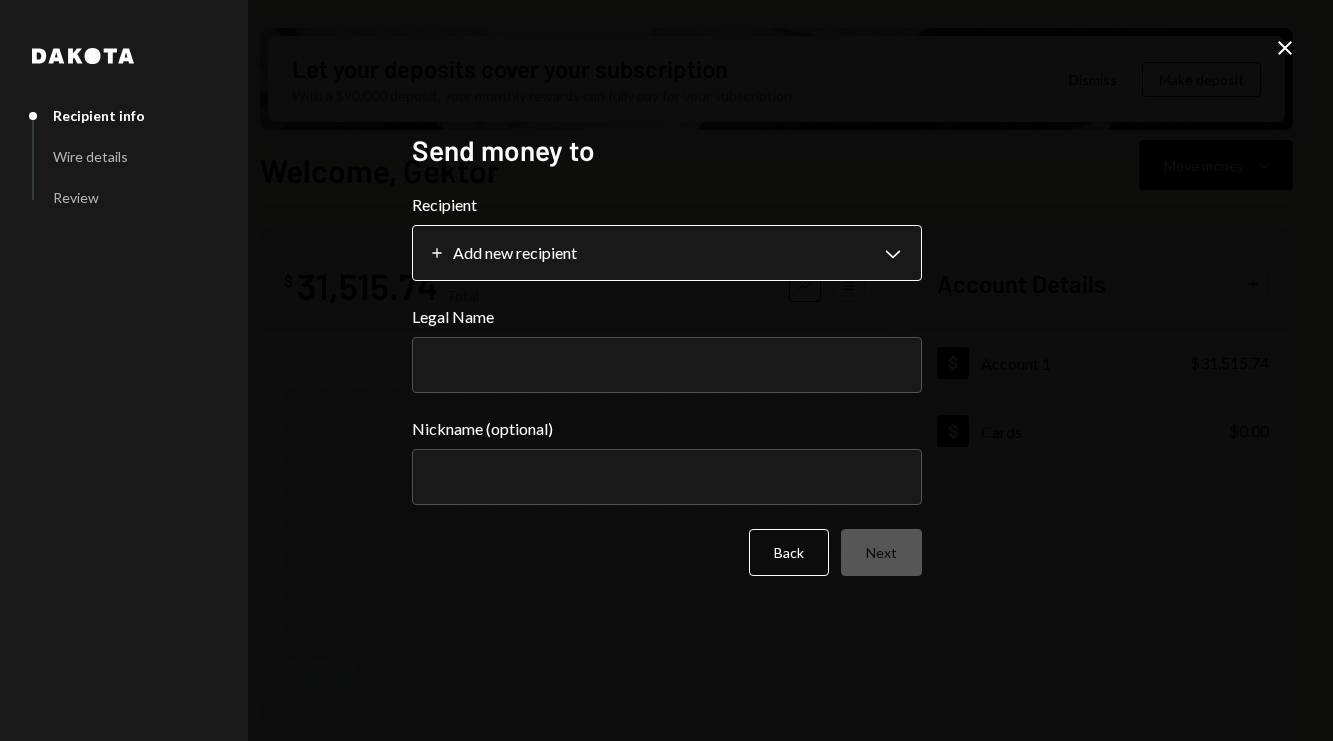 click on "Legal Name" at bounding box center (667, 365) 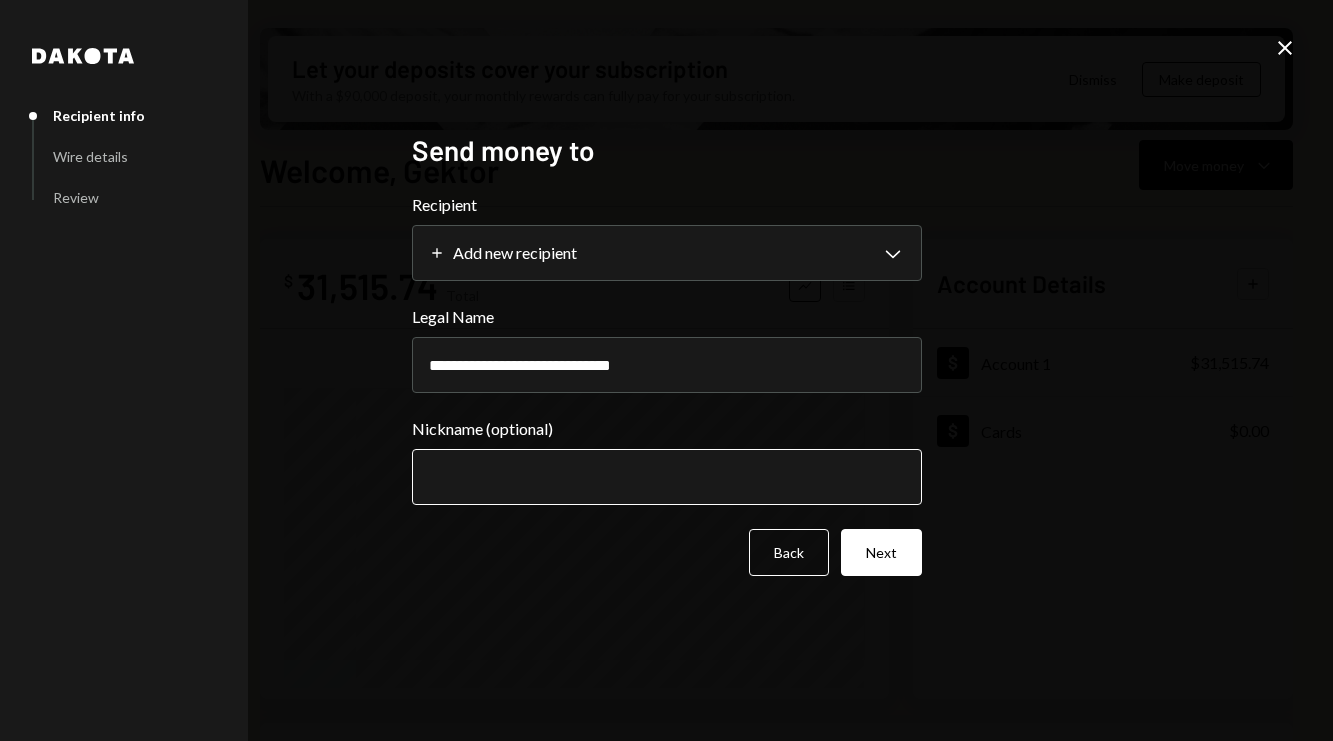 type on "**********" 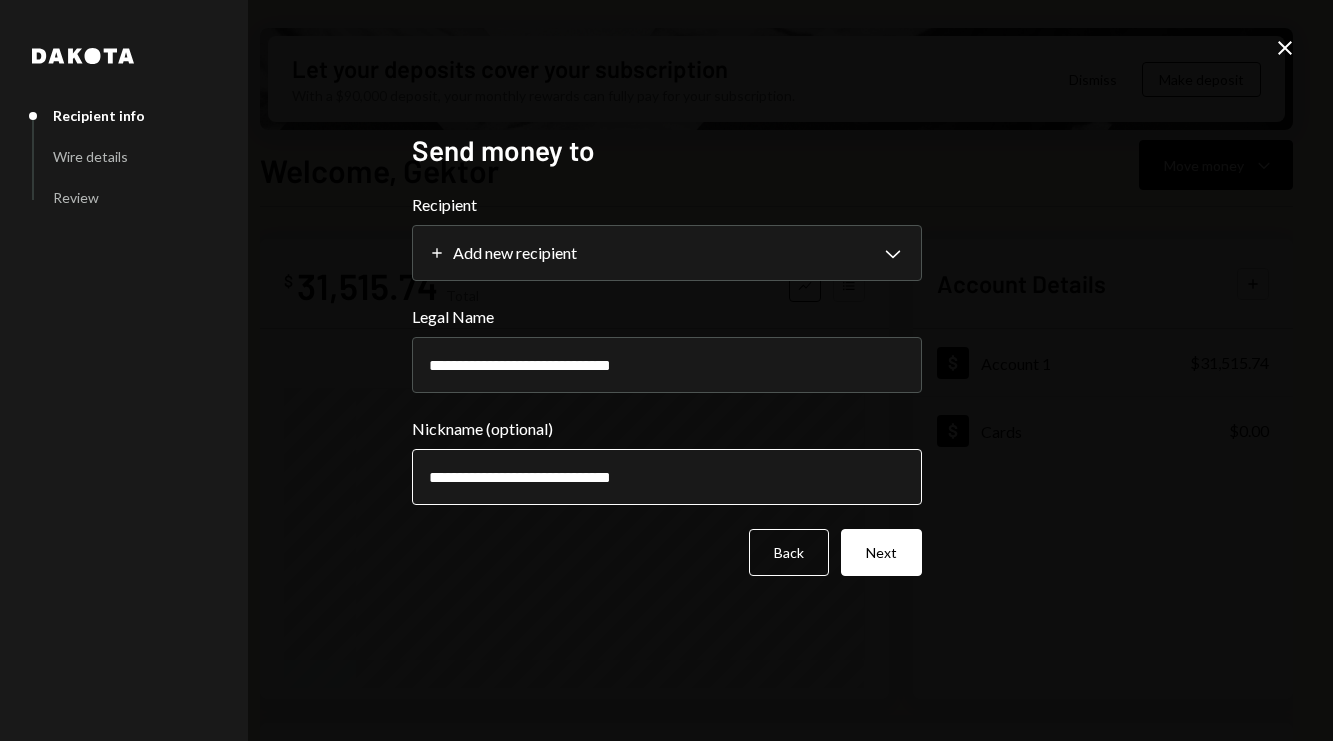 type on "**********" 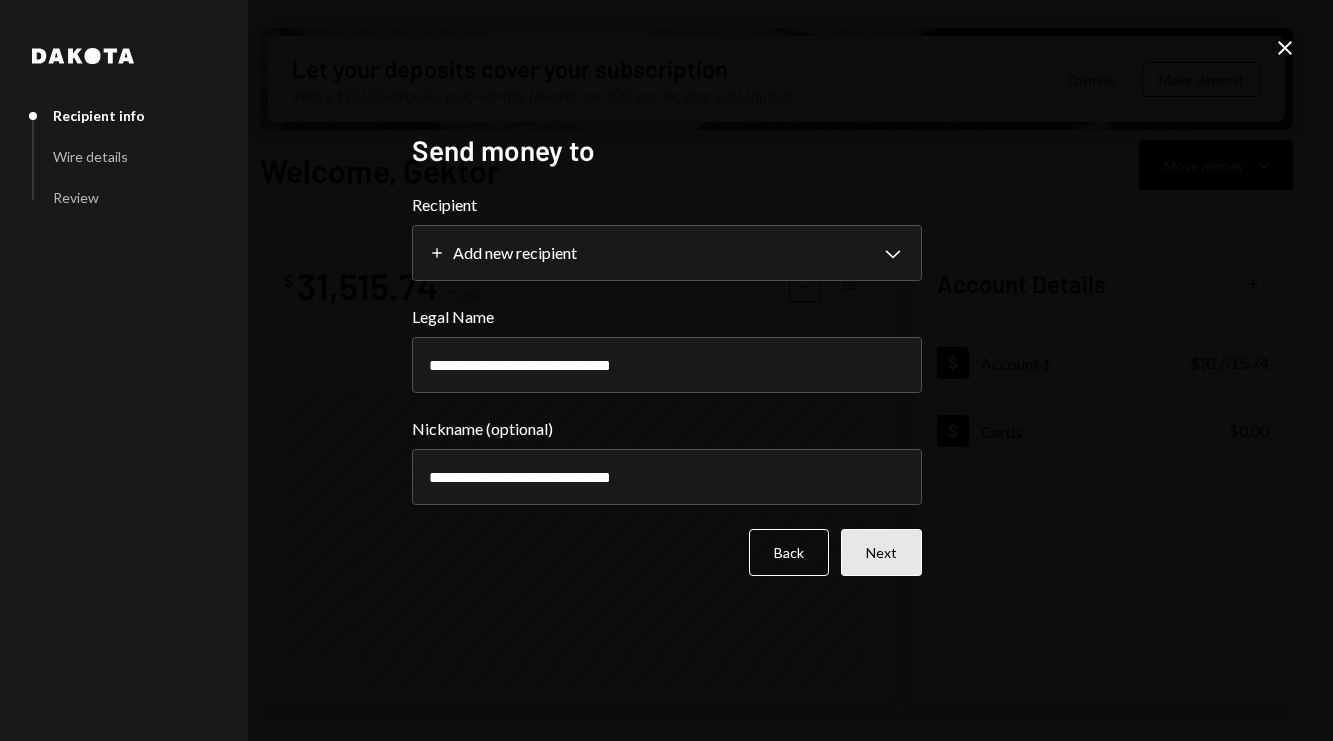 click on "Next" at bounding box center [881, 552] 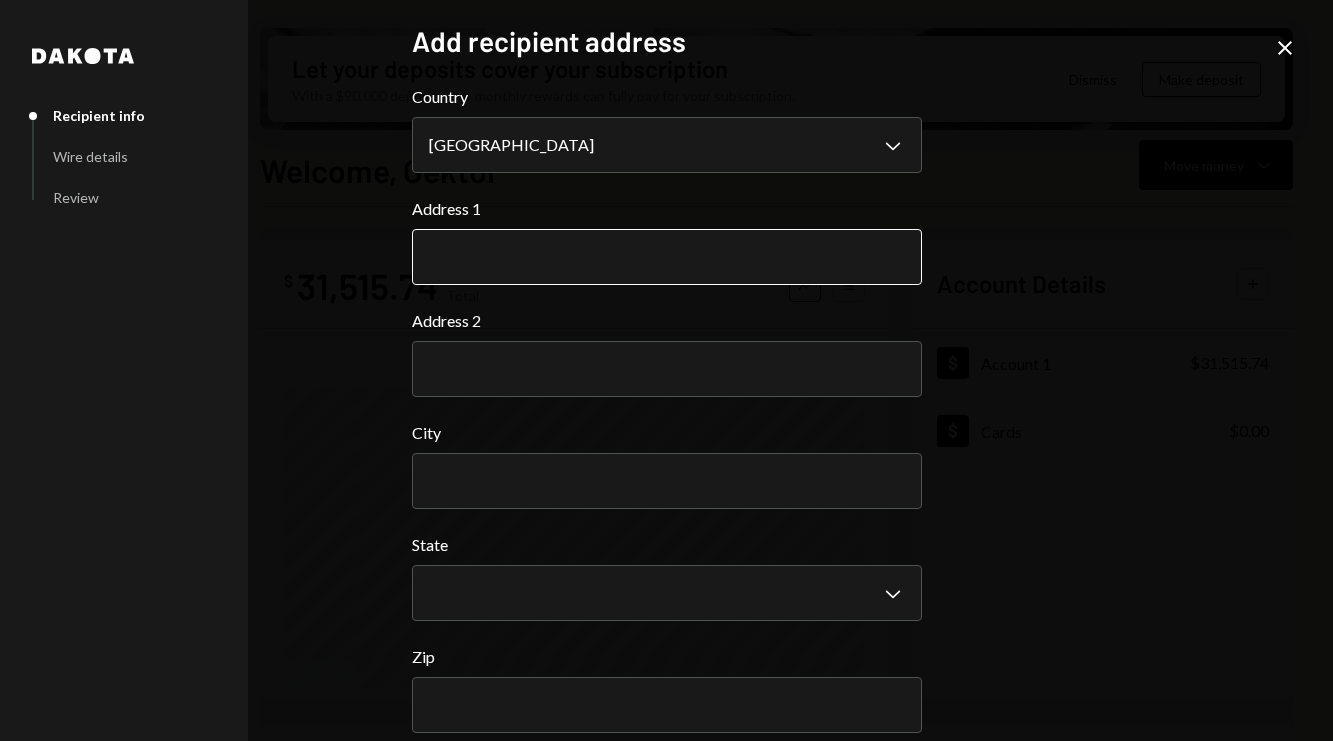 click on "Address 1" at bounding box center (667, 257) 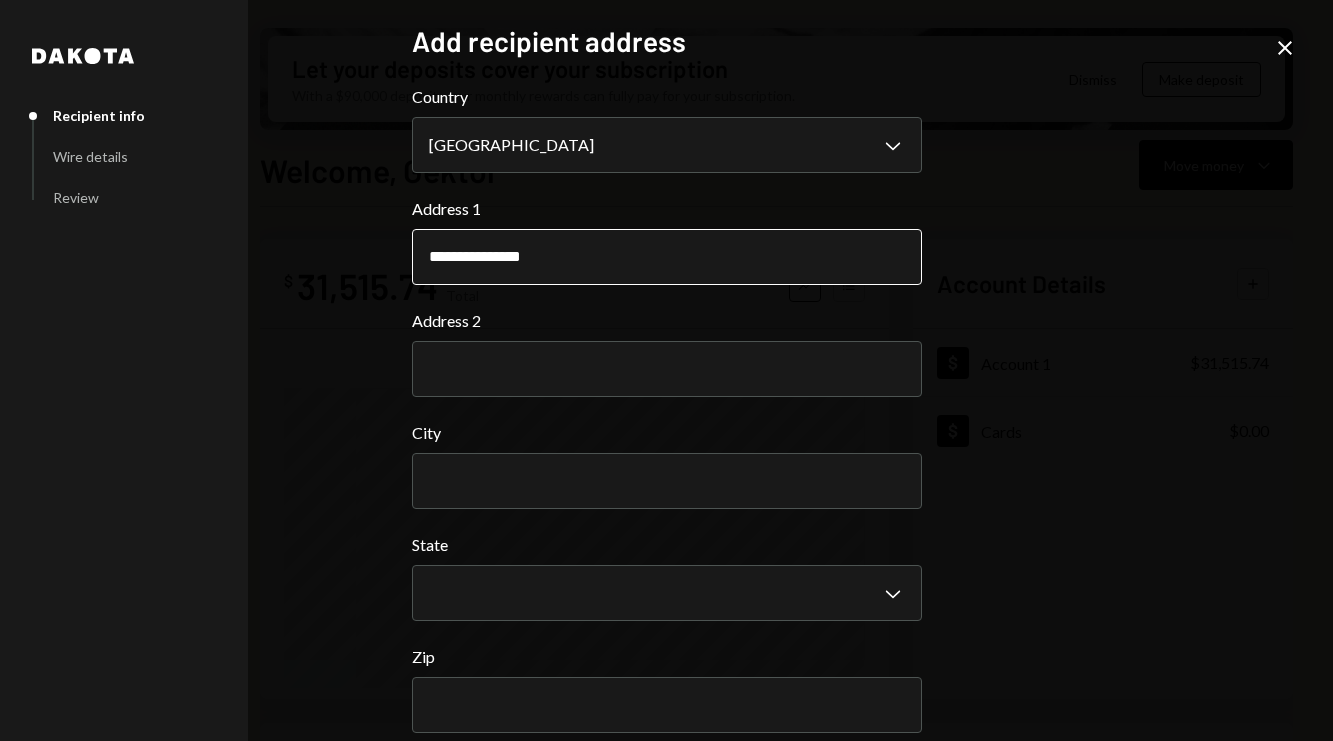 type on "**********" 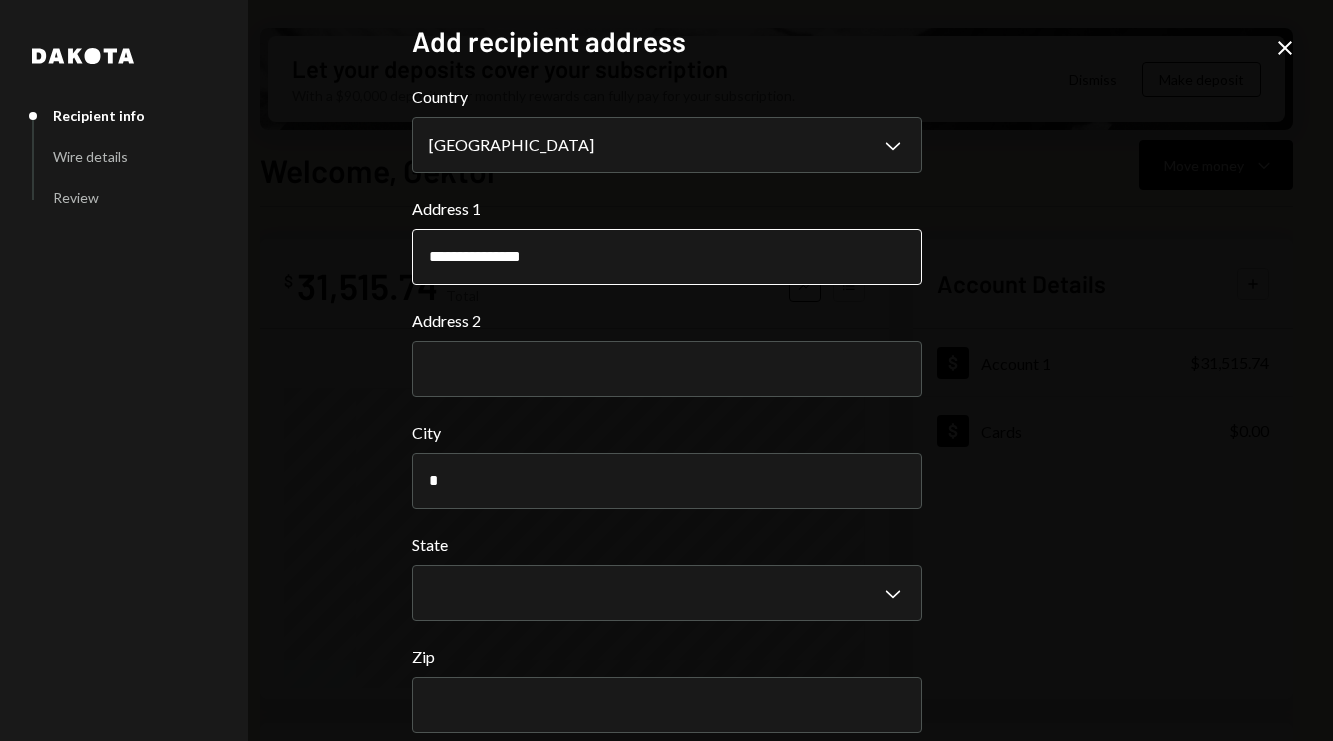 type on "*****" 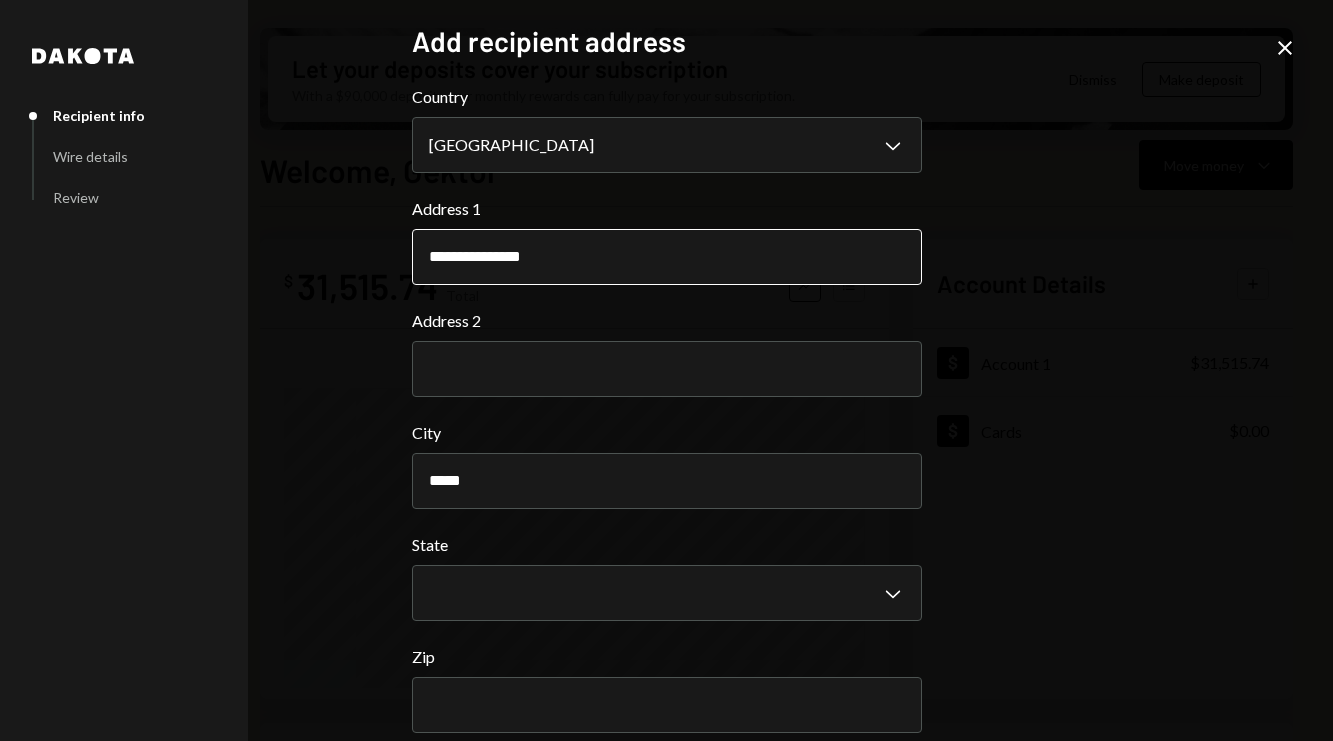 type 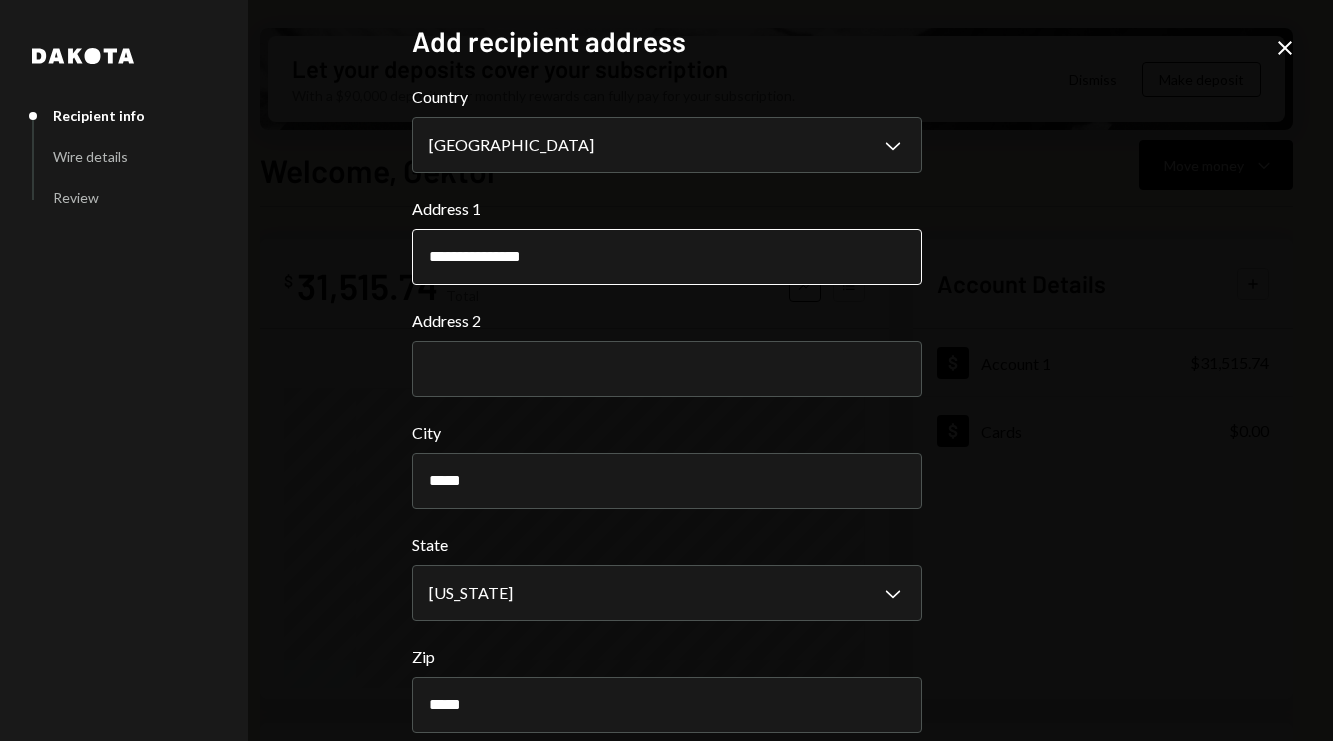 scroll, scrollTop: 94, scrollLeft: 0, axis: vertical 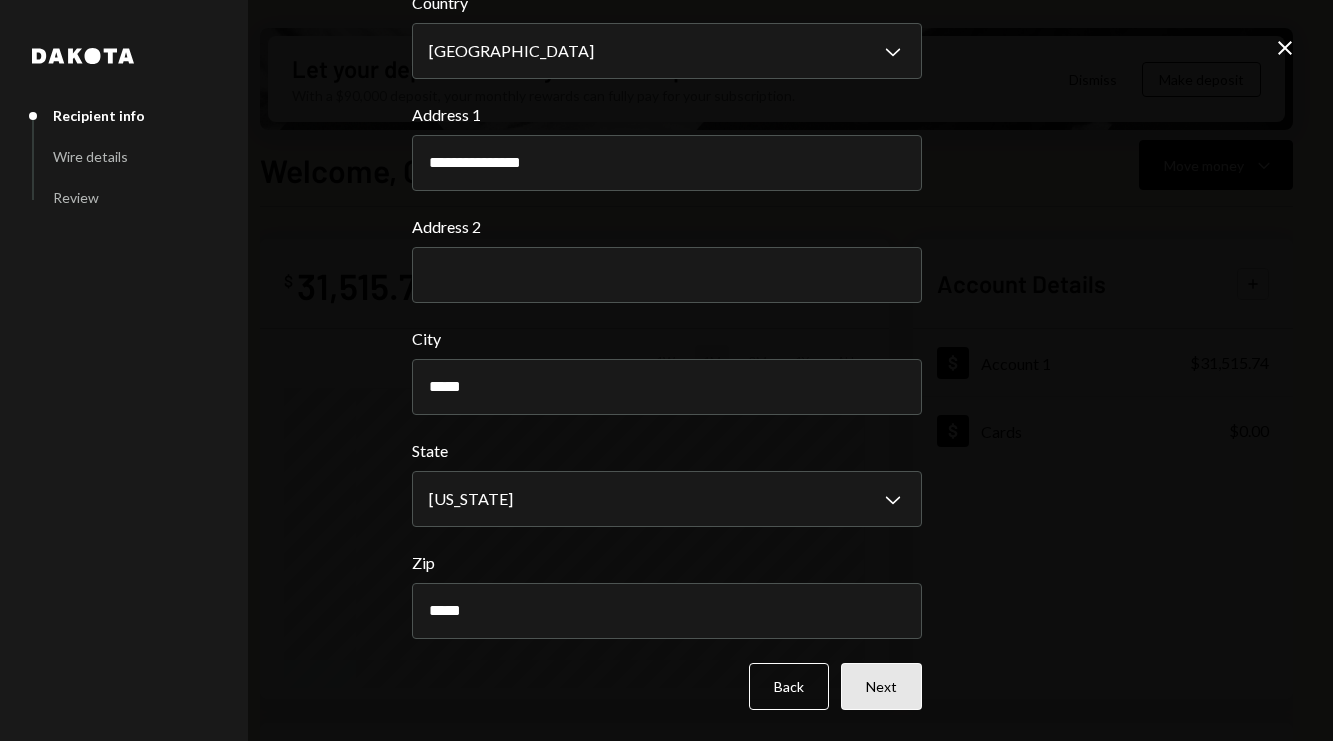 type on "*****" 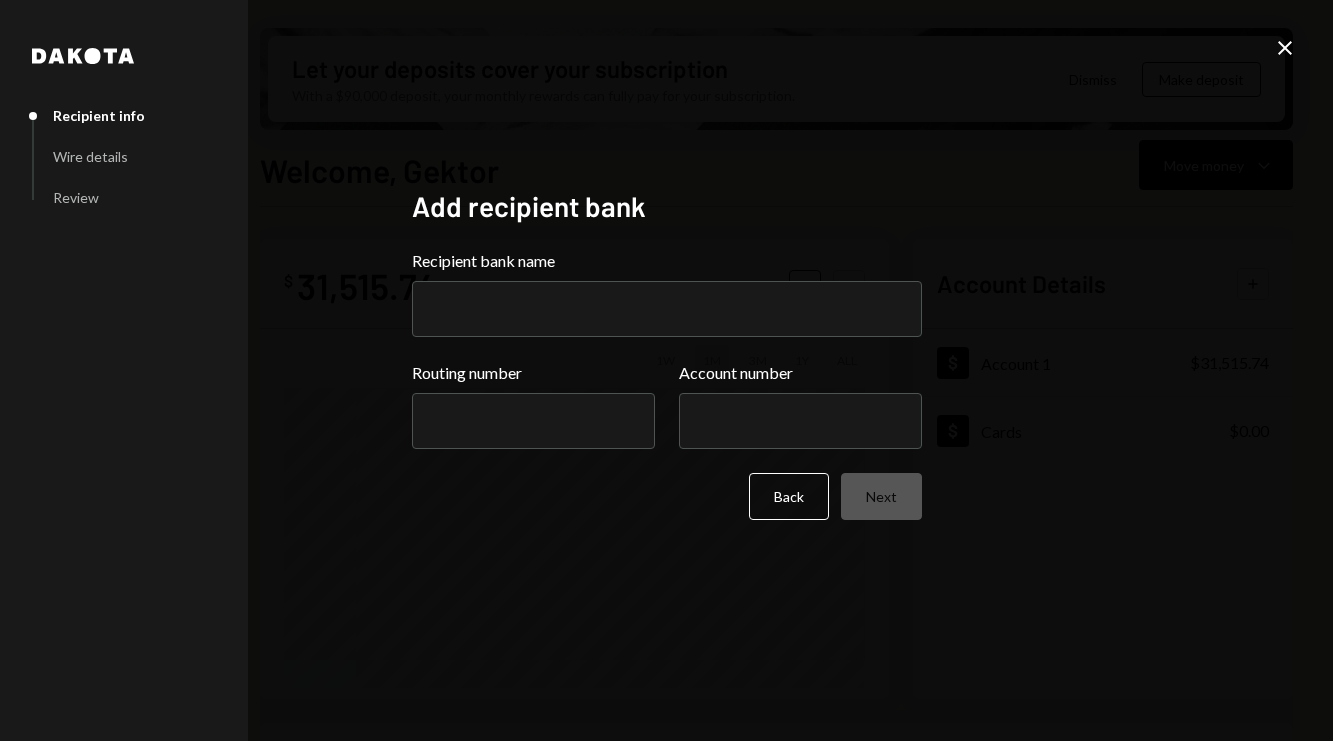 paste on "**********" 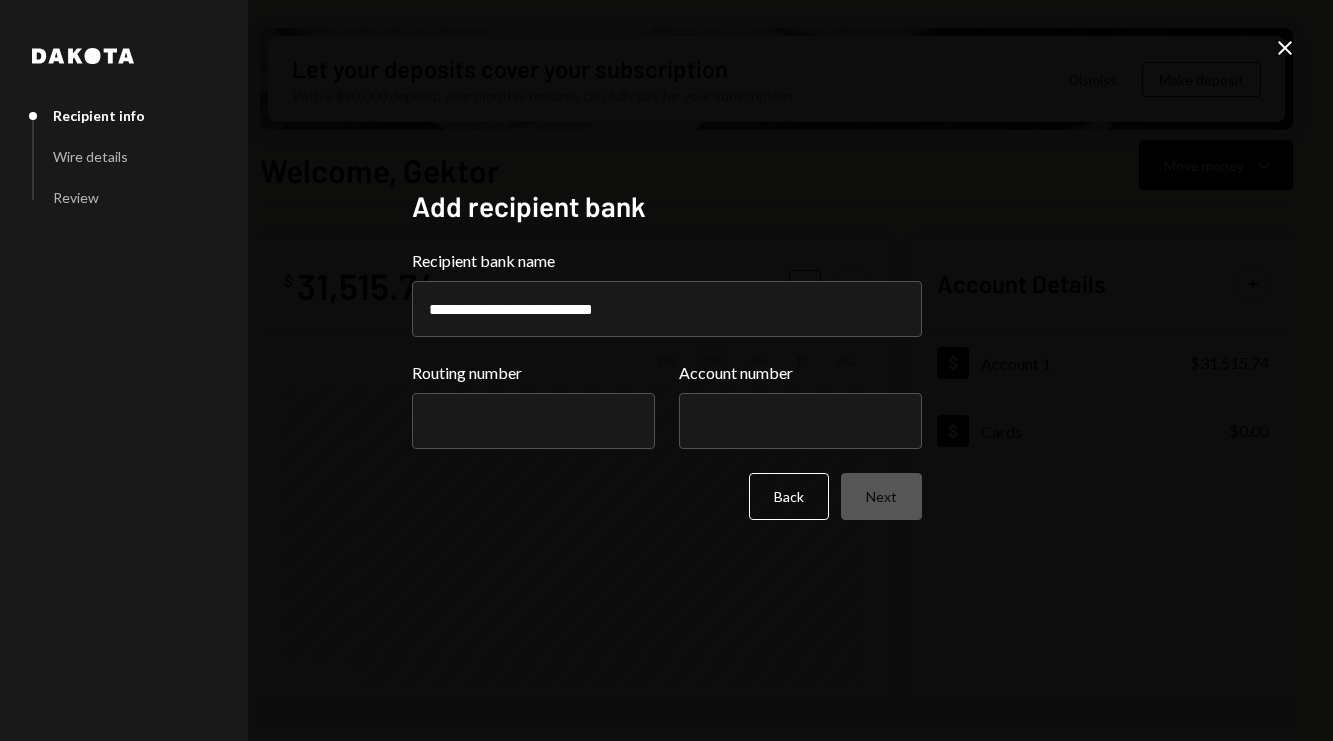 type on "**********" 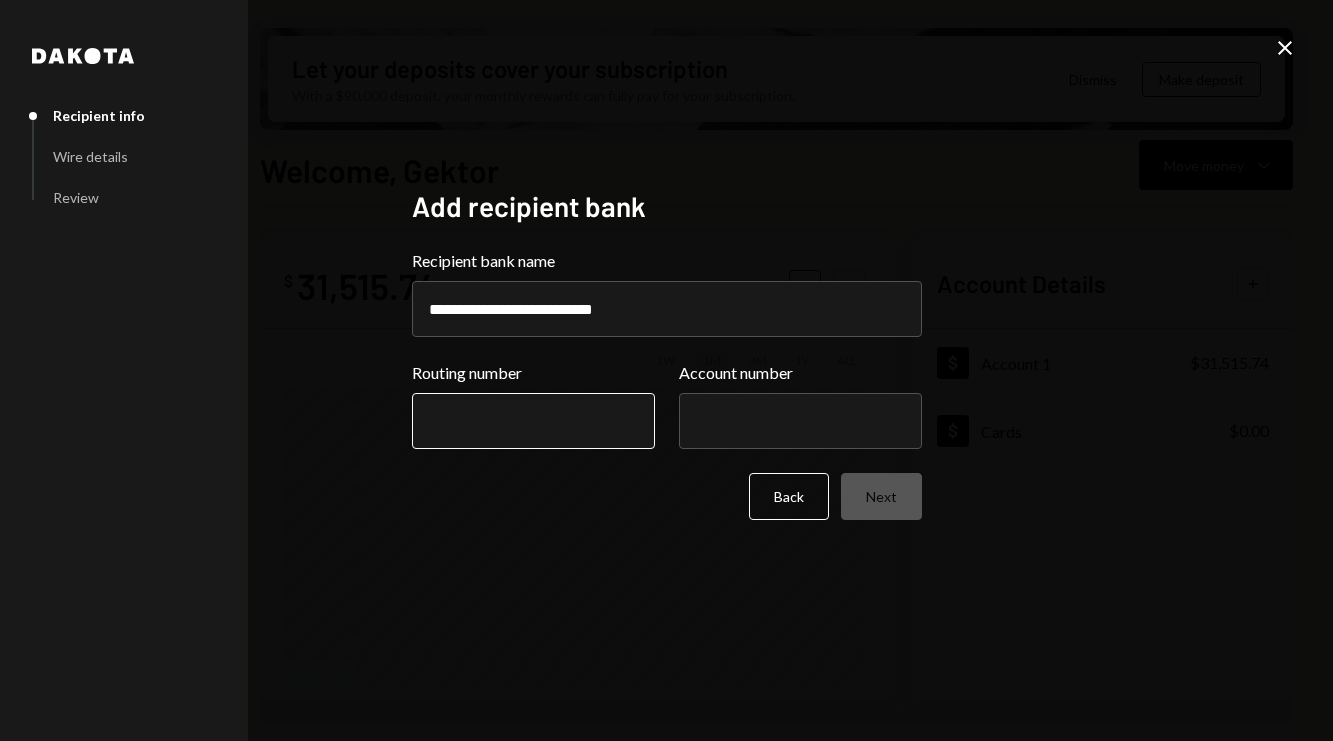 click on "Routing number" at bounding box center (533, 421) 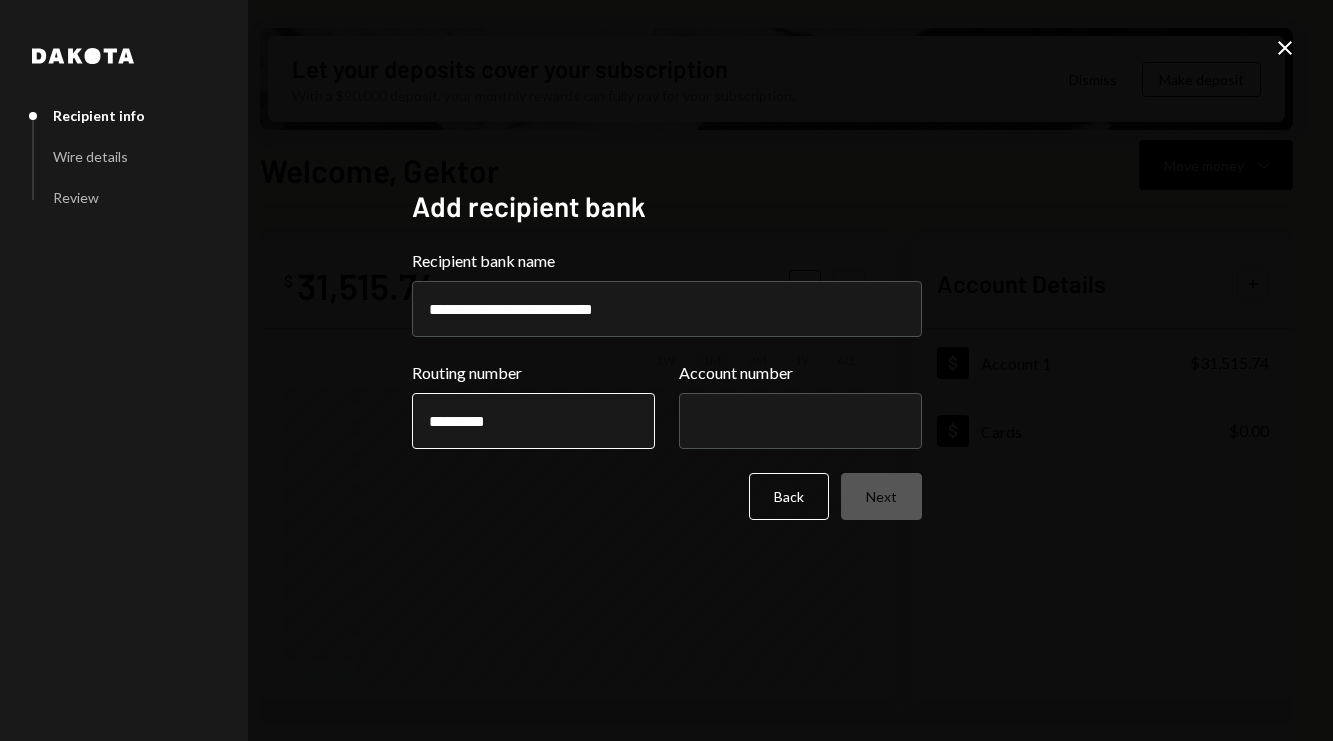 type on "*********" 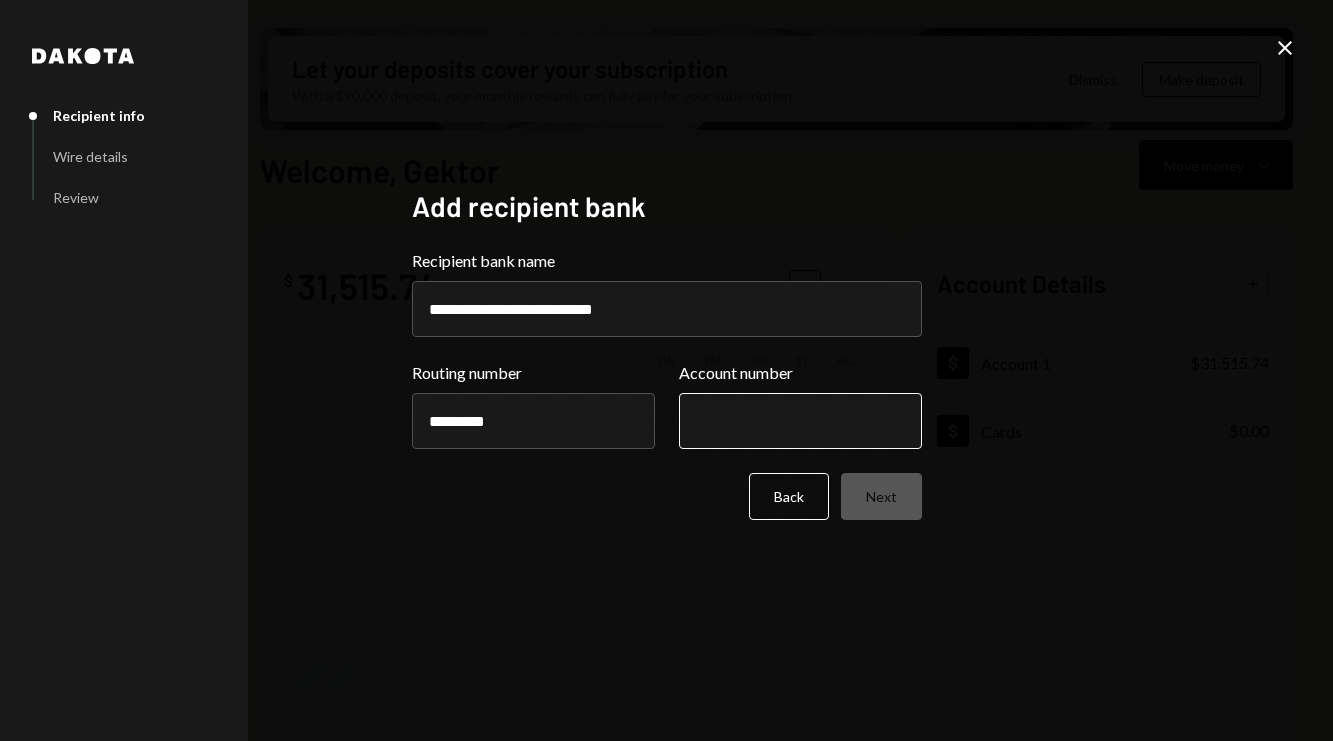 click on "Account number" at bounding box center [800, 421] 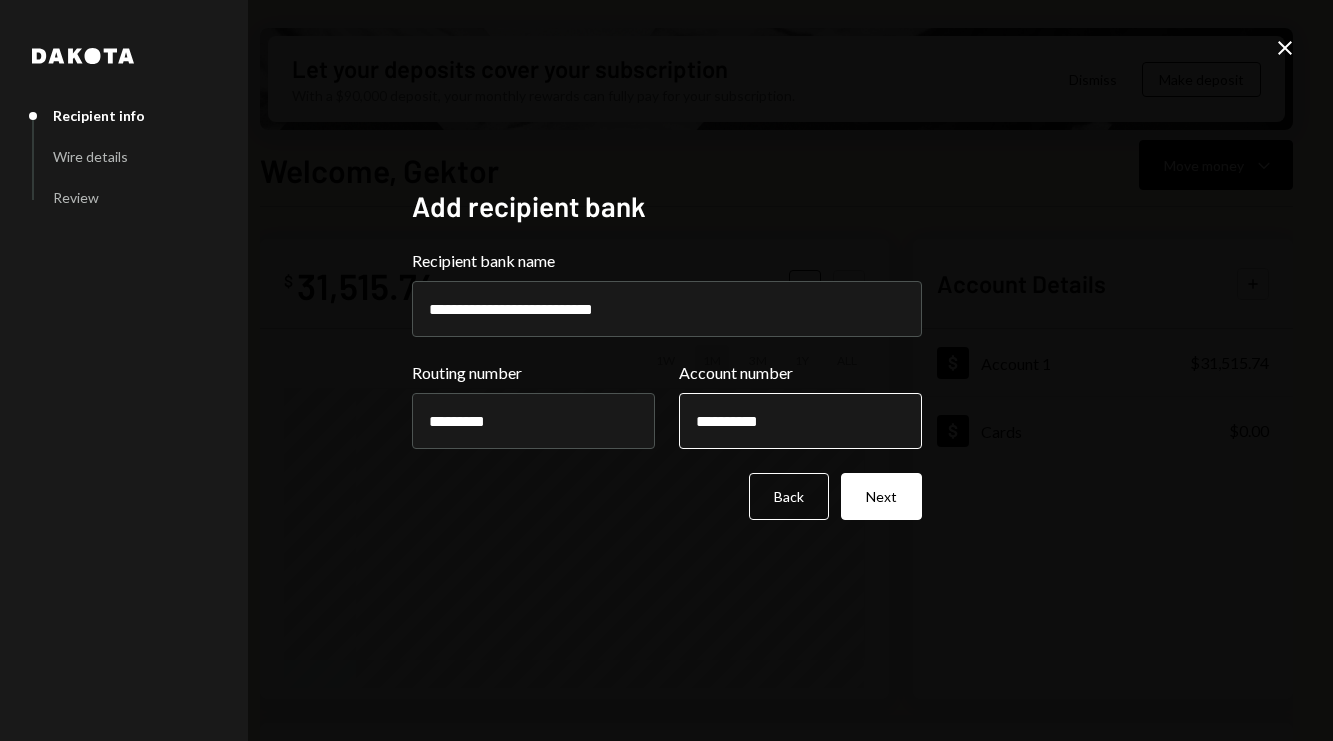 type on "**********" 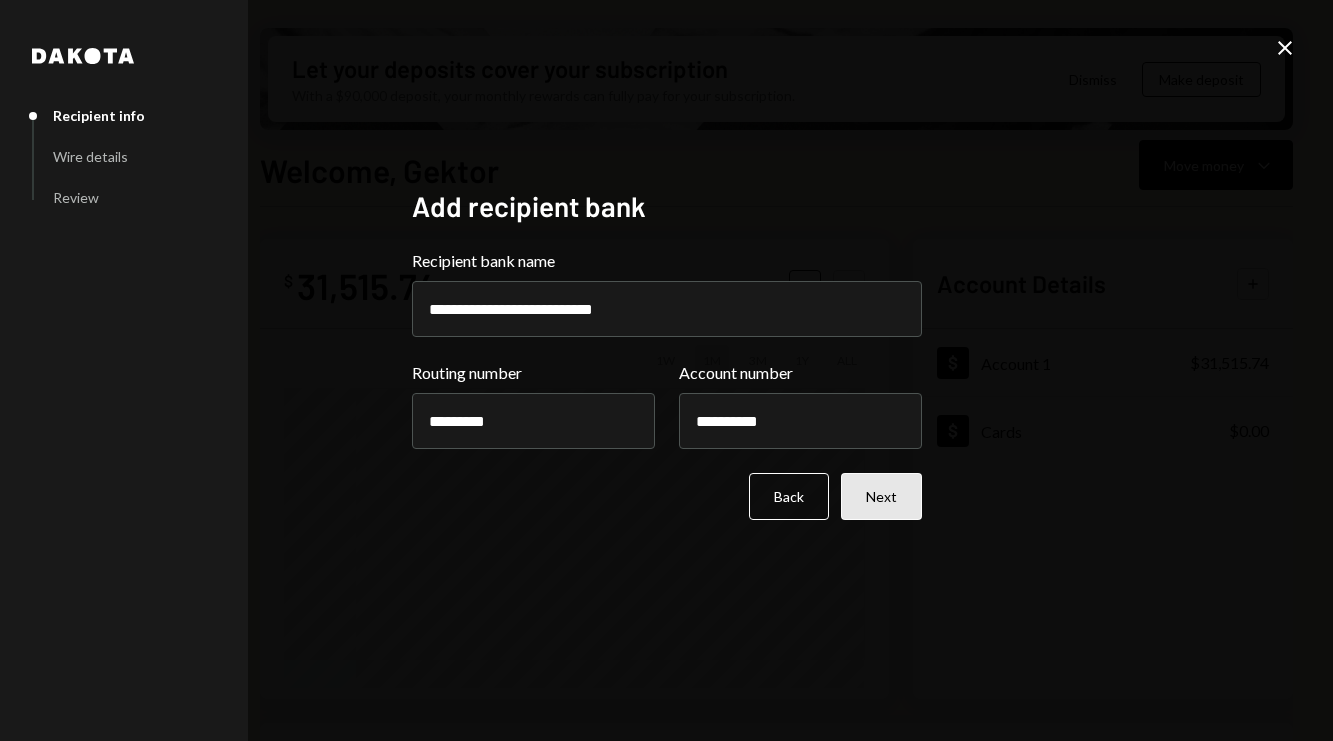 click on "Next" at bounding box center [881, 496] 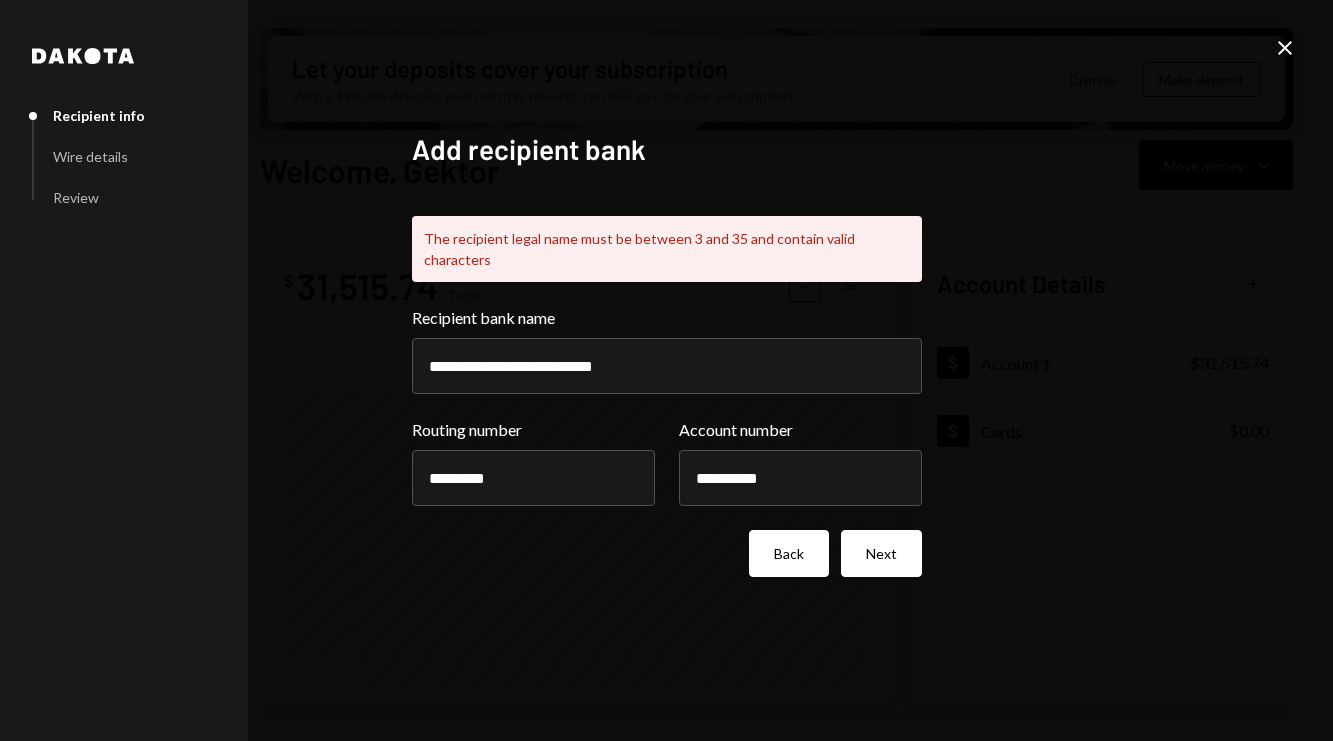click on "Back" at bounding box center [789, 553] 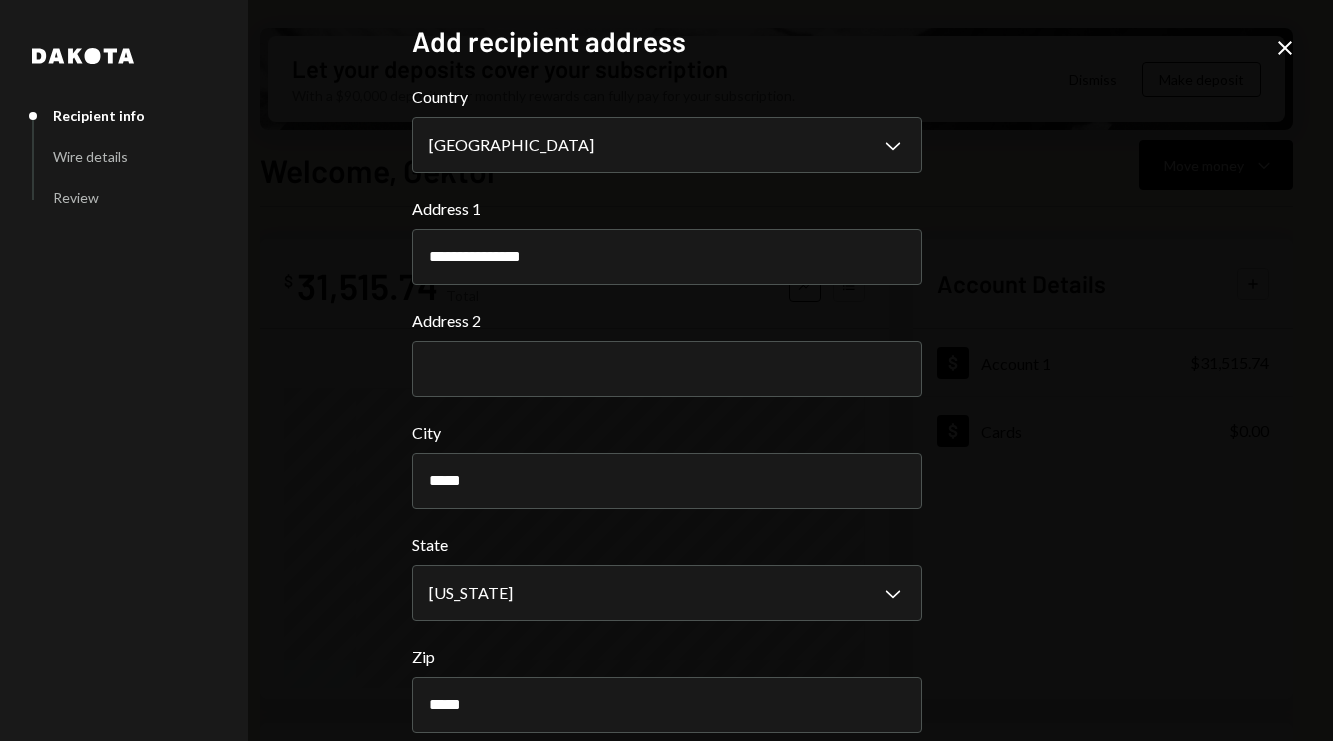 scroll, scrollTop: 94, scrollLeft: 0, axis: vertical 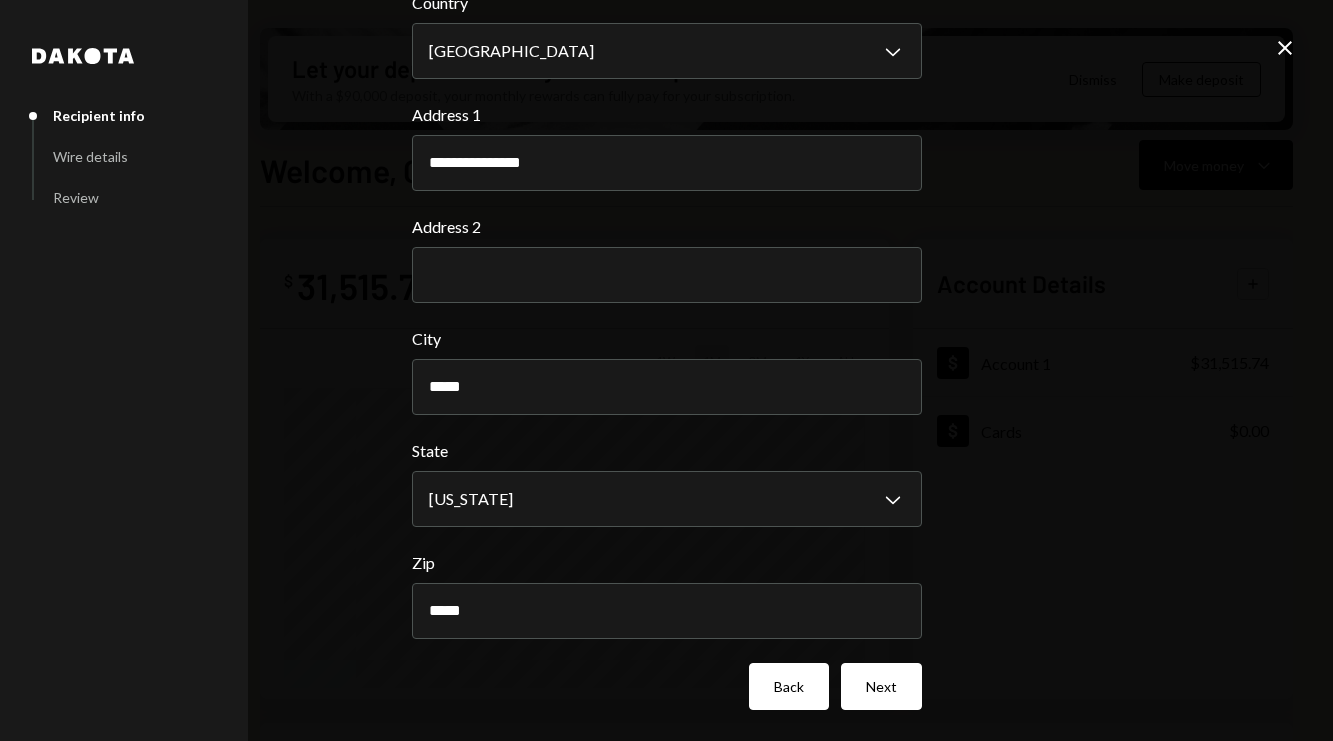 click on "Back" at bounding box center (789, 686) 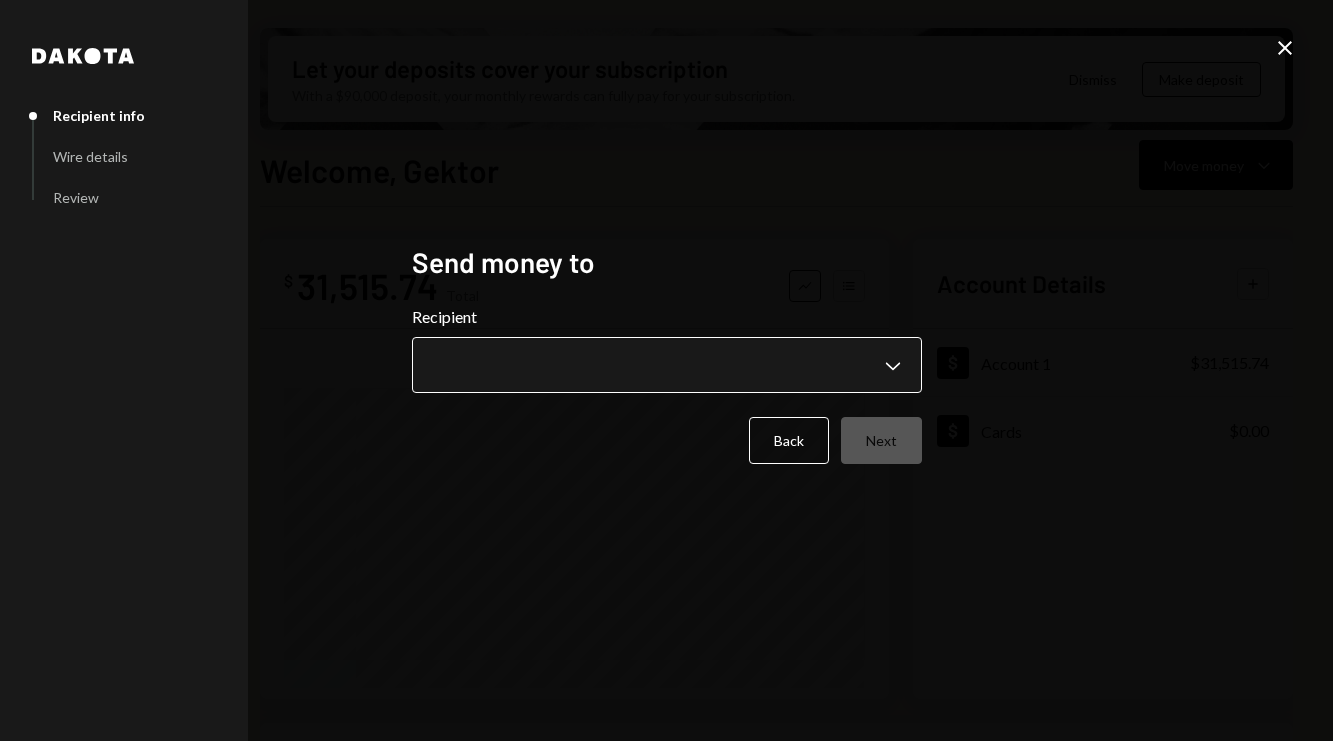 click on "**********" at bounding box center [666, 370] 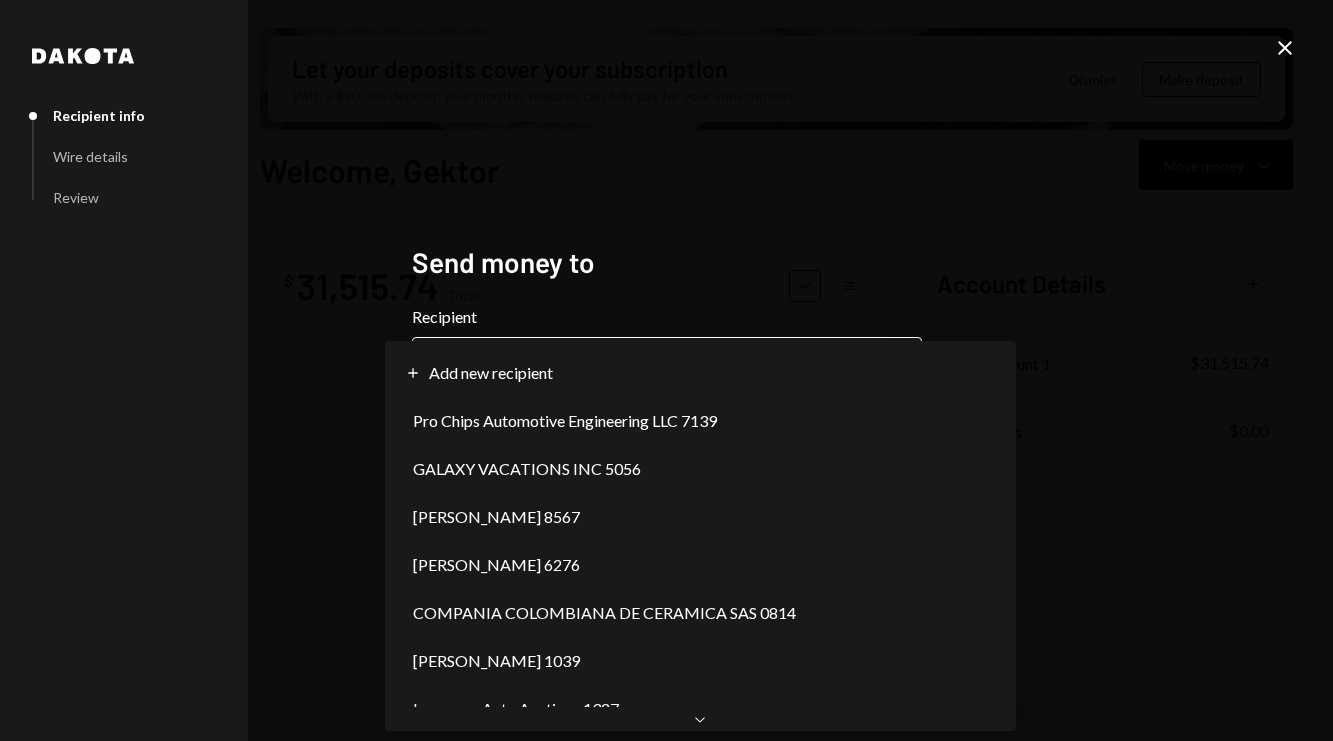 select on "**********" 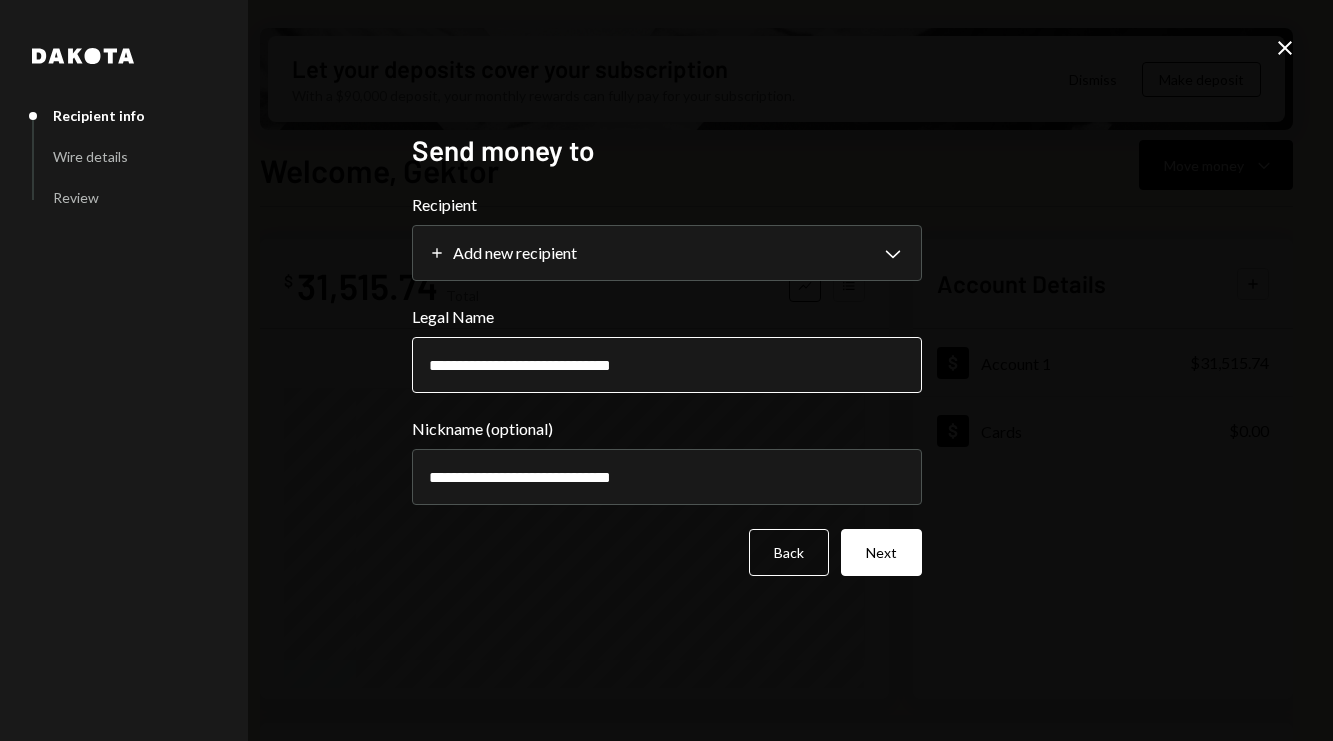 click on "**********" at bounding box center (667, 365) 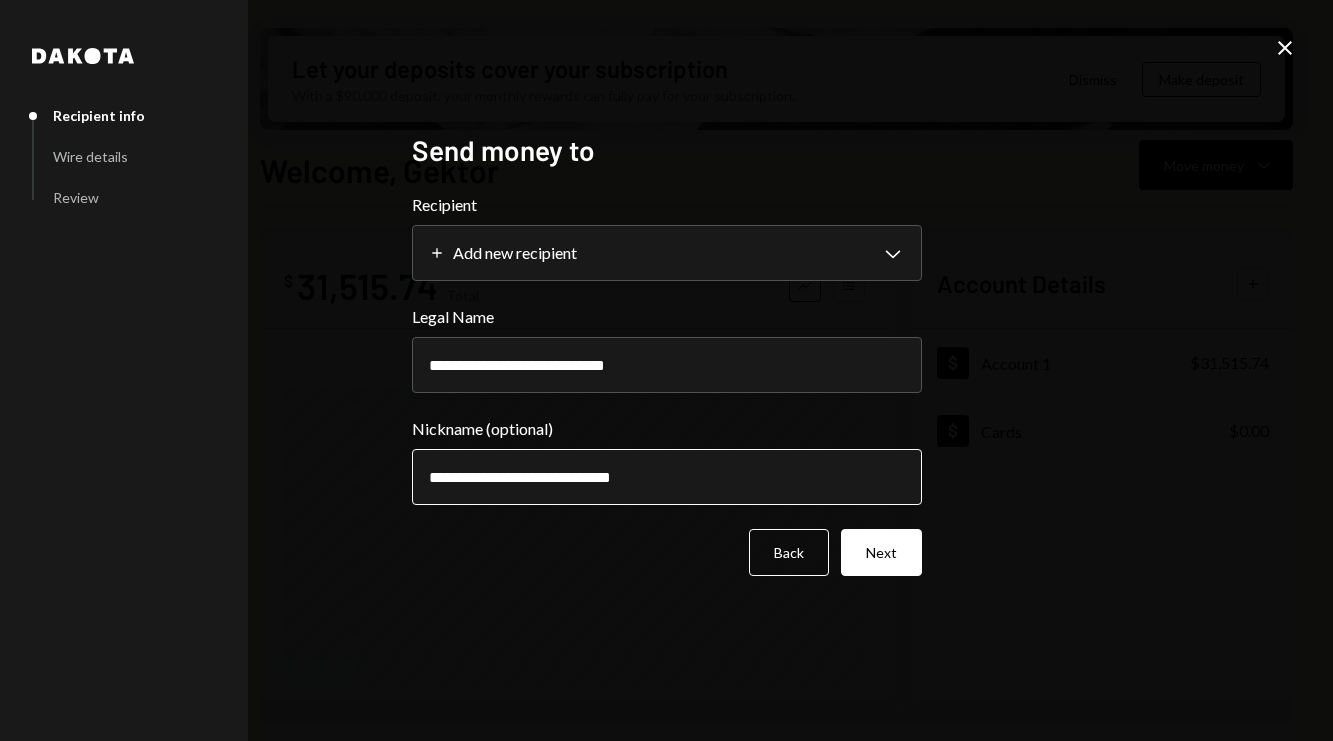type on "**********" 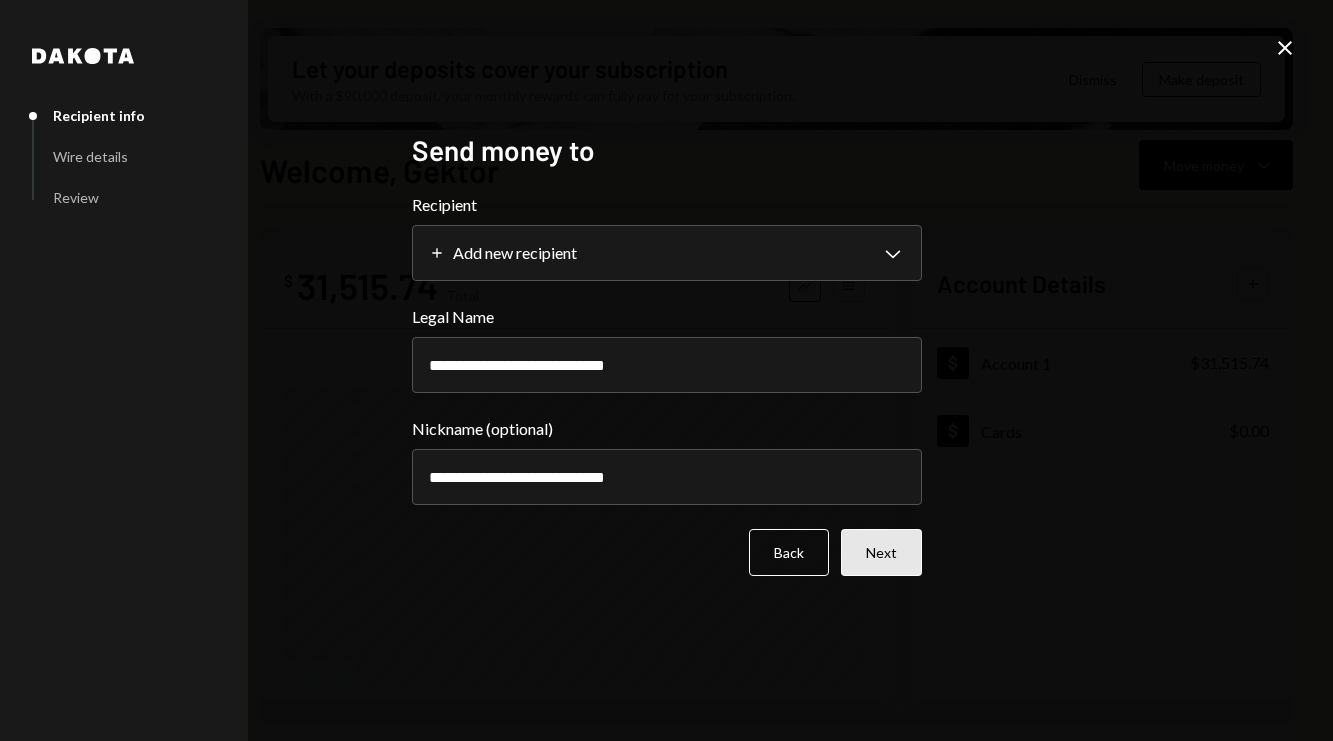 type on "**********" 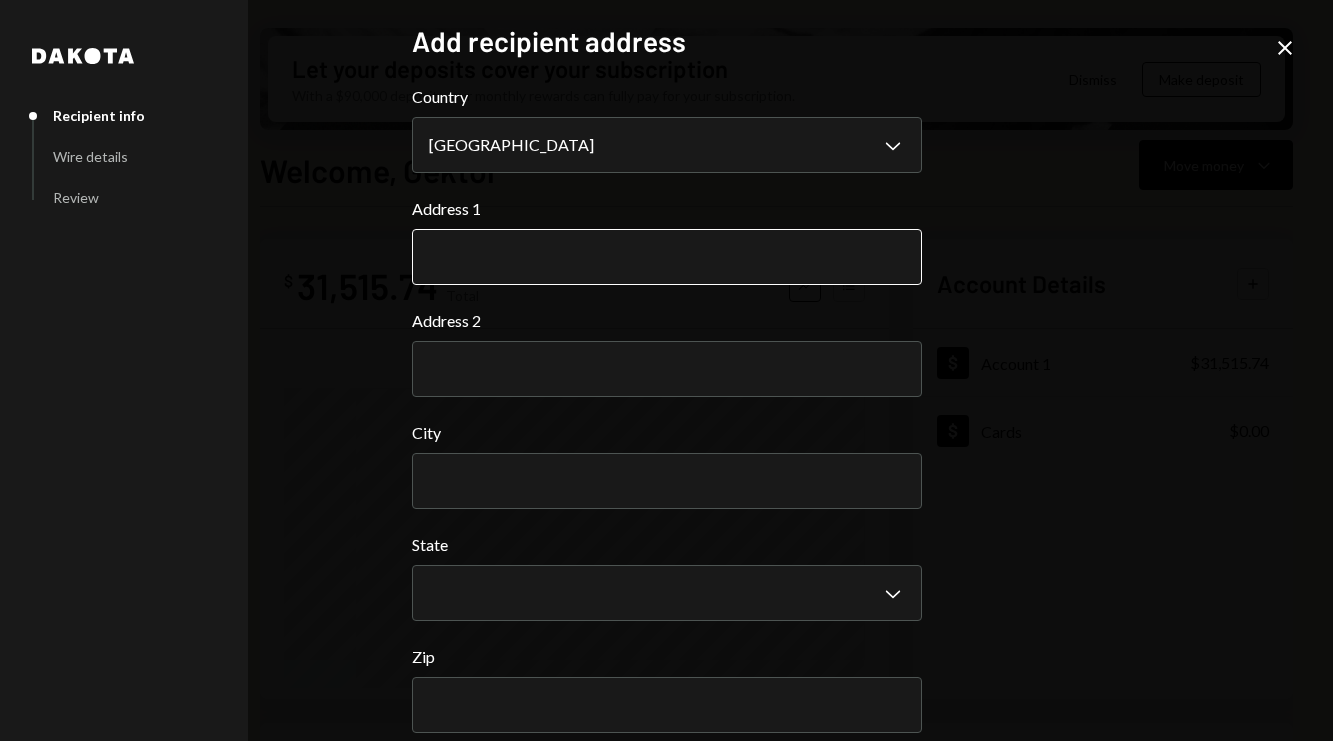 click on "Address 1" at bounding box center (667, 257) 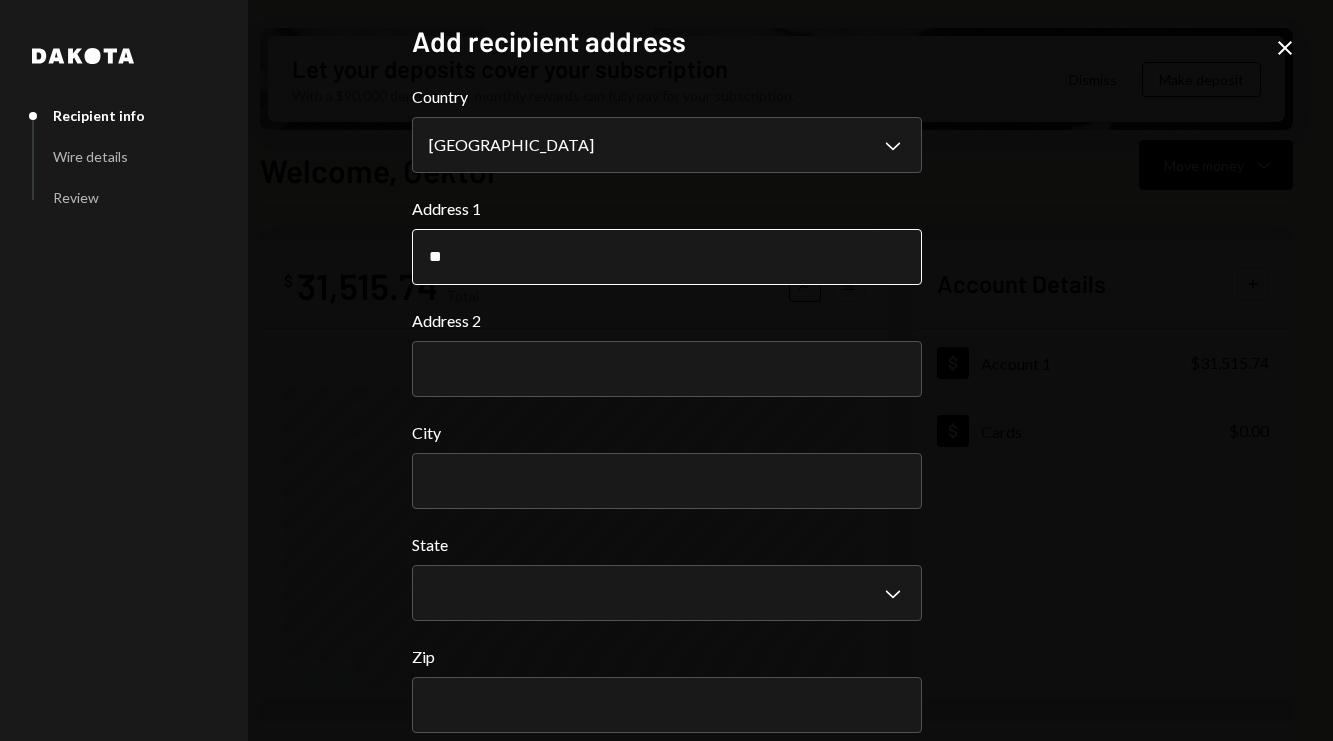 type on "**********" 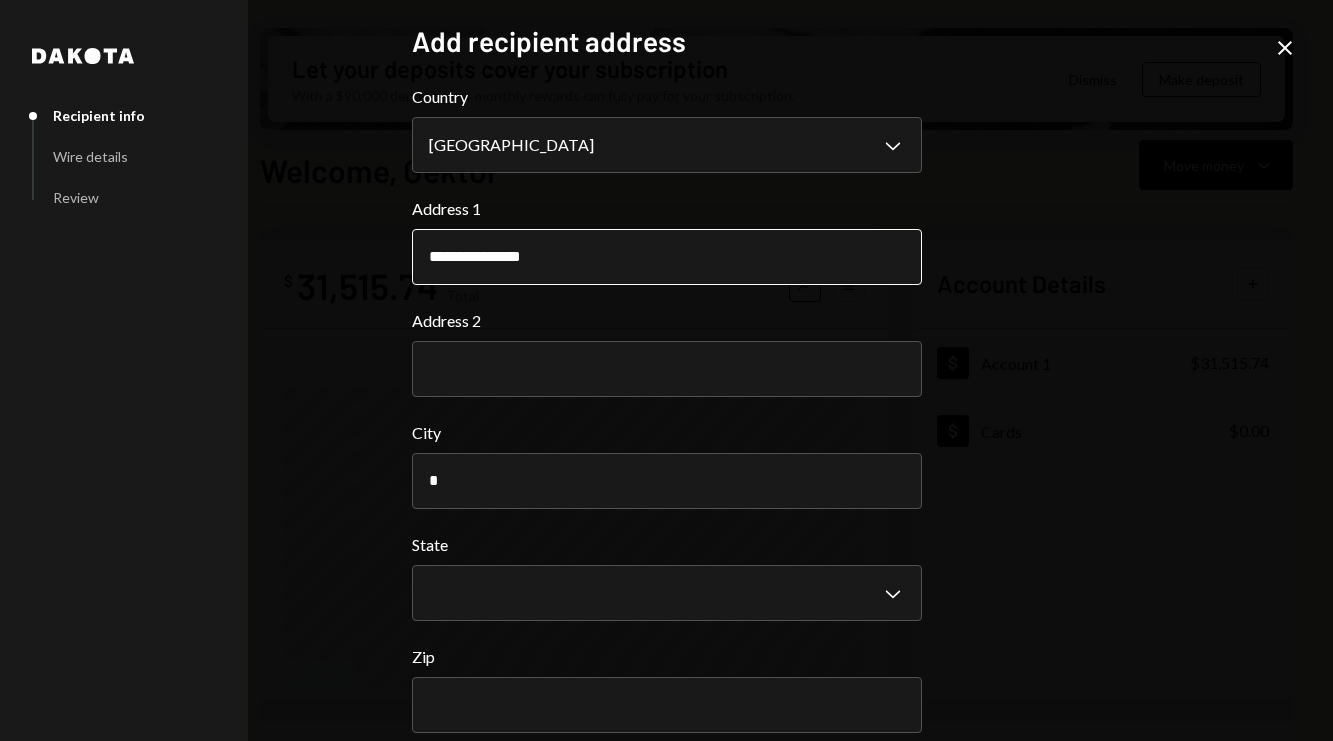 type on "*****" 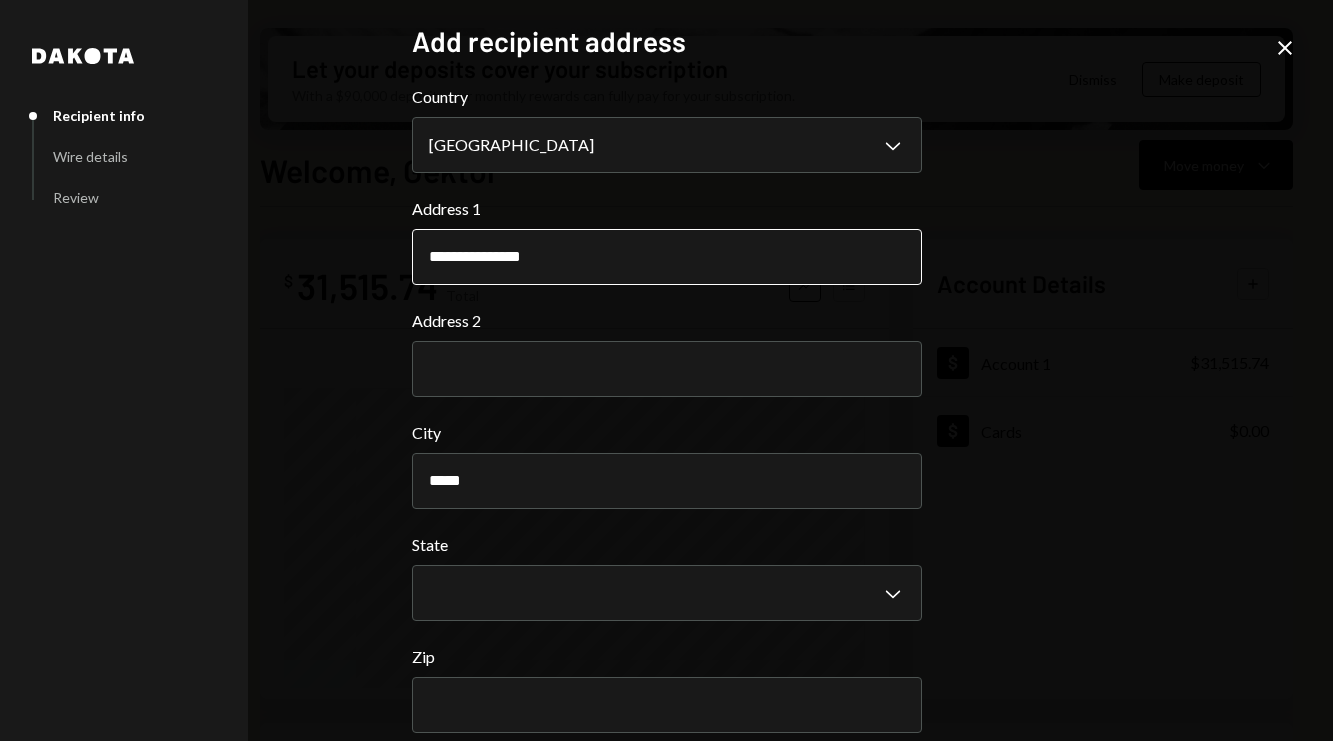 type 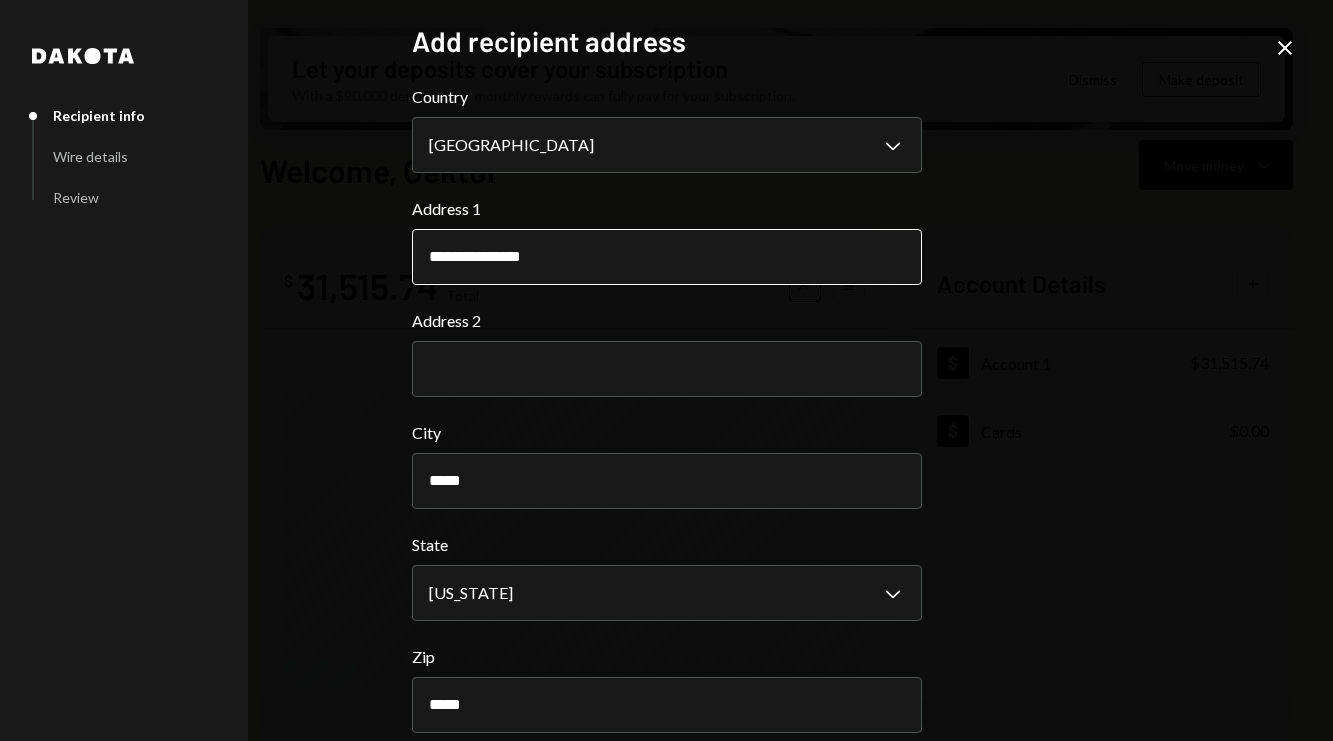 scroll, scrollTop: 74, scrollLeft: 0, axis: vertical 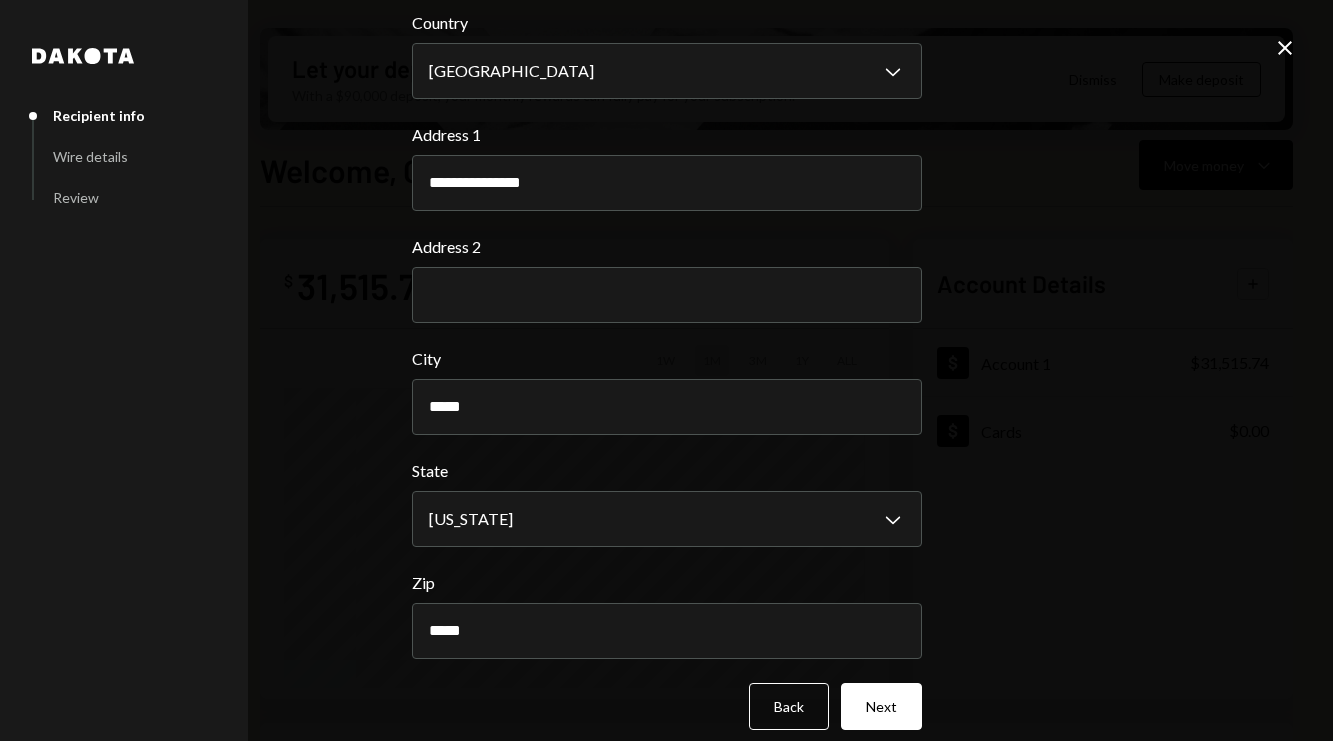 type on "*****" 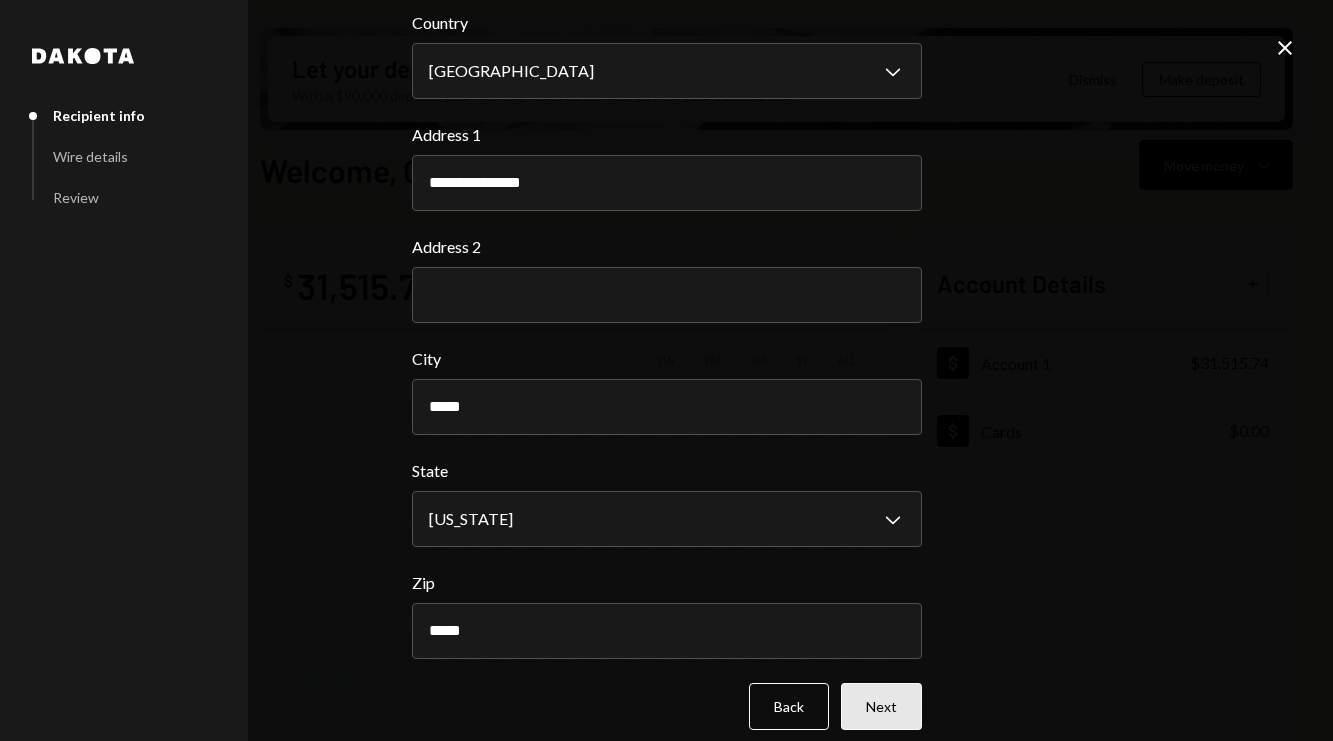 click on "Next" at bounding box center (881, 706) 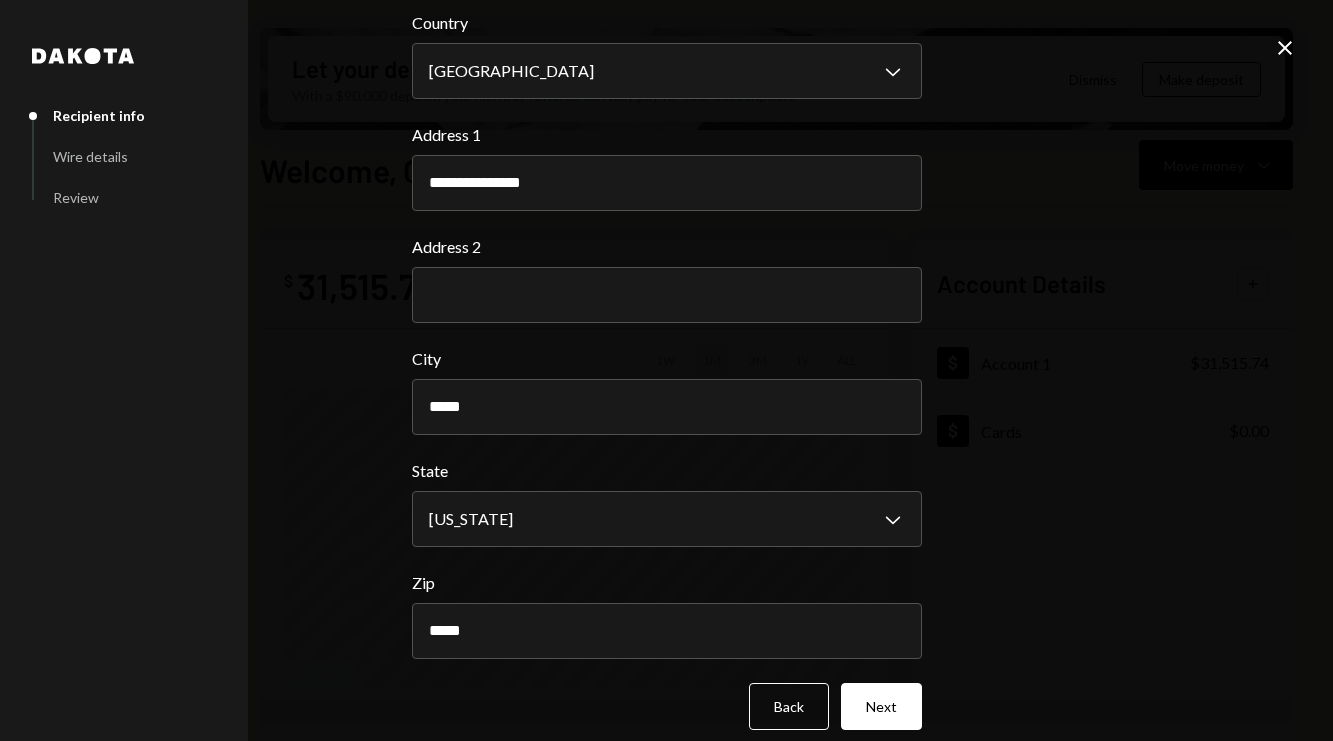 scroll, scrollTop: 0, scrollLeft: 0, axis: both 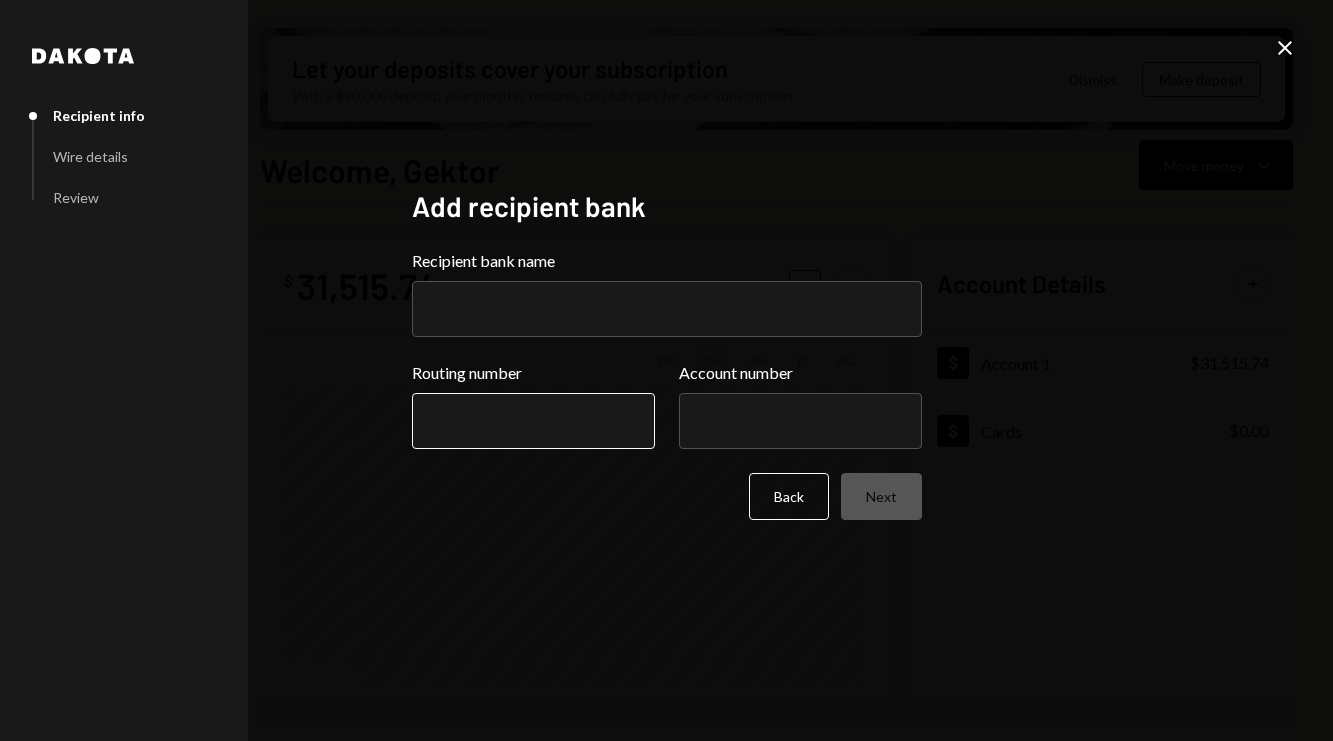 click on "Routing number" at bounding box center (533, 421) 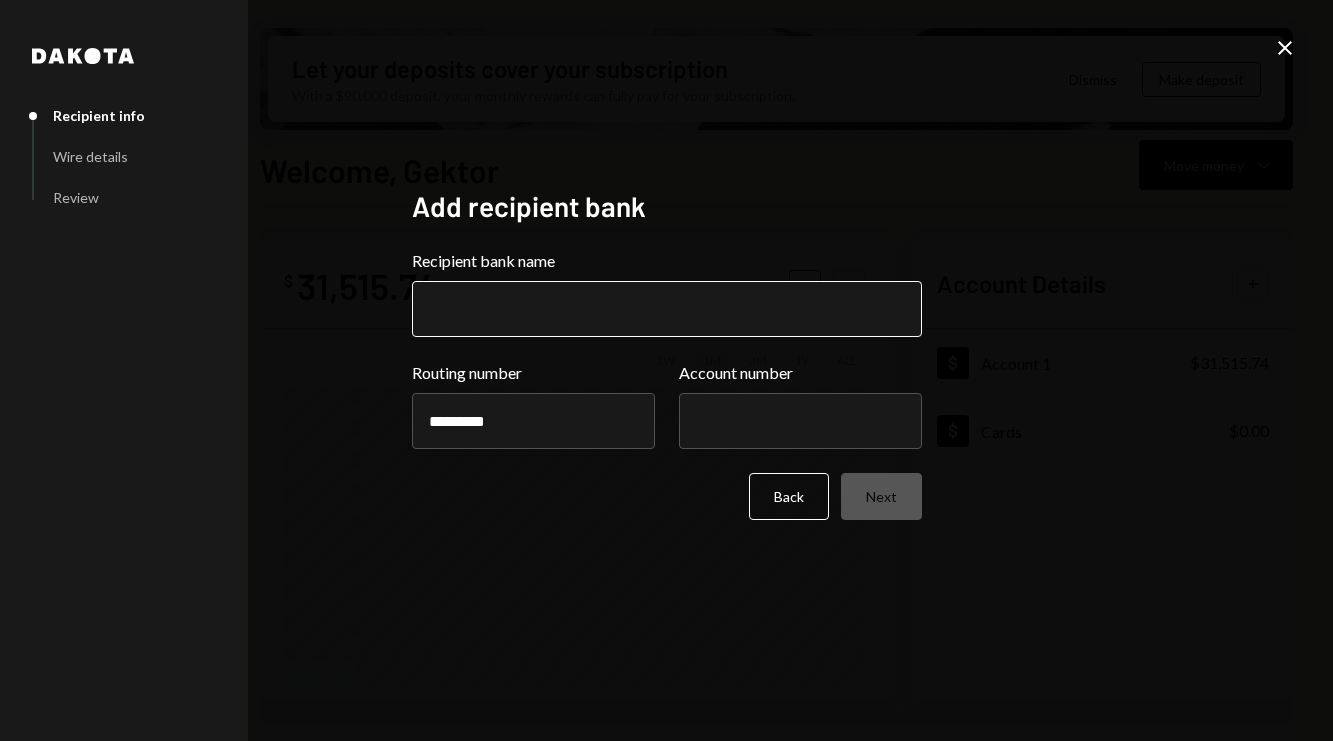type on "*********" 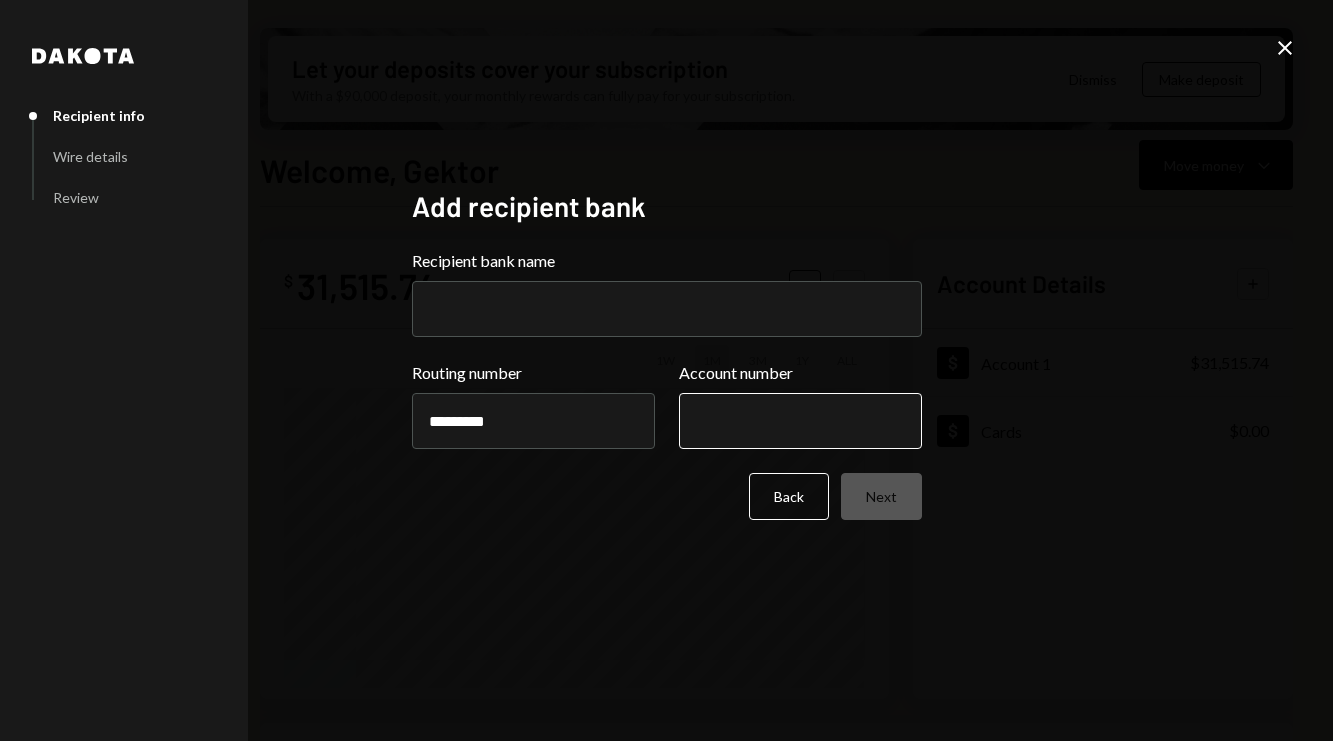 click on "Account number" at bounding box center (800, 421) 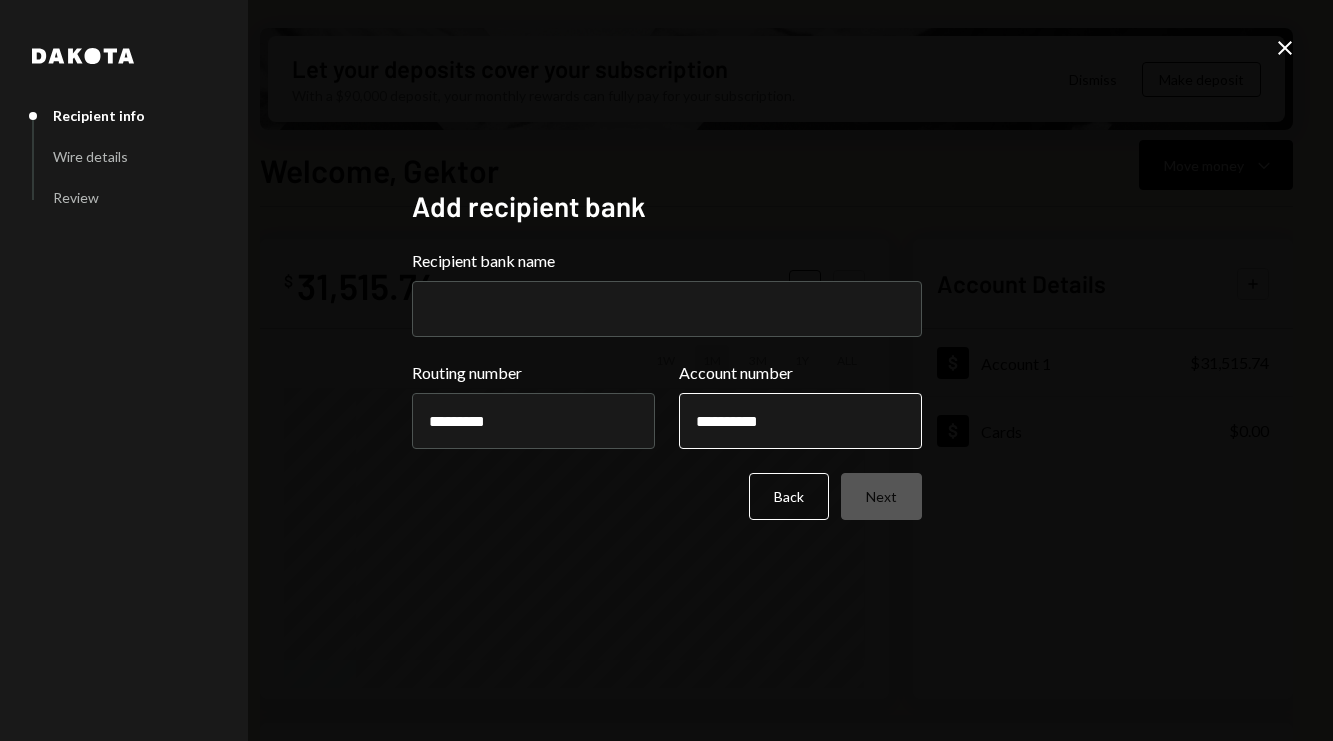 type on "**********" 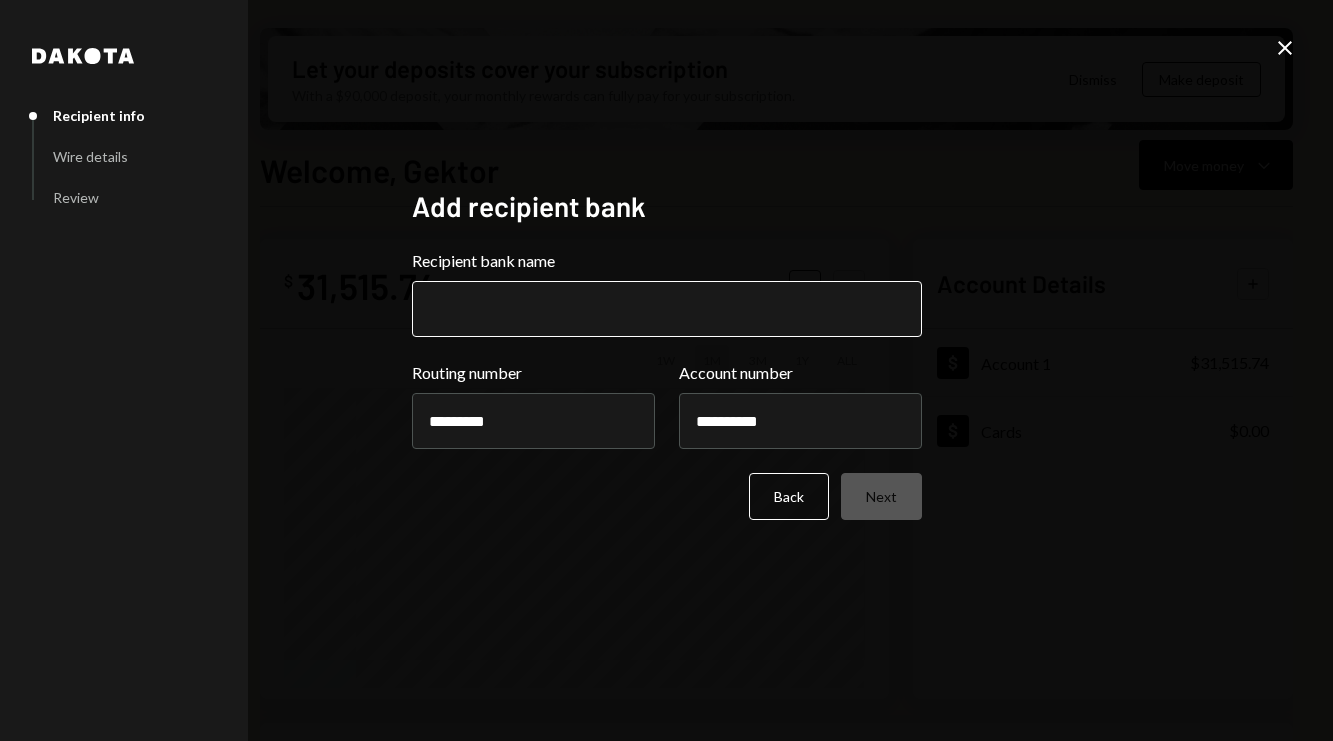 click on "Recipient bank name" at bounding box center [667, 309] 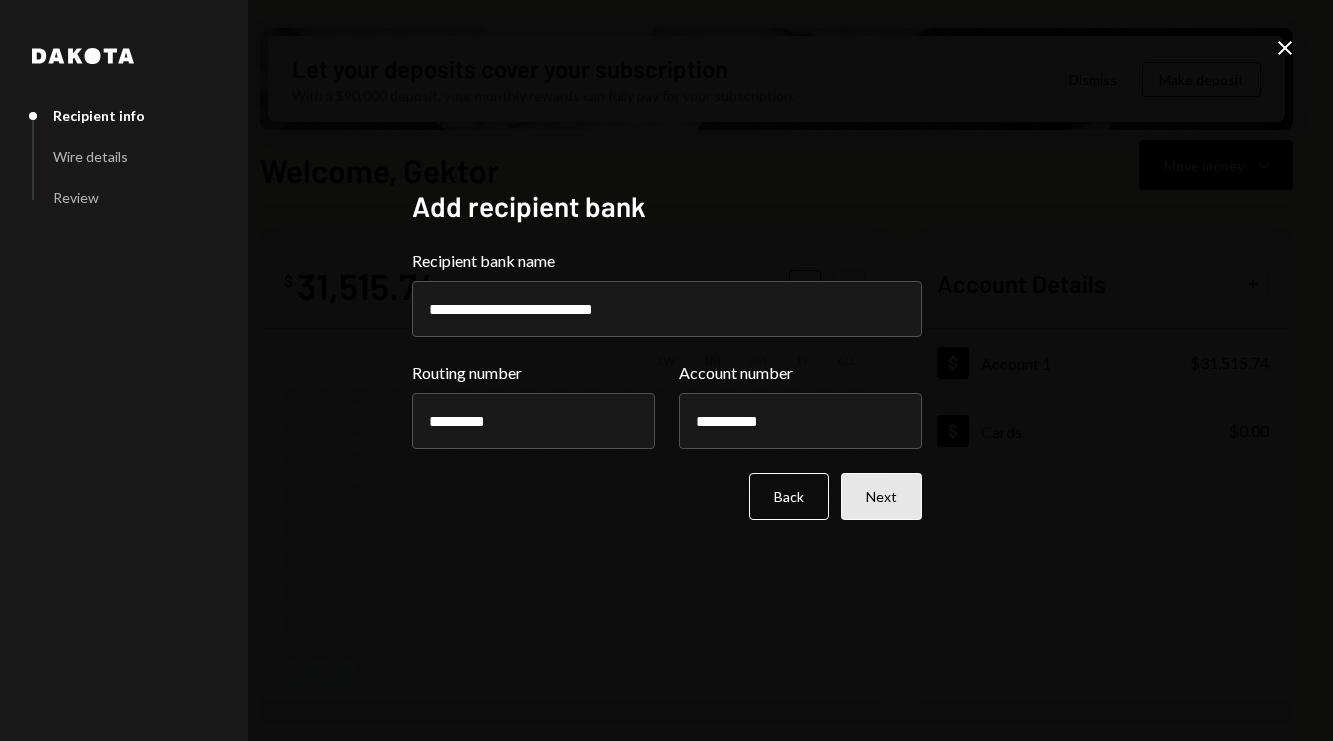 type on "**********" 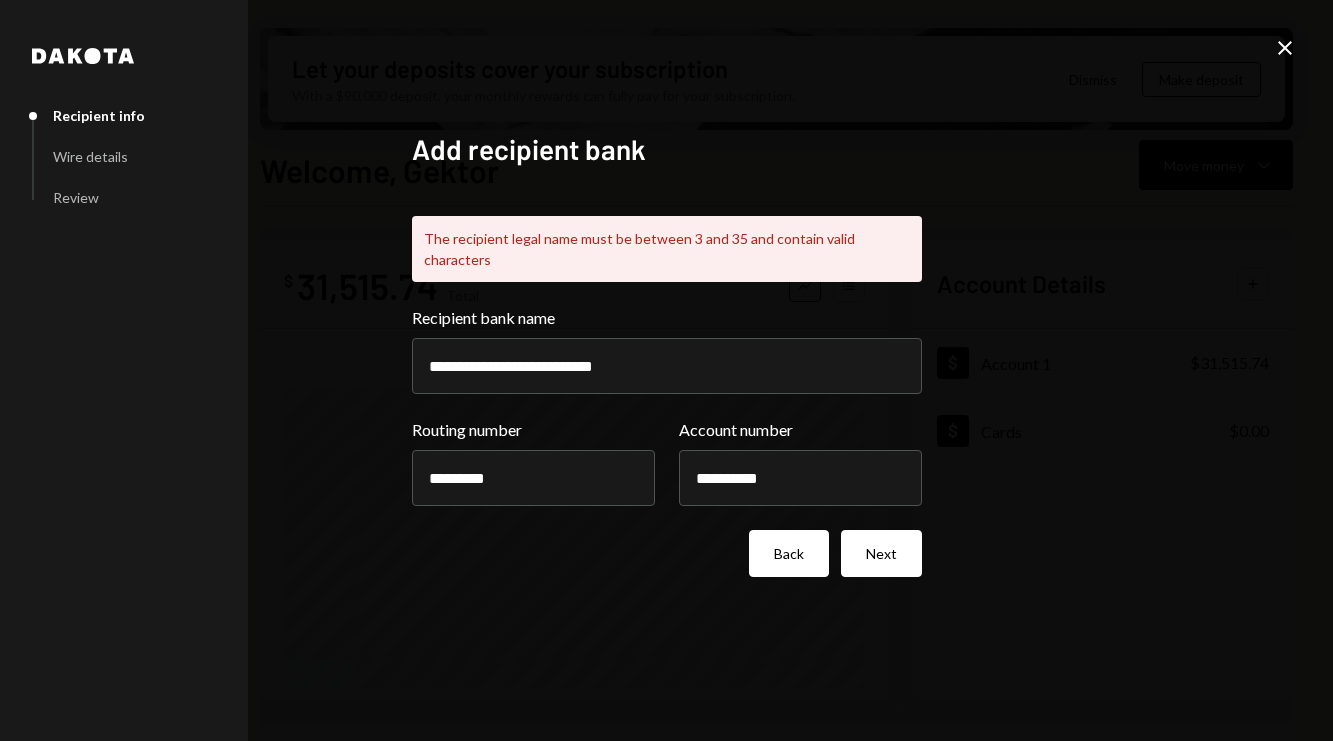 click on "Back" at bounding box center [789, 553] 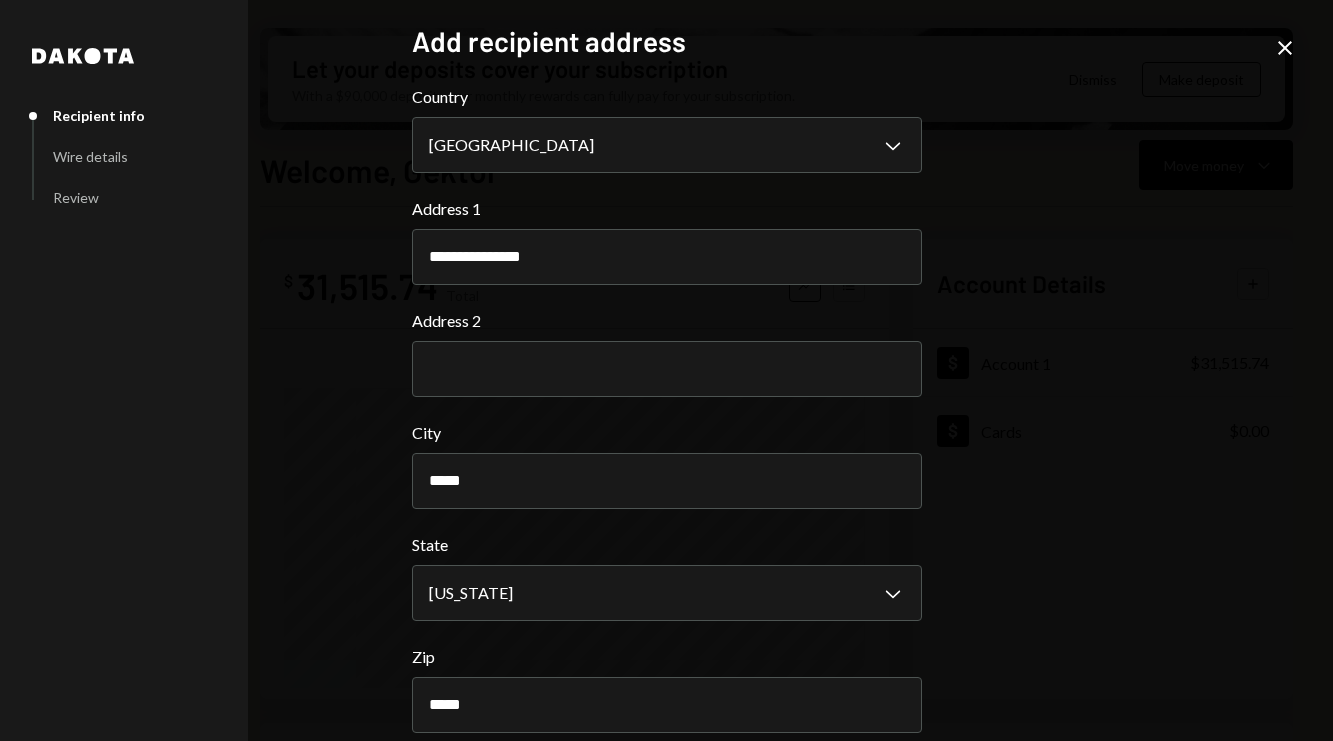 scroll, scrollTop: 94, scrollLeft: 0, axis: vertical 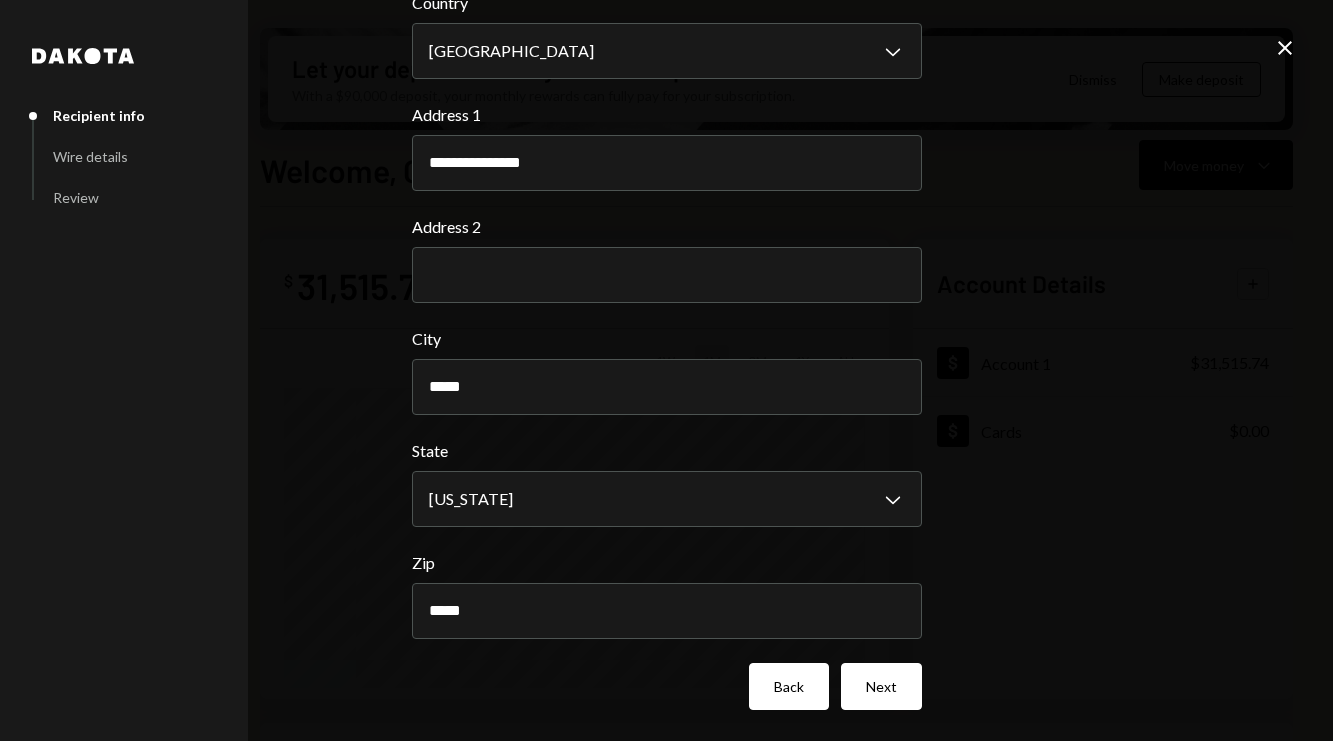 click on "Back" at bounding box center [789, 686] 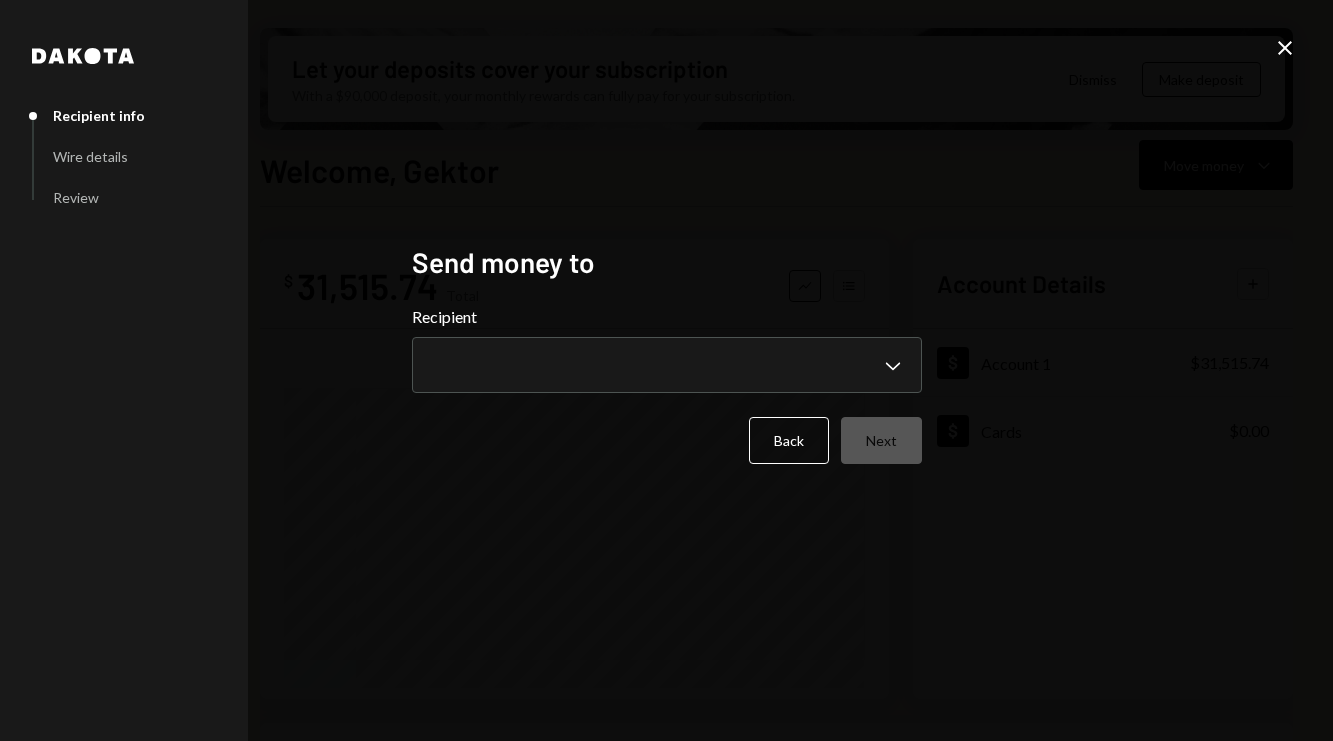 scroll, scrollTop: 0, scrollLeft: 0, axis: both 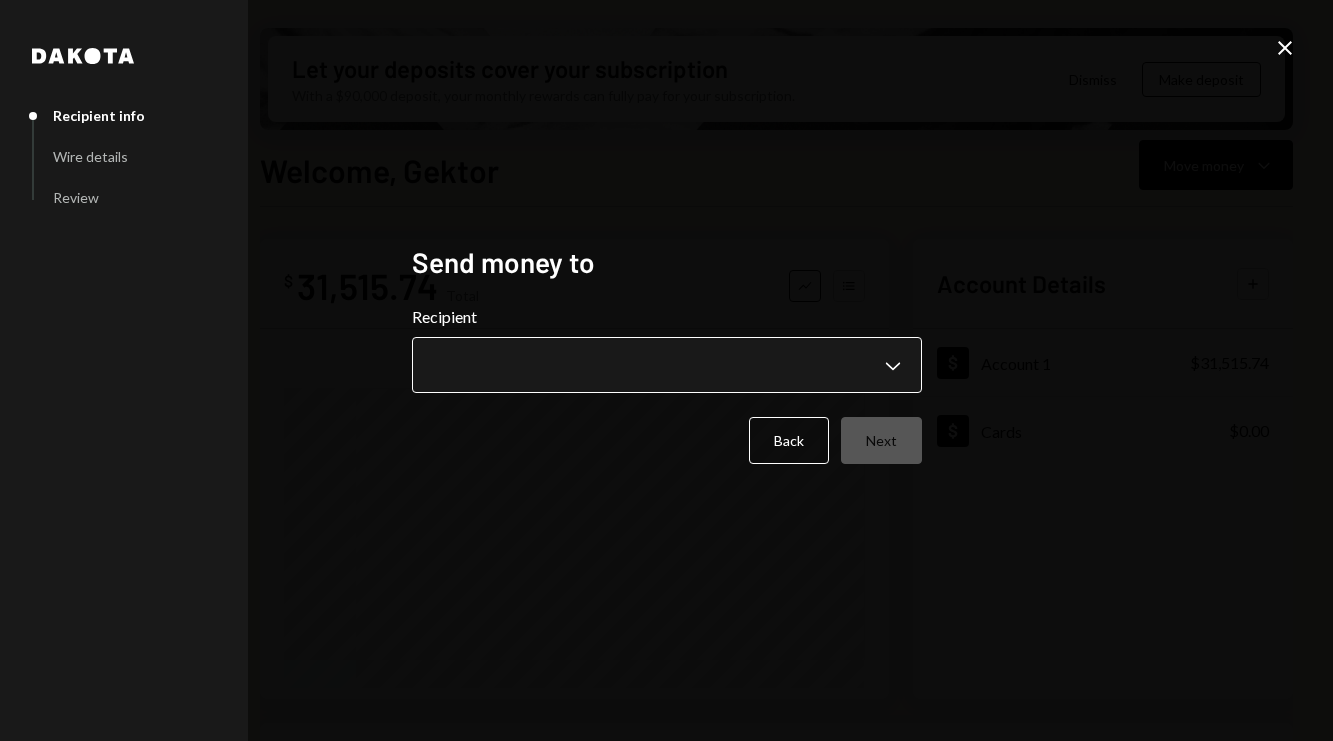 click on "**********" at bounding box center (666, 370) 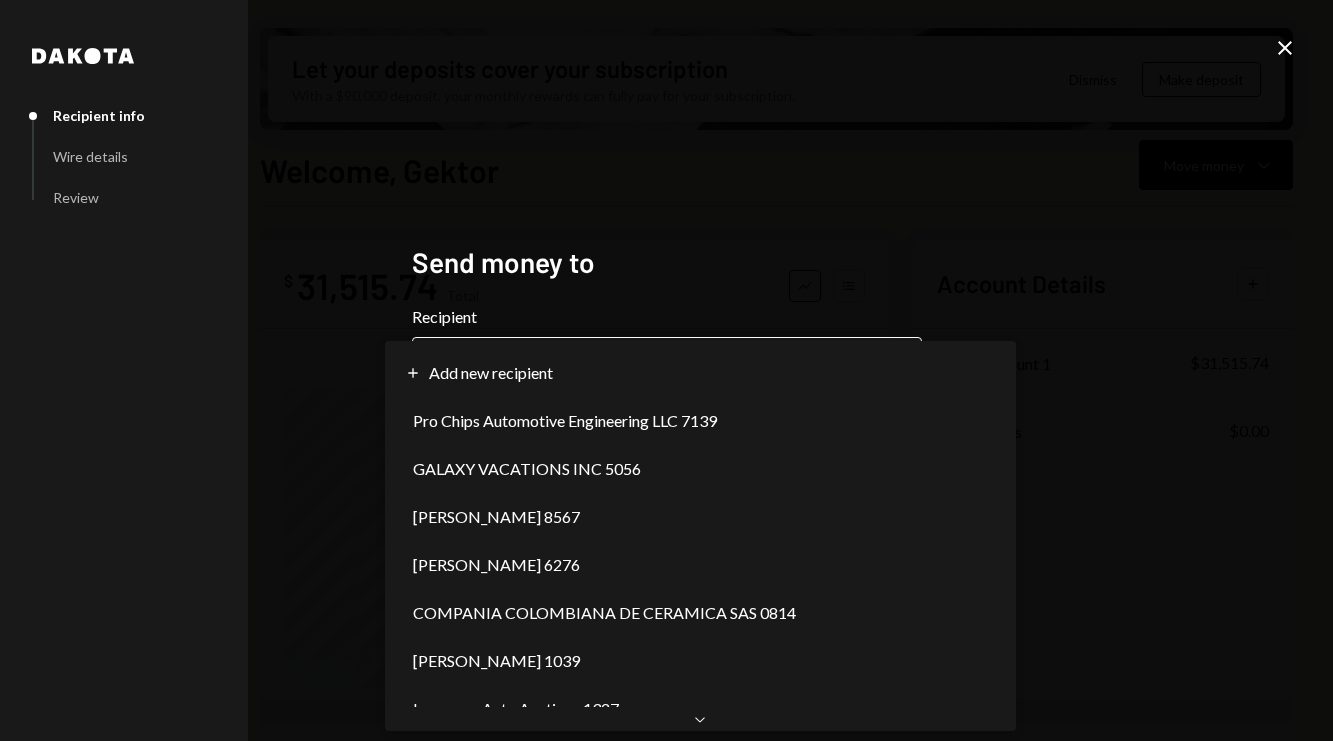 select on "**********" 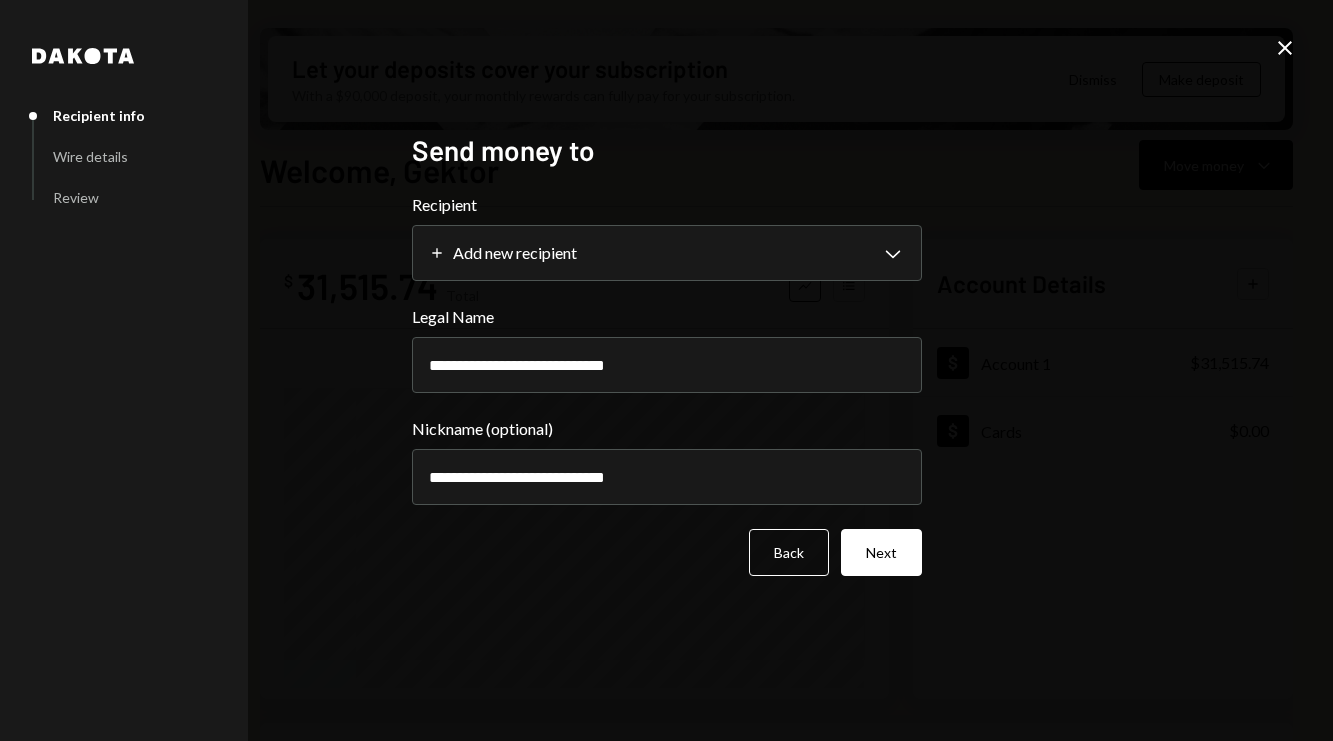 drag, startPoint x: 737, startPoint y: 376, endPoint x: 397, endPoint y: 375, distance: 340.00146 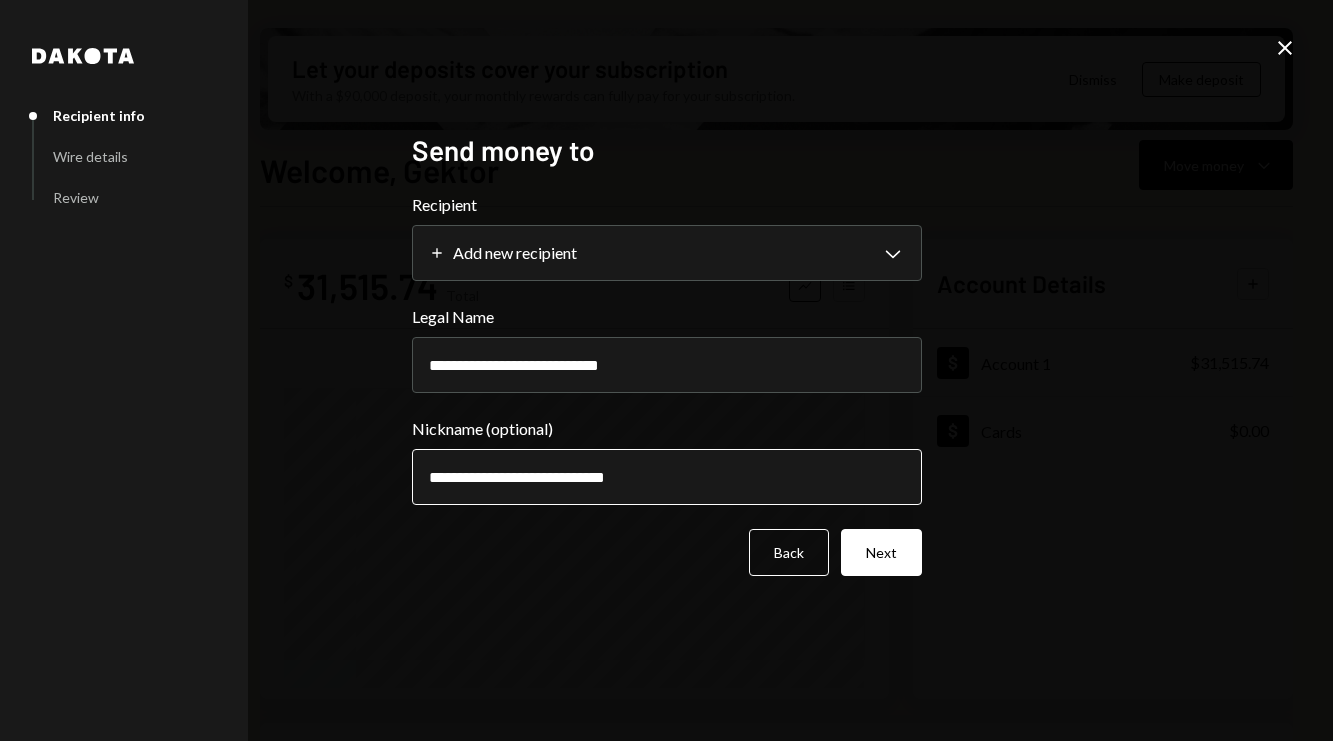 type on "**********" 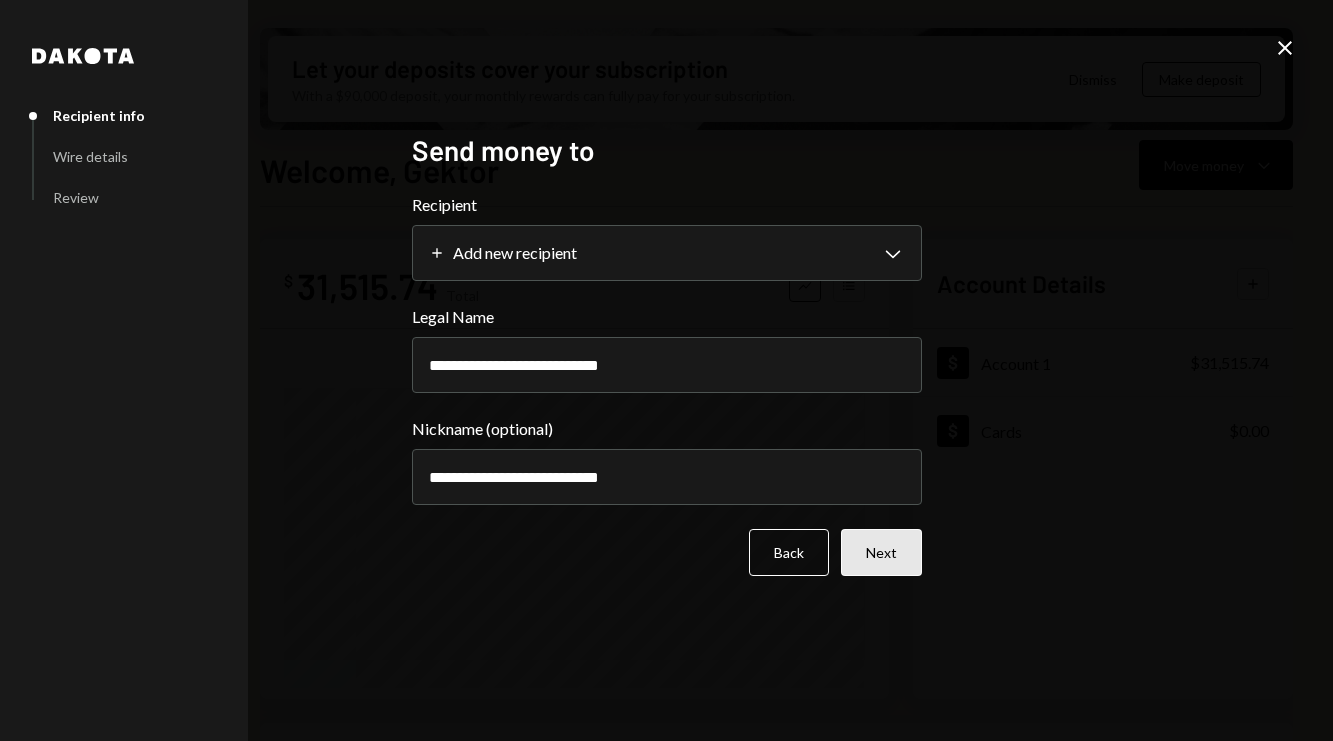 type on "**********" 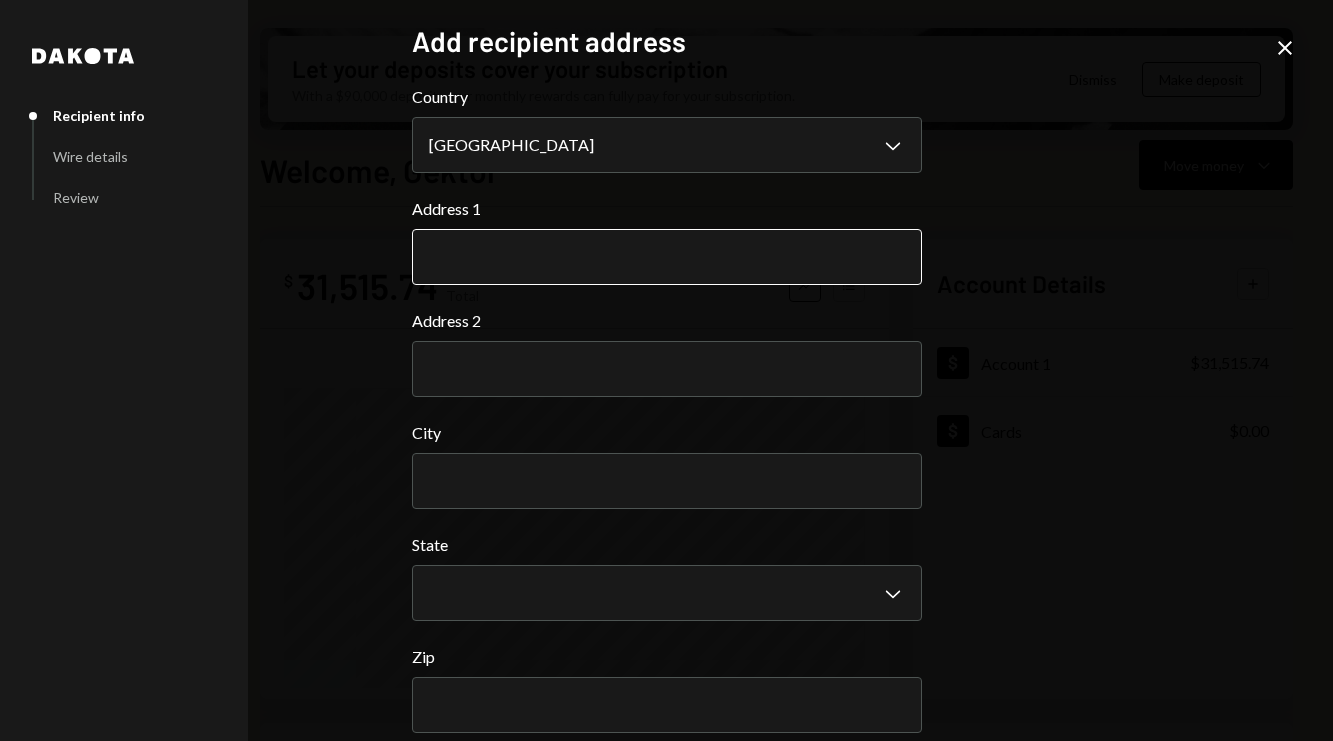 click on "Address 1" at bounding box center (667, 257) 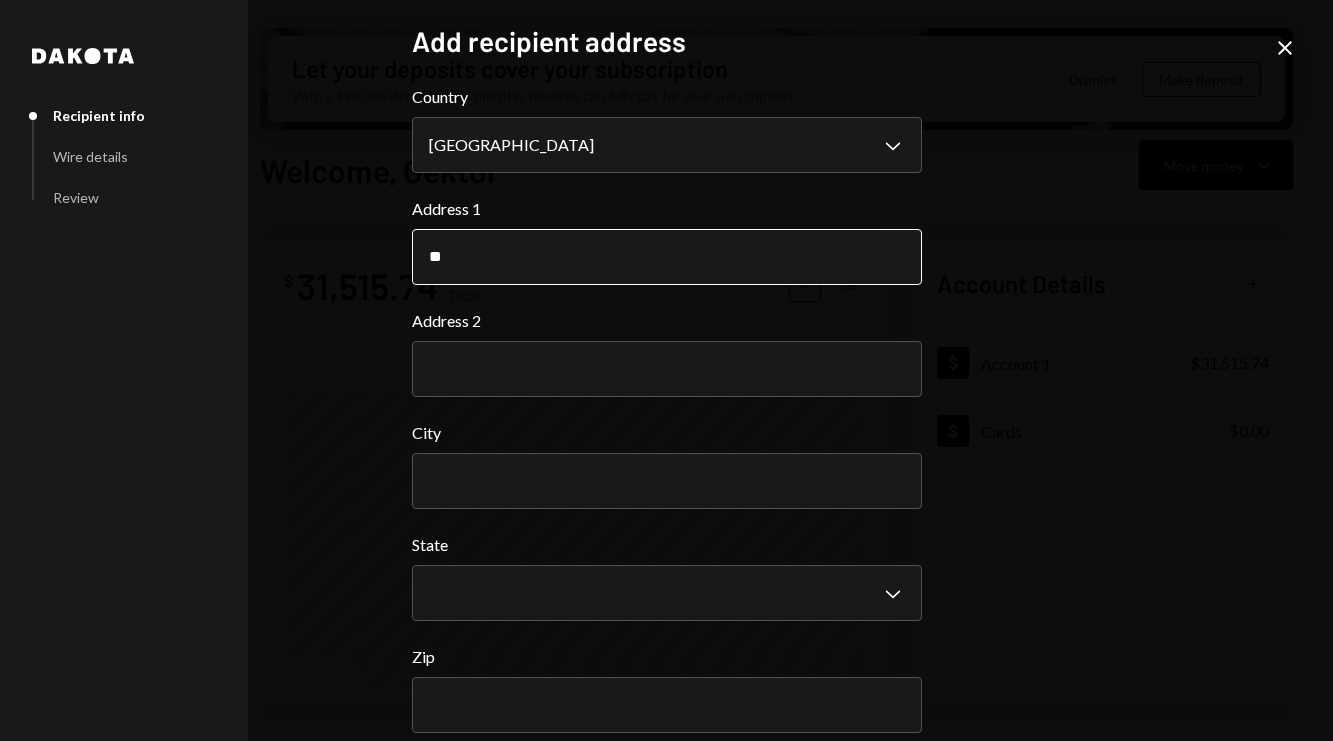 type on "**********" 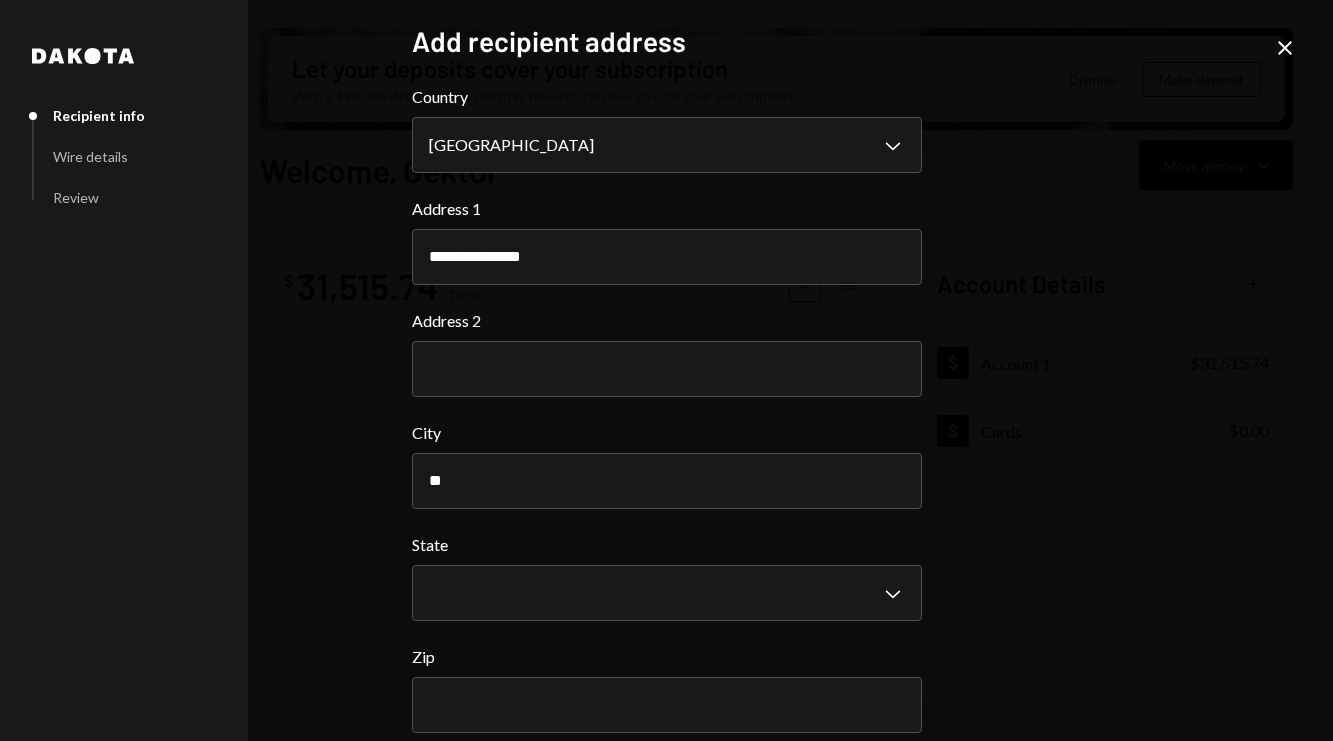 type on "**" 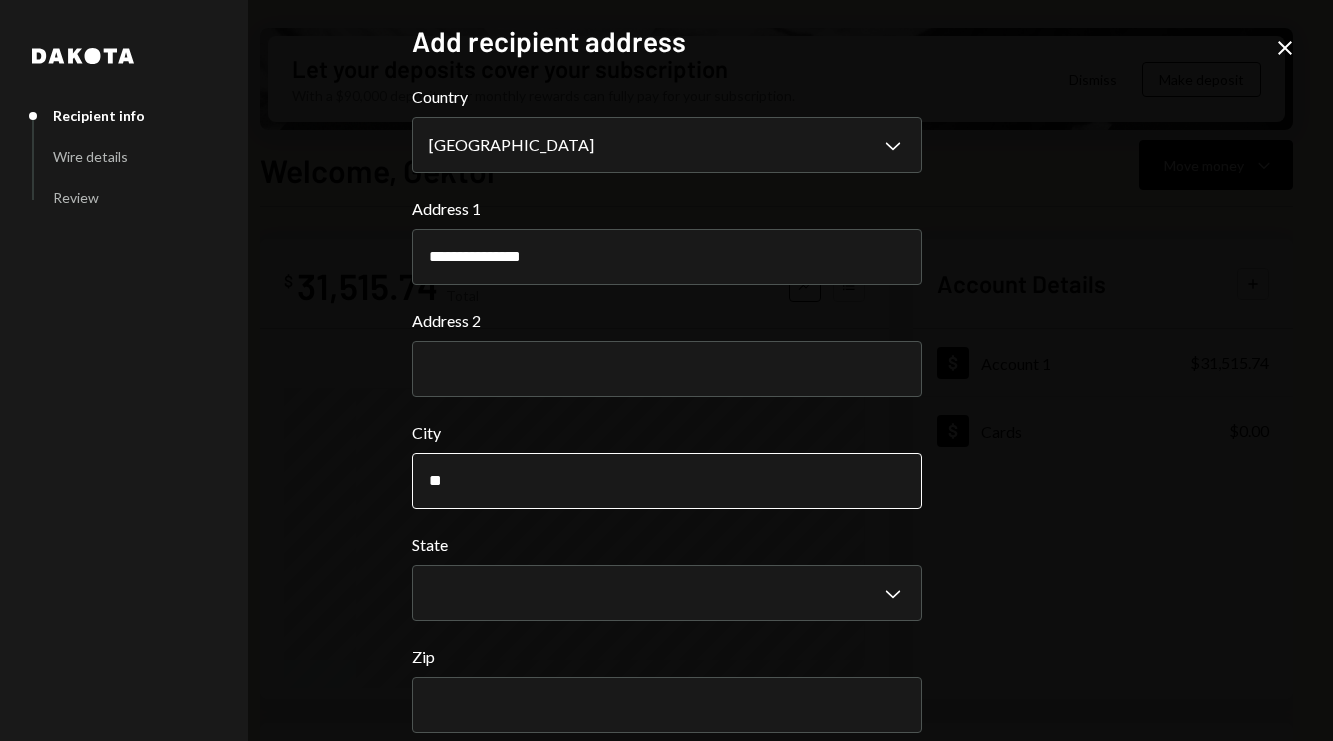 click on "**" at bounding box center (667, 481) 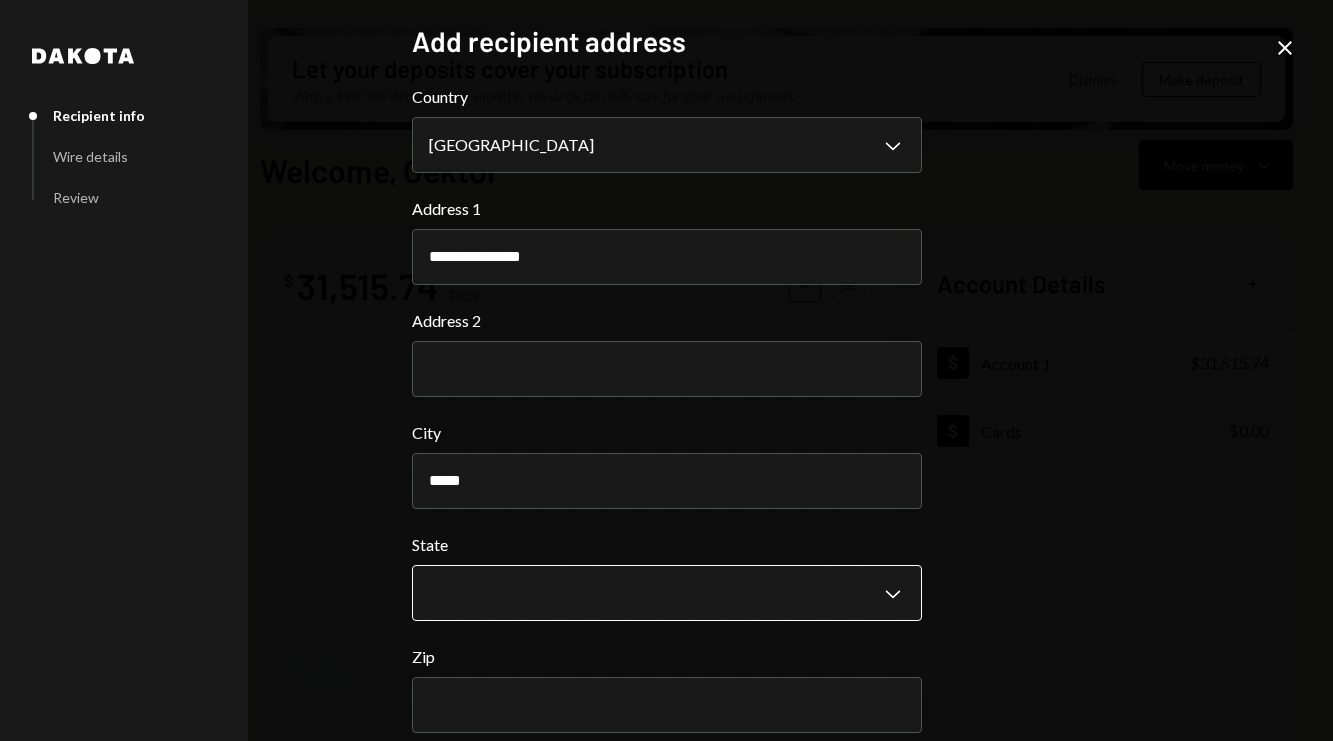click on "**********" at bounding box center [666, 370] 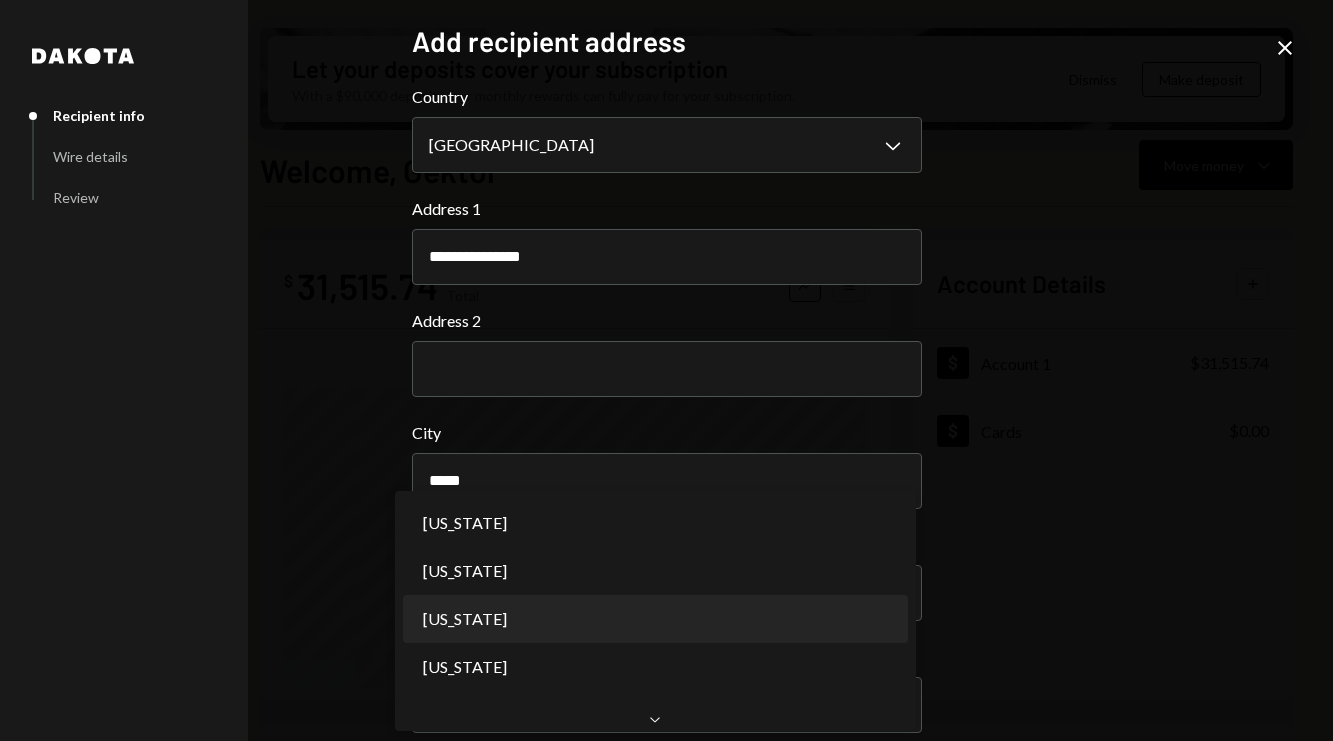 scroll, scrollTop: 0, scrollLeft: 0, axis: both 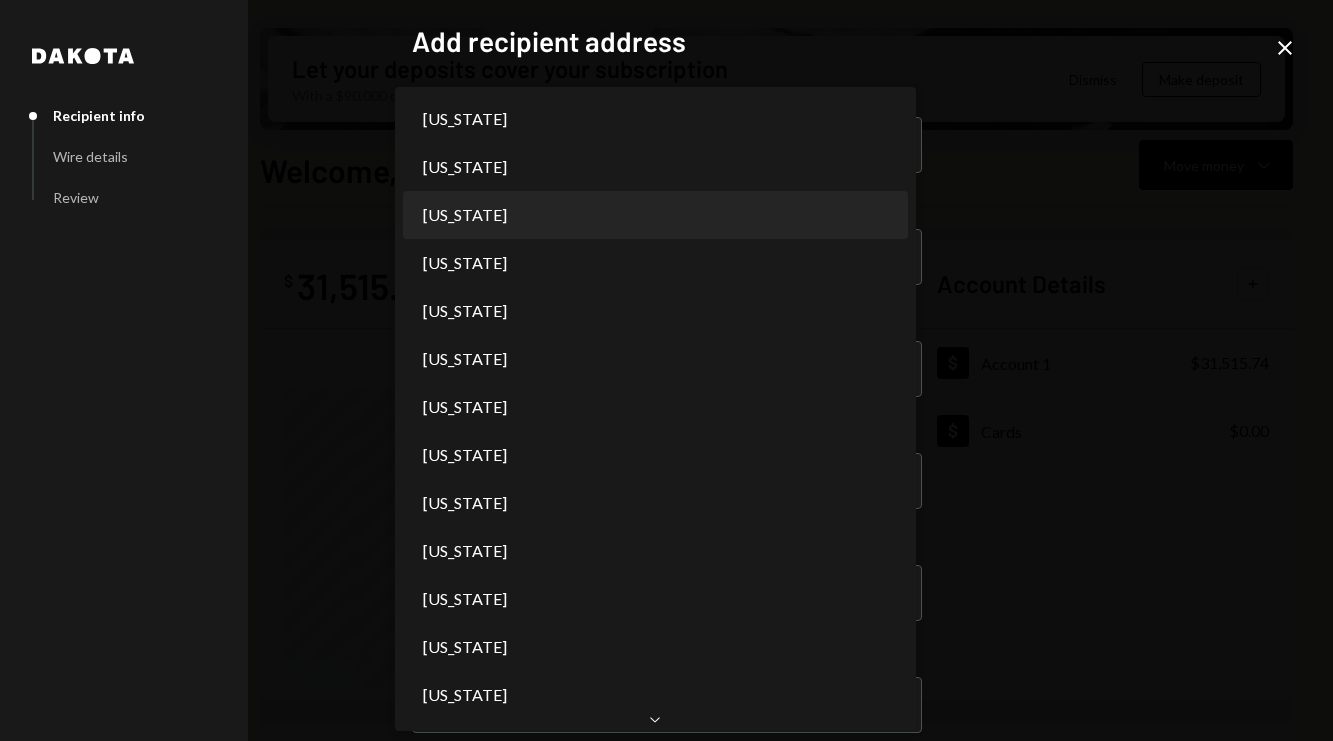 select on "**" 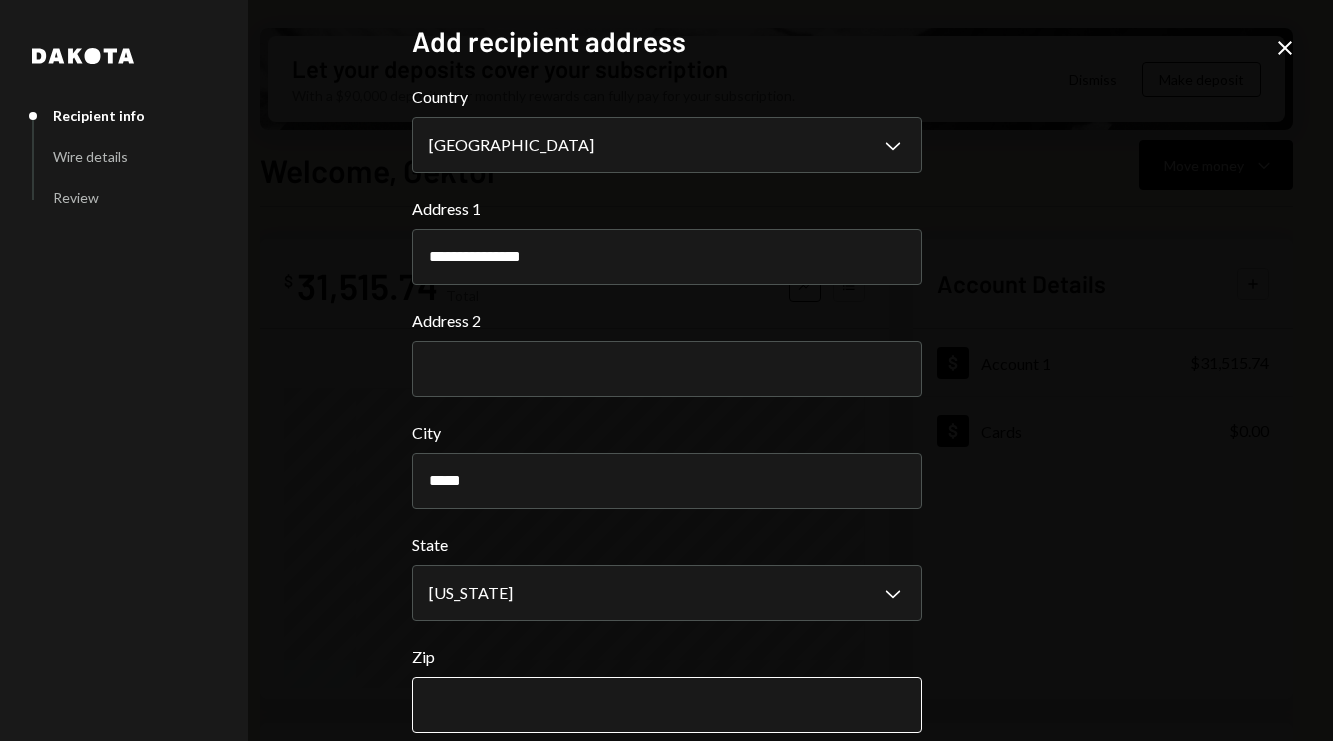 click on "Zip" at bounding box center [667, 705] 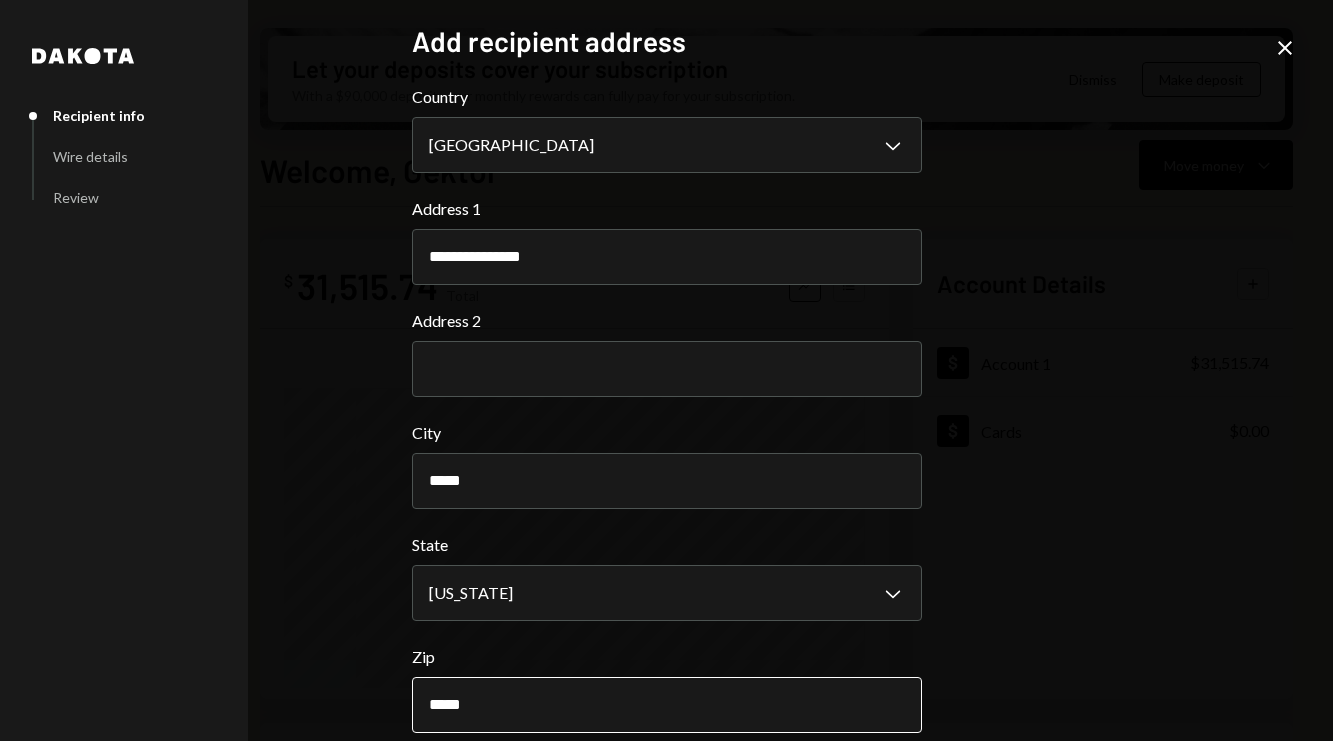 scroll, scrollTop: 94, scrollLeft: 0, axis: vertical 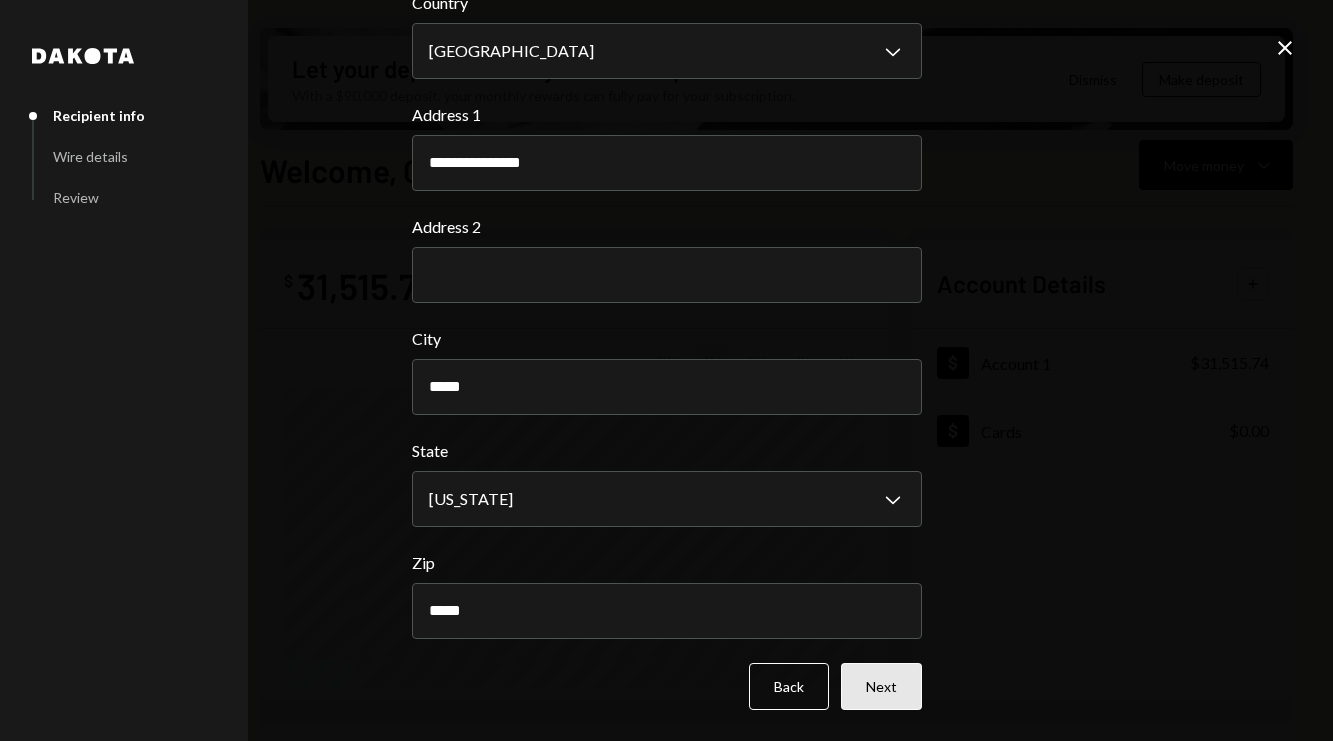 type on "*****" 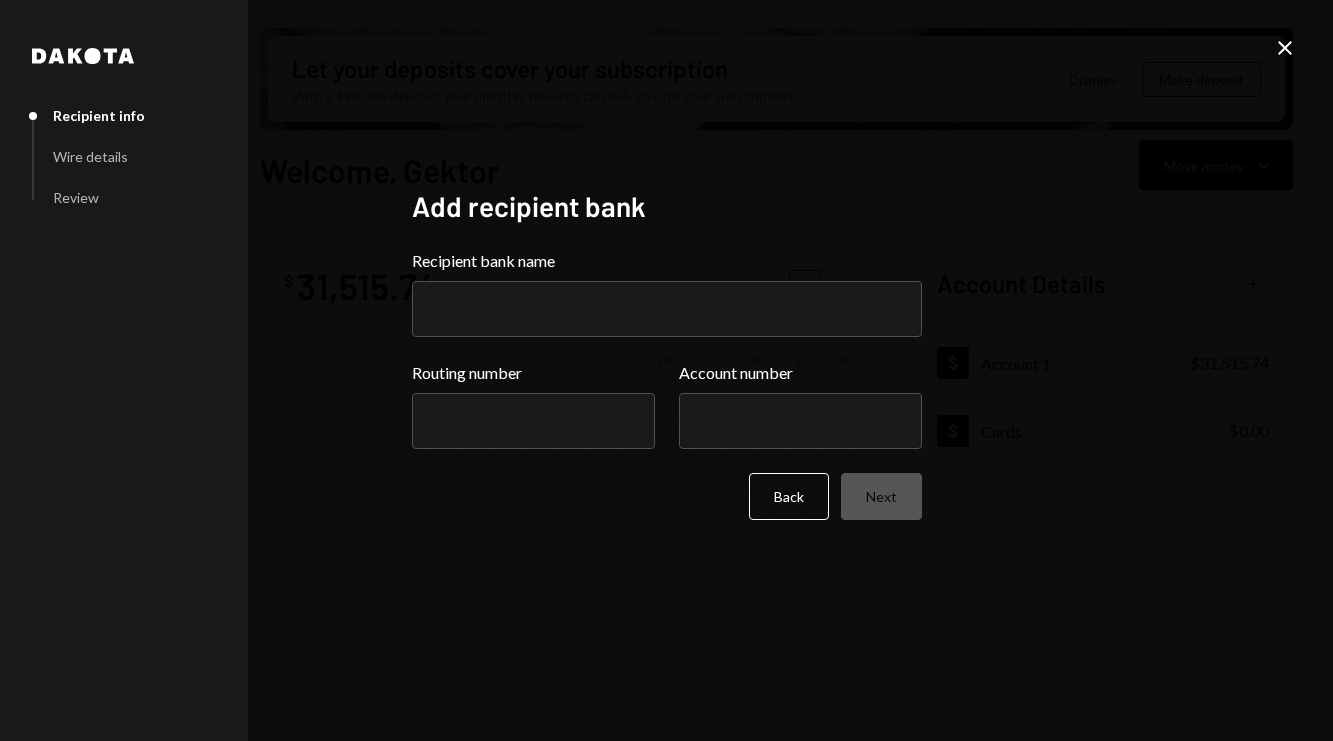 scroll, scrollTop: 0, scrollLeft: 0, axis: both 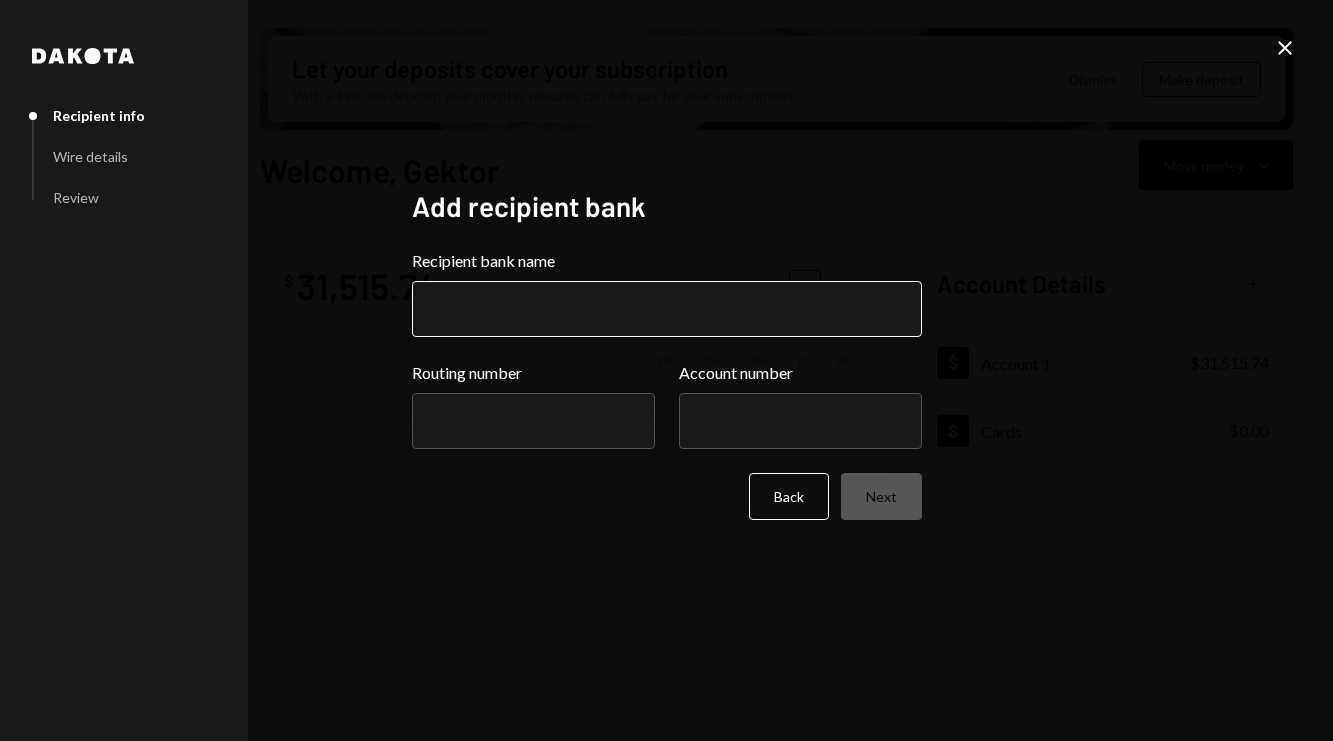 click on "Recipient bank name" at bounding box center (667, 309) 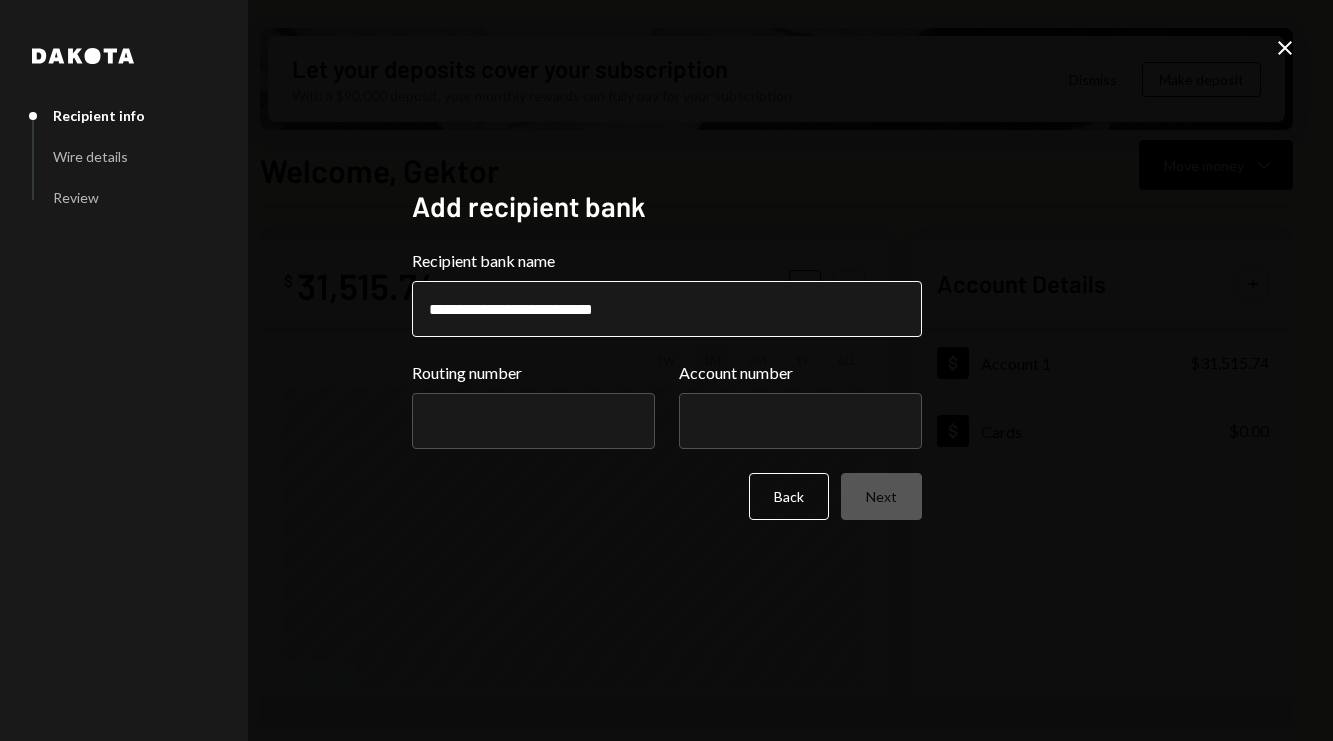 type on "**********" 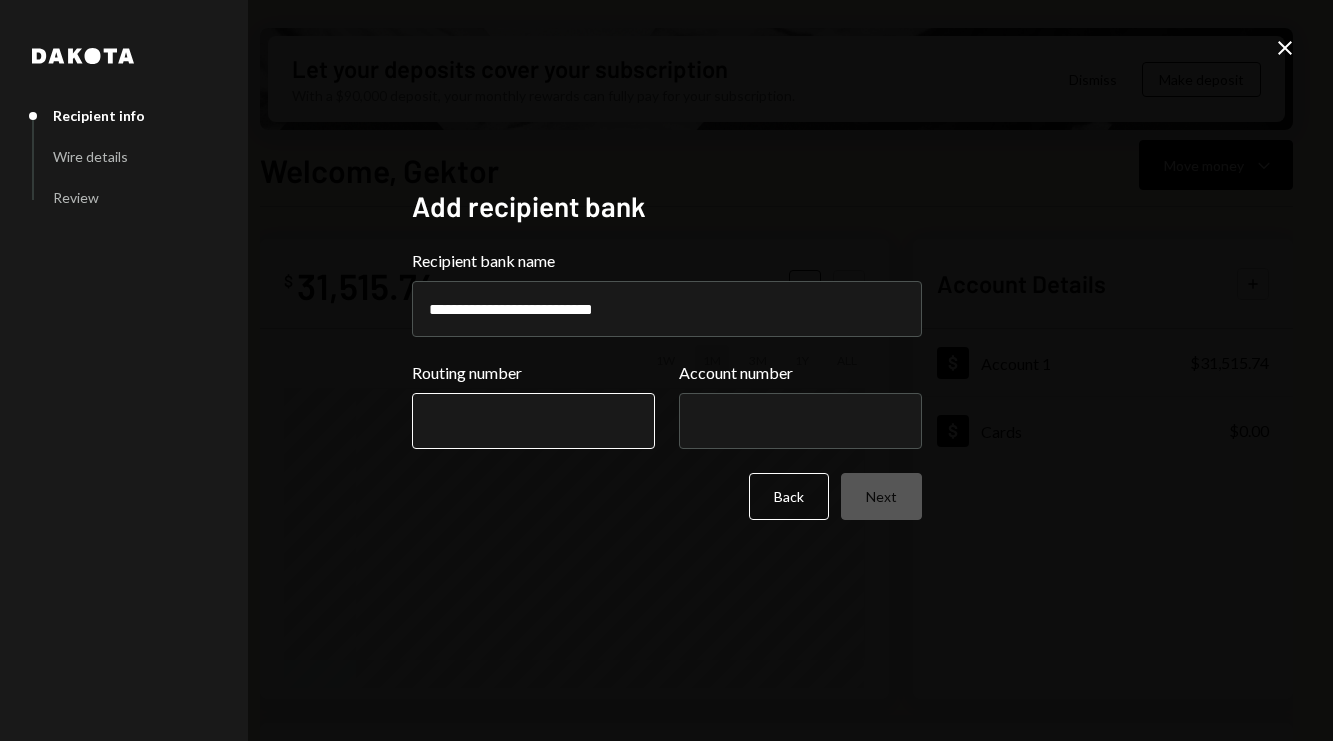 click on "Routing number" at bounding box center (533, 421) 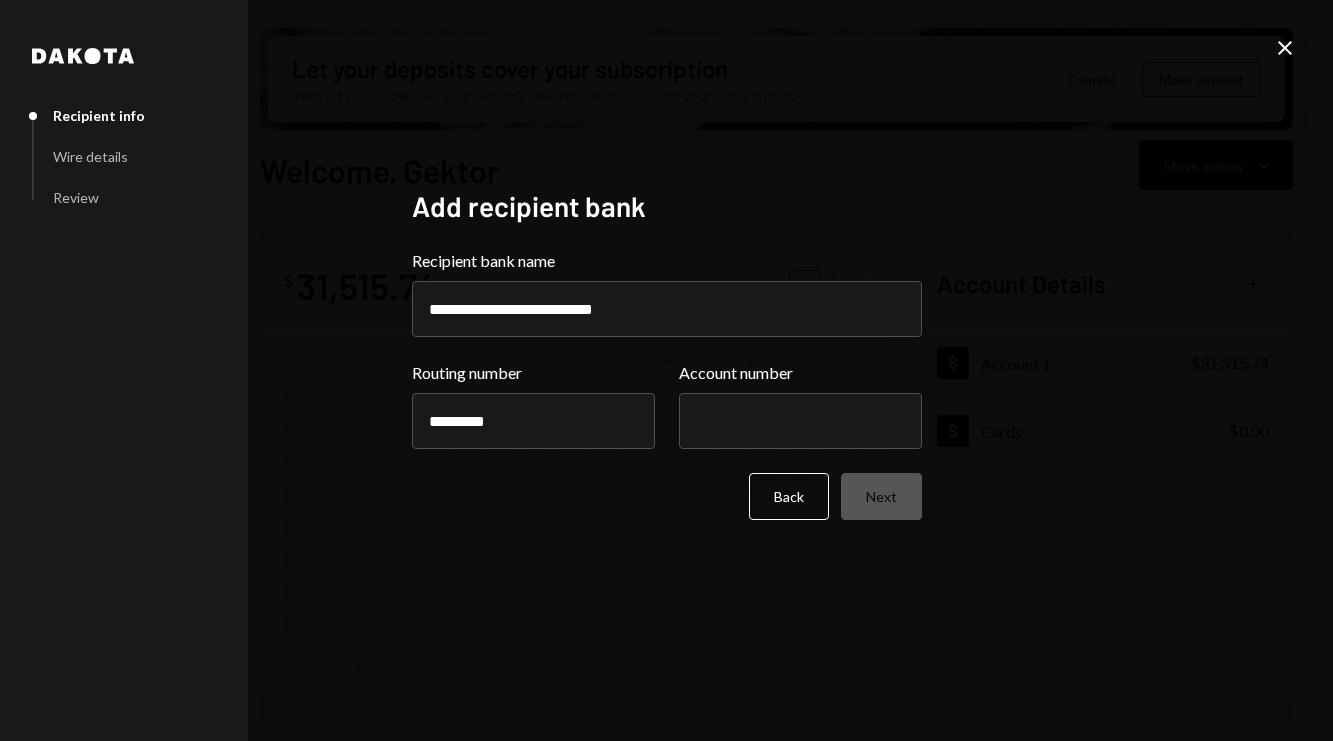 type on "*********" 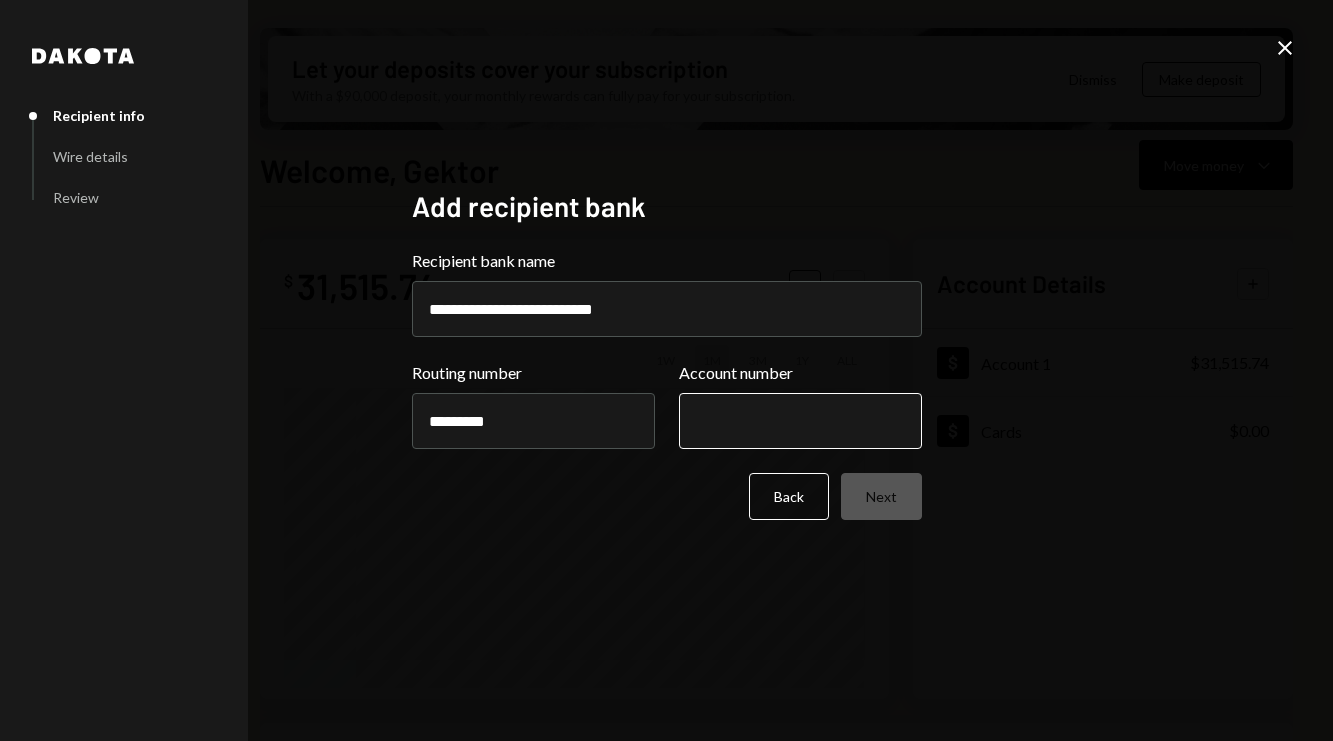click on "Account number" at bounding box center (800, 421) 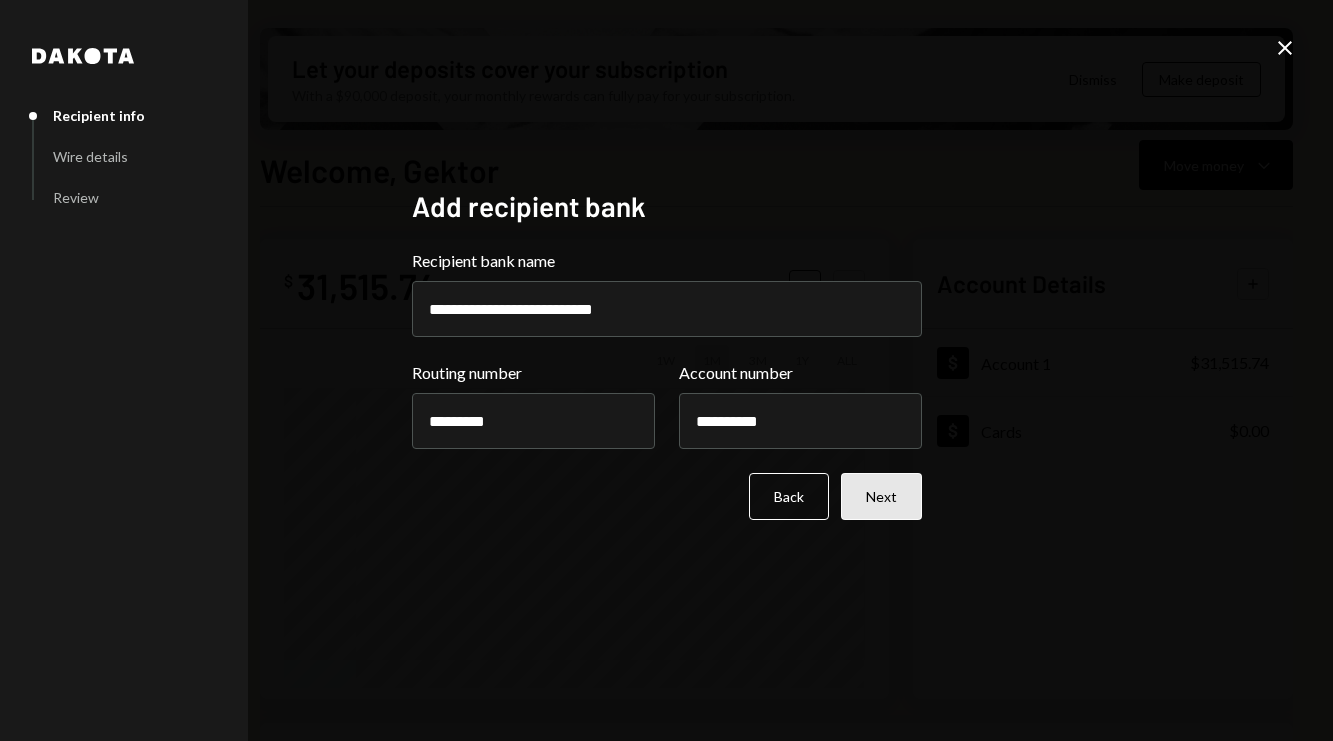 type on "**********" 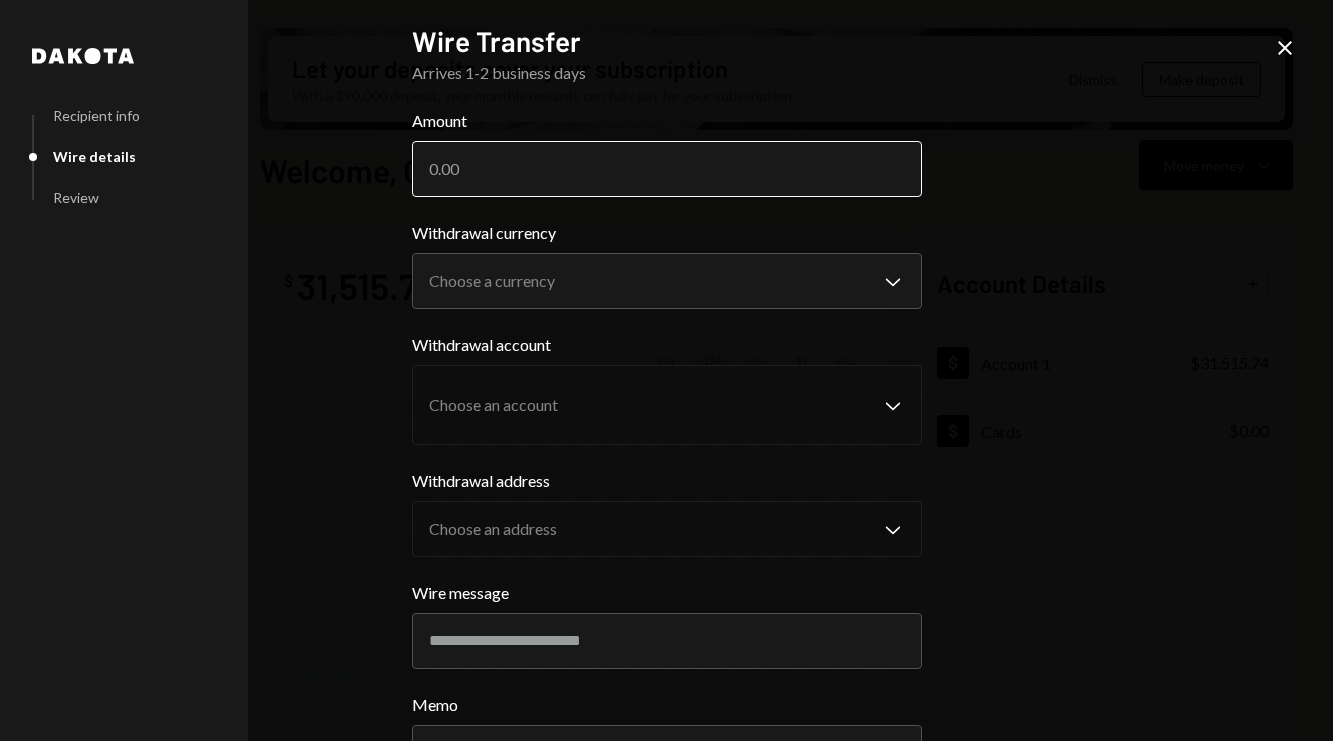 click on "Amount" at bounding box center (667, 169) 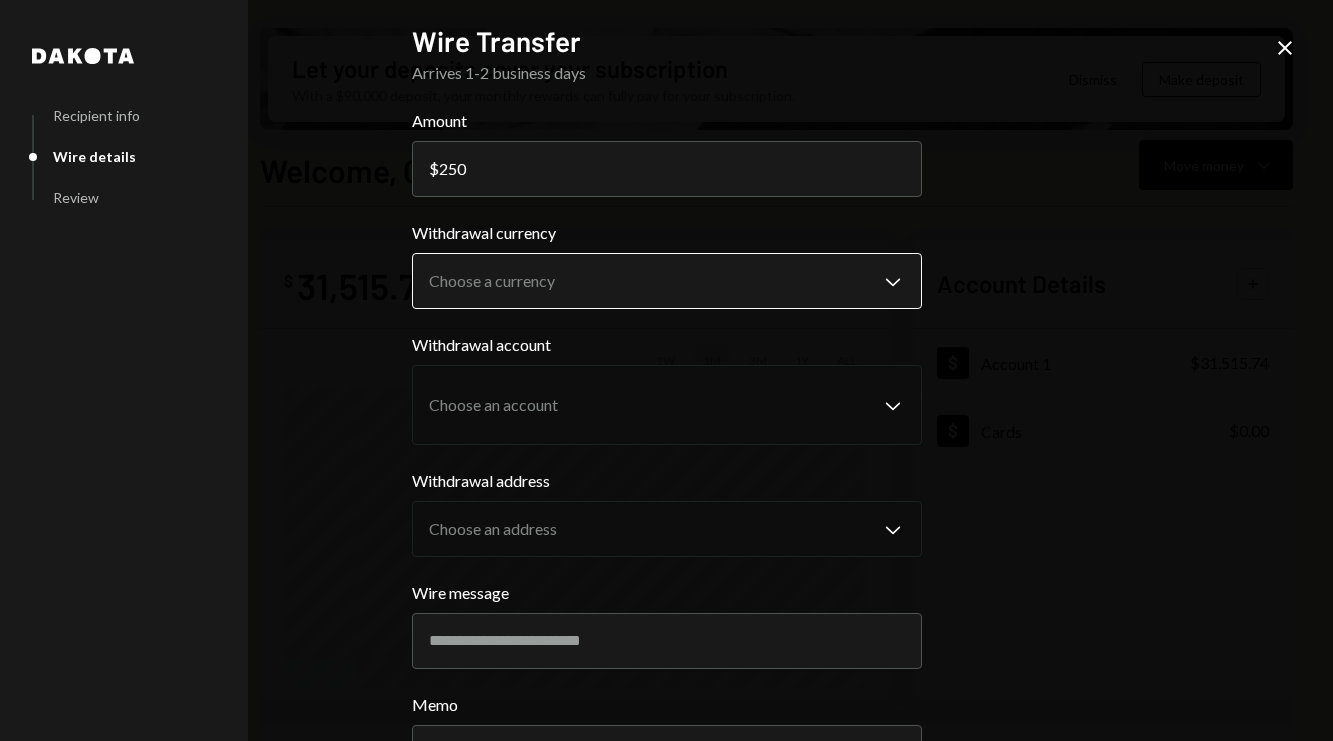 type on "250" 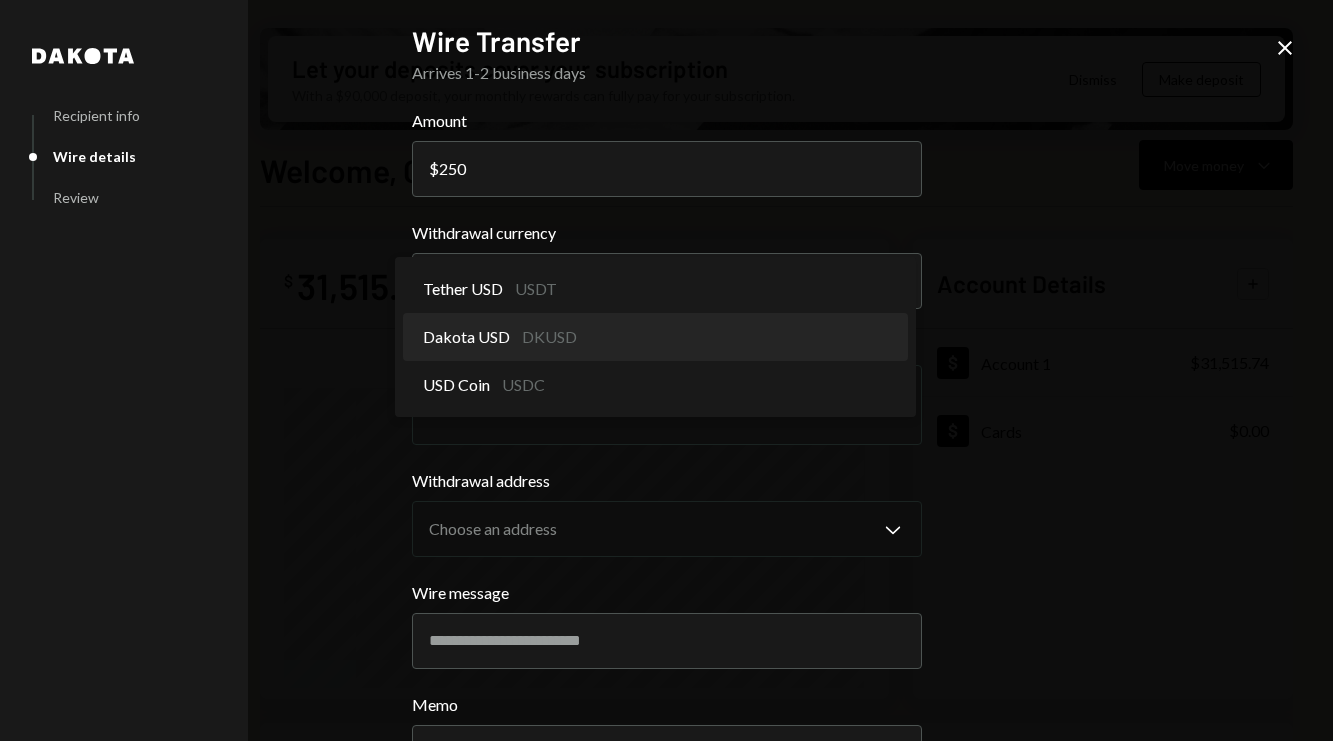 select on "*****" 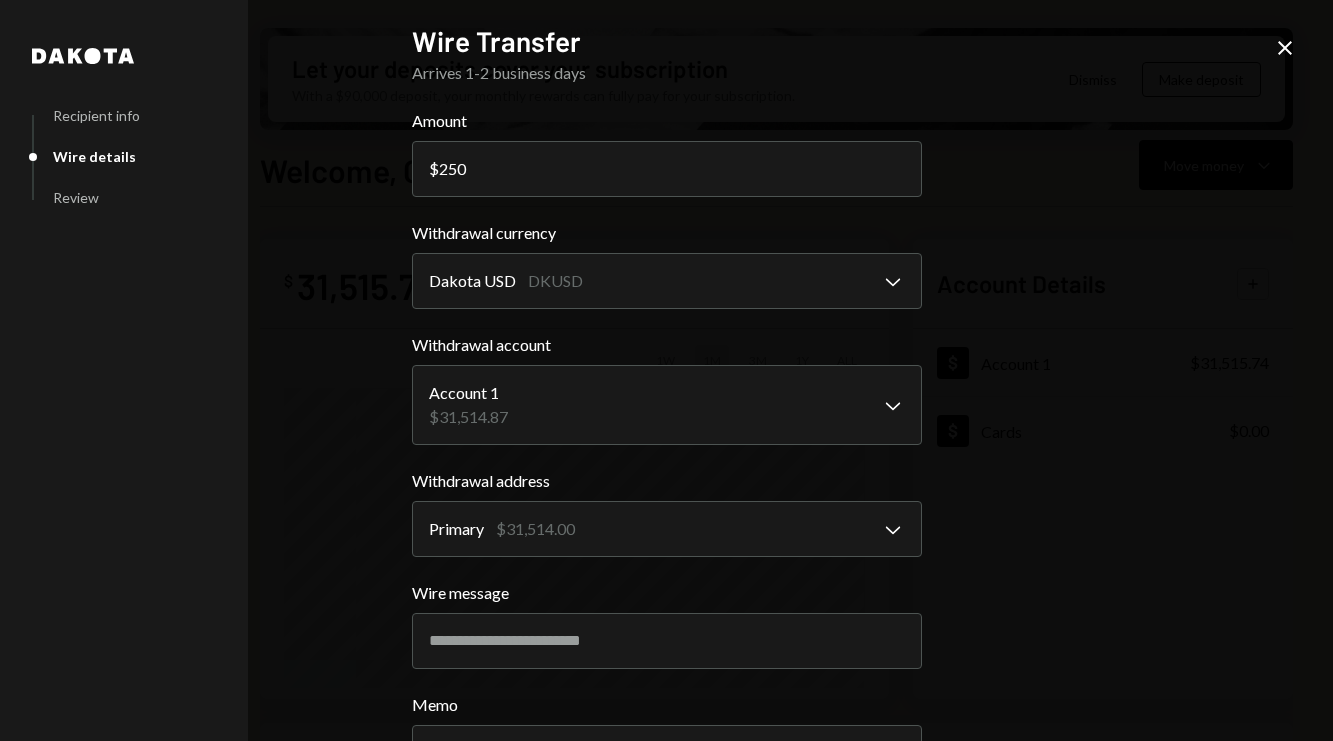 scroll, scrollTop: 166, scrollLeft: 0, axis: vertical 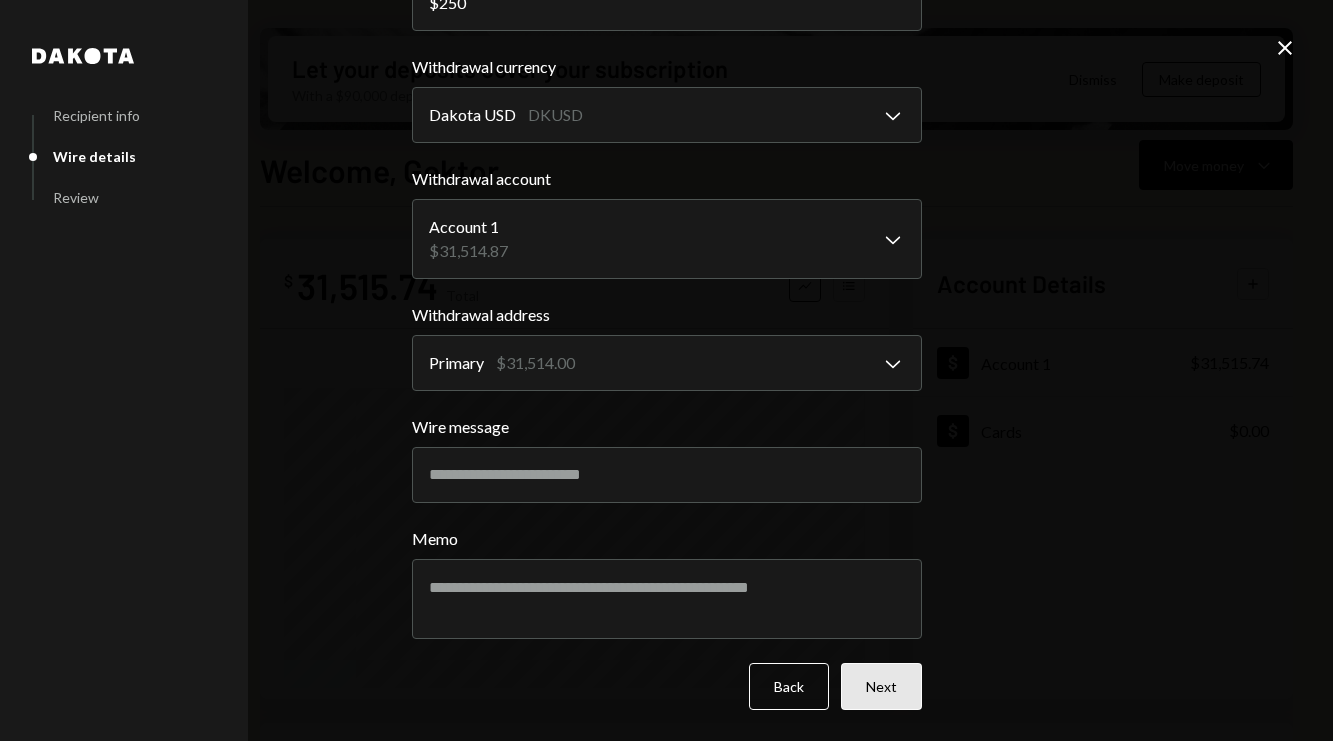click on "Next" at bounding box center [881, 686] 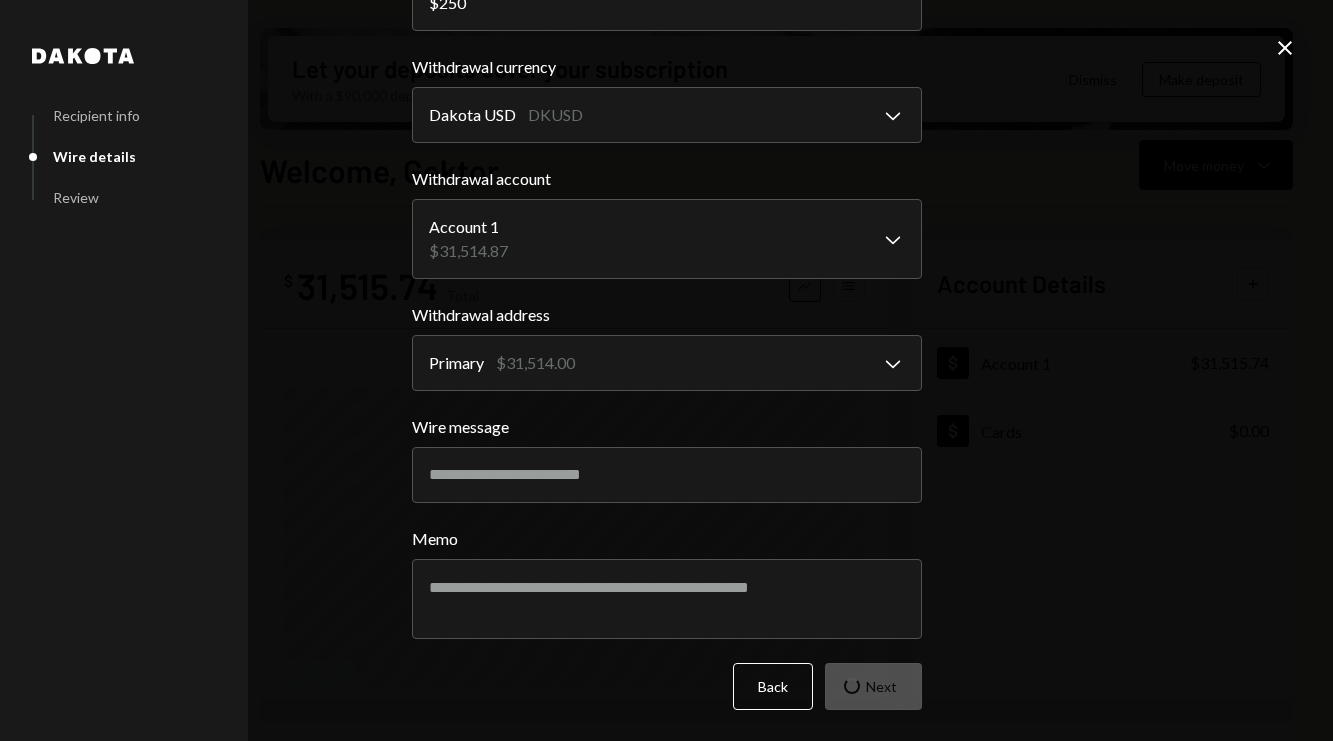 scroll, scrollTop: 0, scrollLeft: 0, axis: both 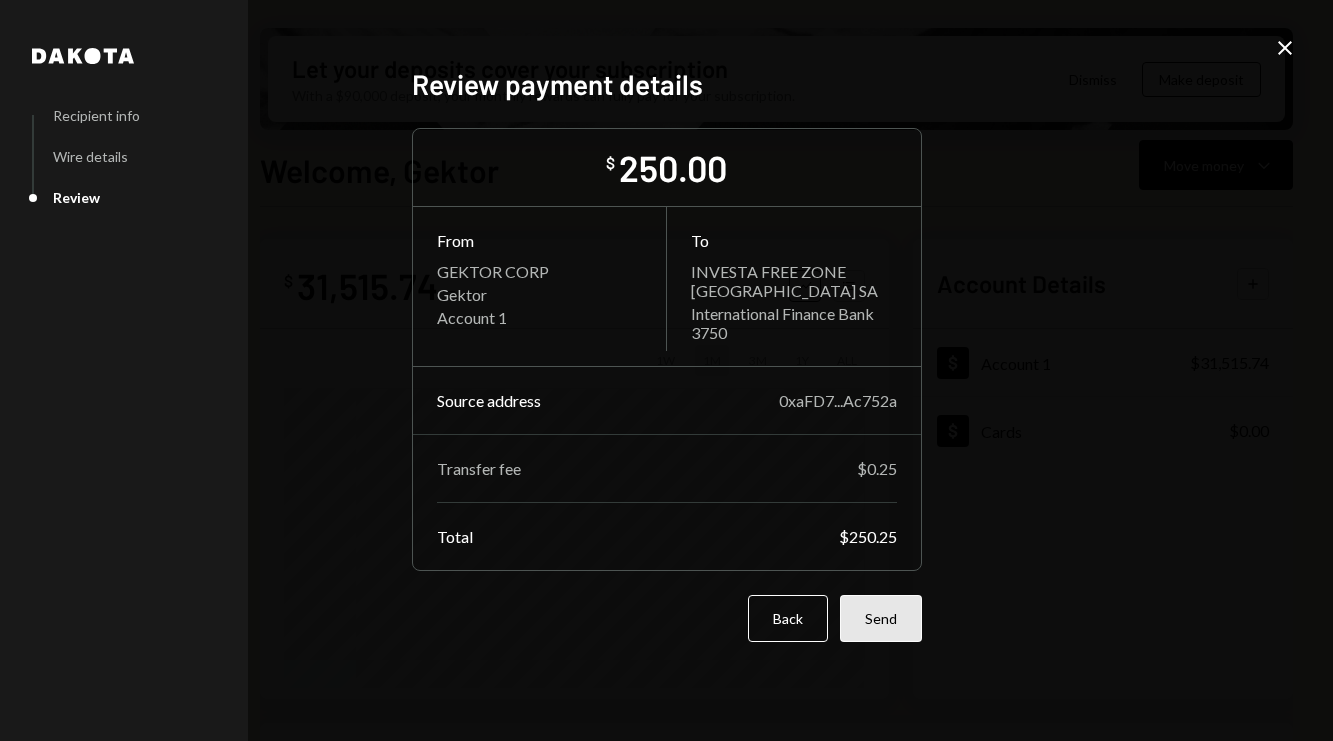 click on "Send" at bounding box center (881, 618) 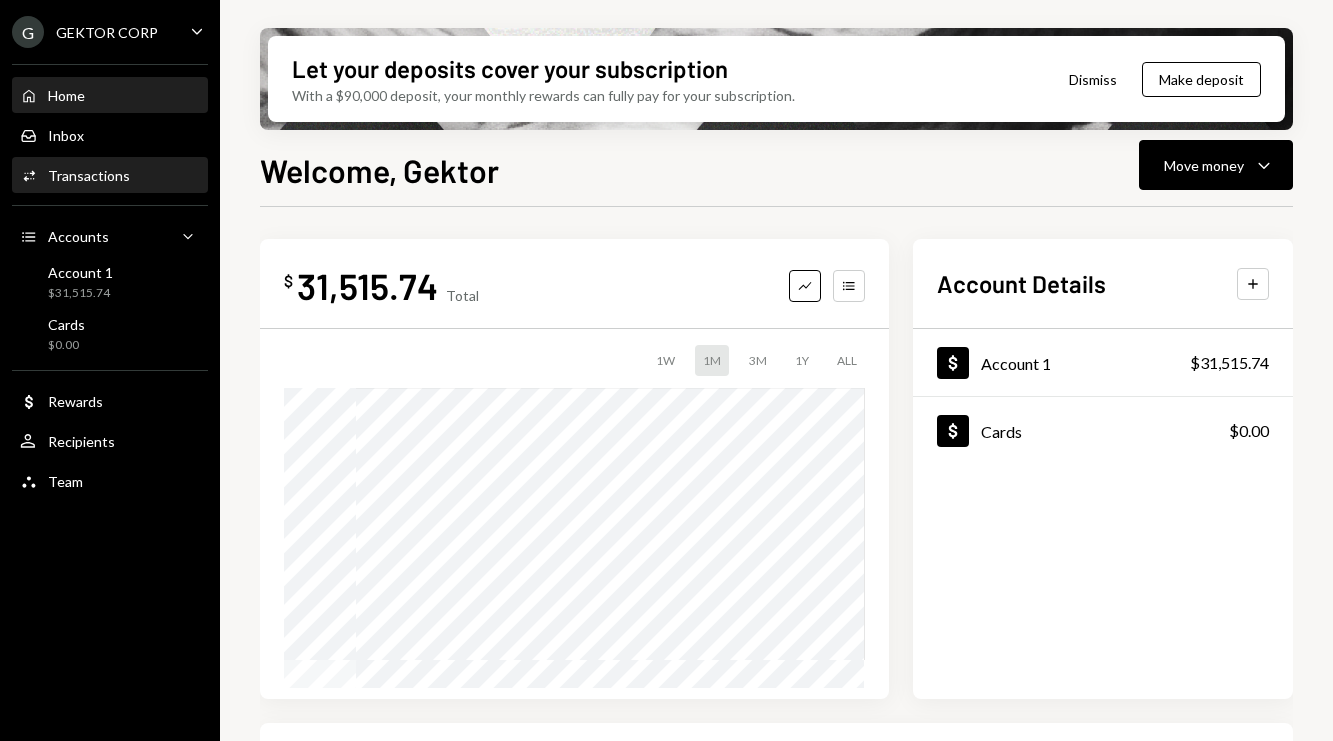 click on "Activities Transactions" at bounding box center (110, 176) 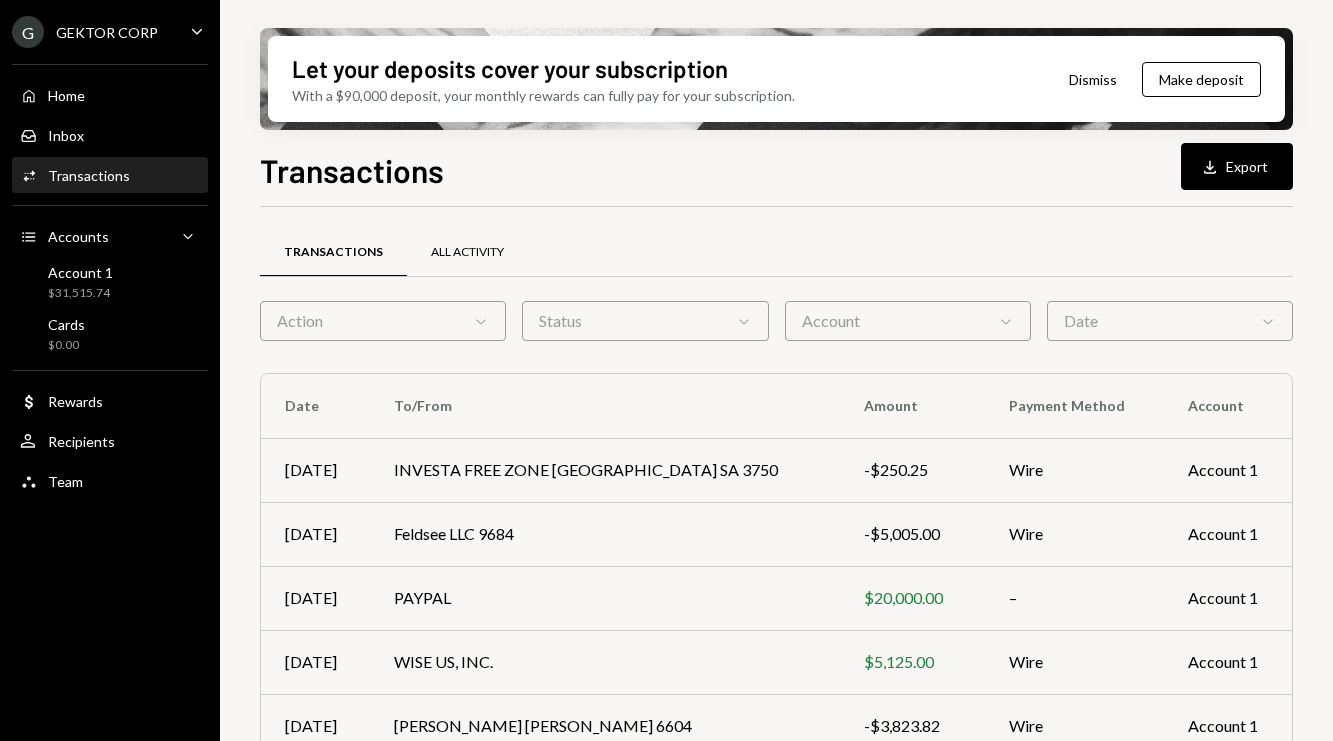 click on "All Activity" at bounding box center [467, 252] 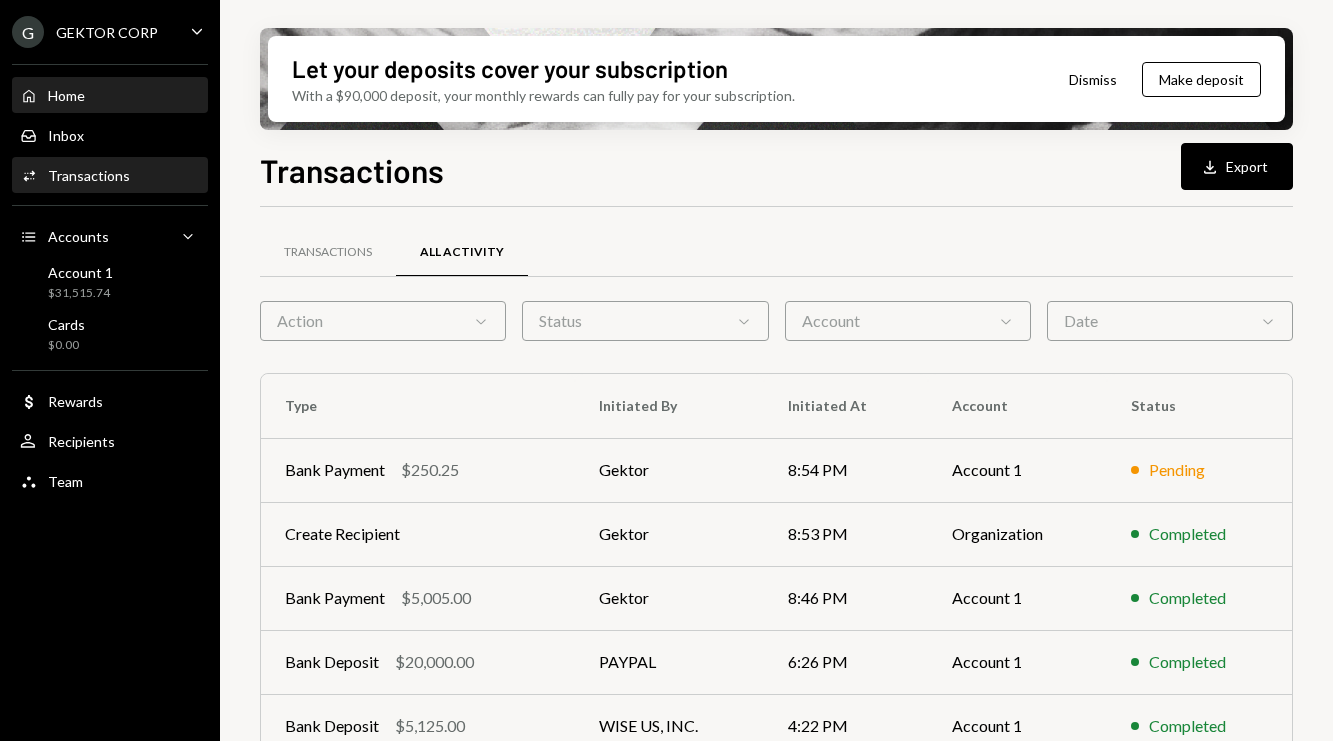 click on "Home Home" at bounding box center [110, 96] 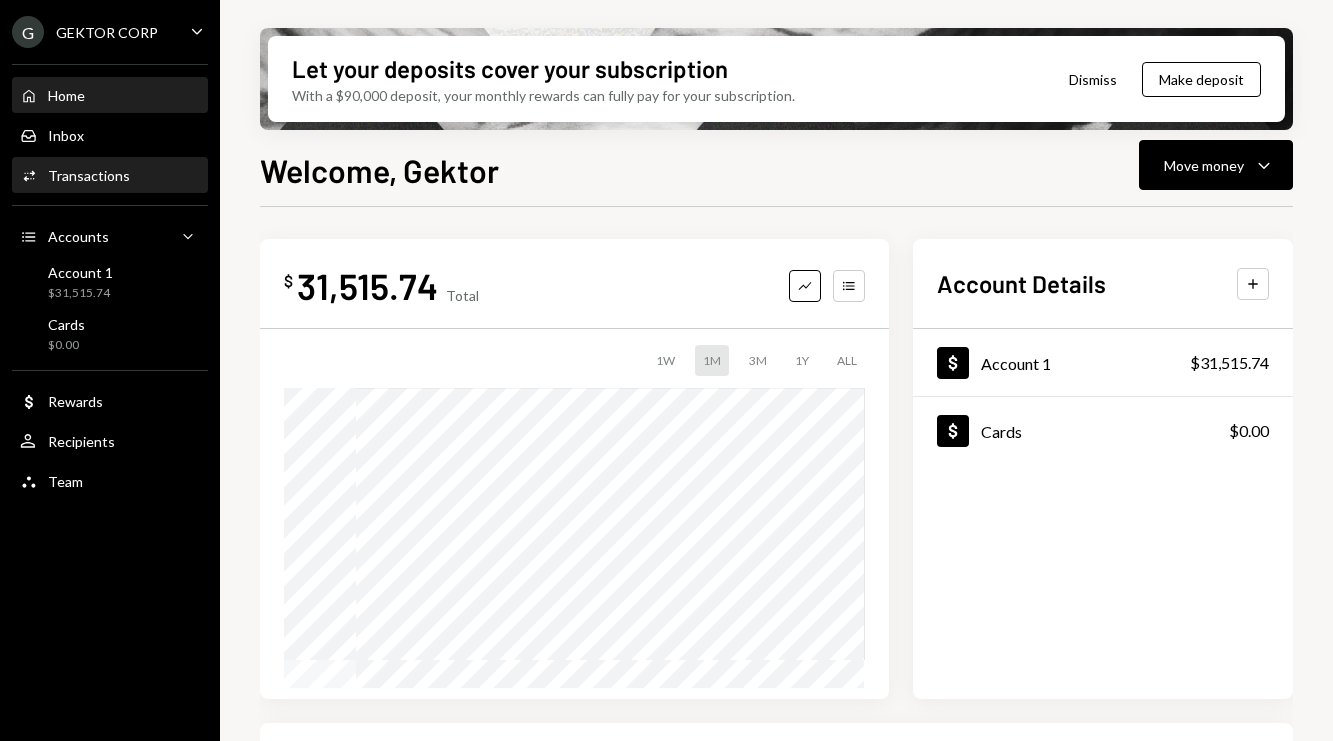 click on "Activities Transactions" at bounding box center (110, 176) 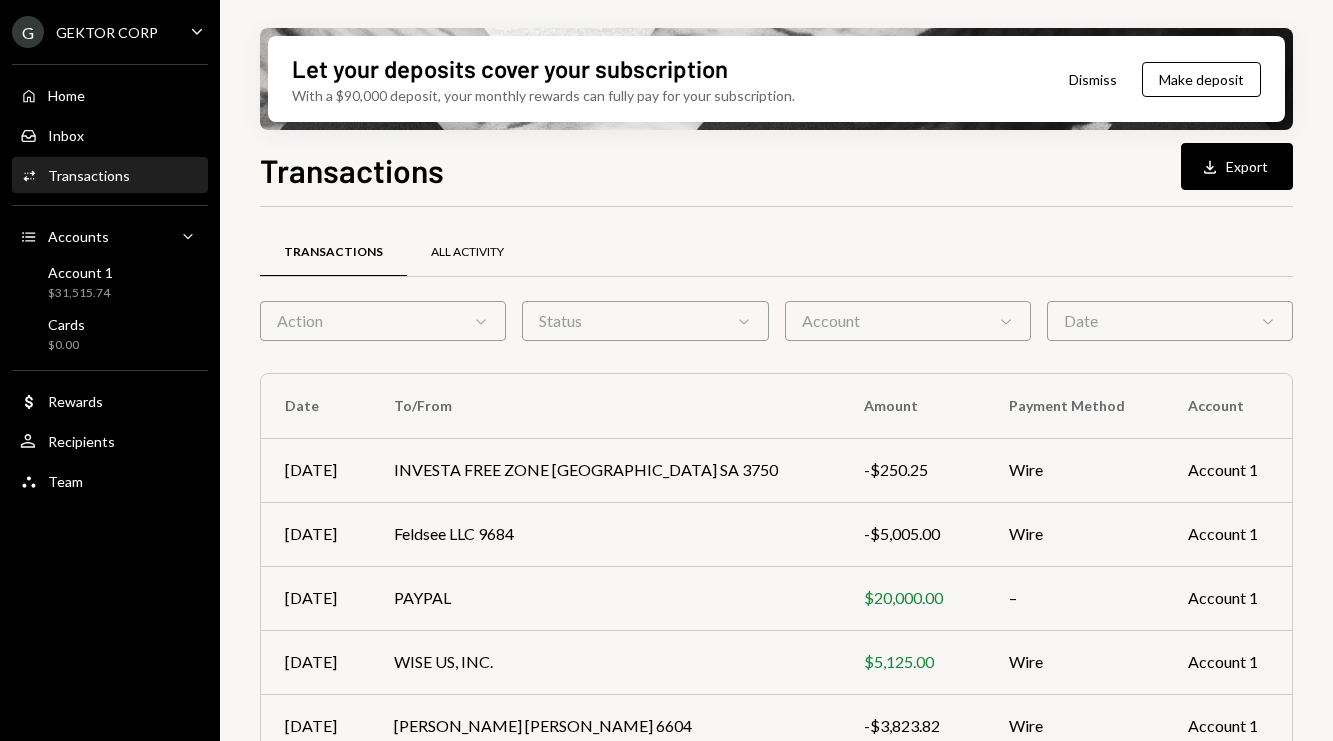 click on "All Activity" at bounding box center [467, 253] 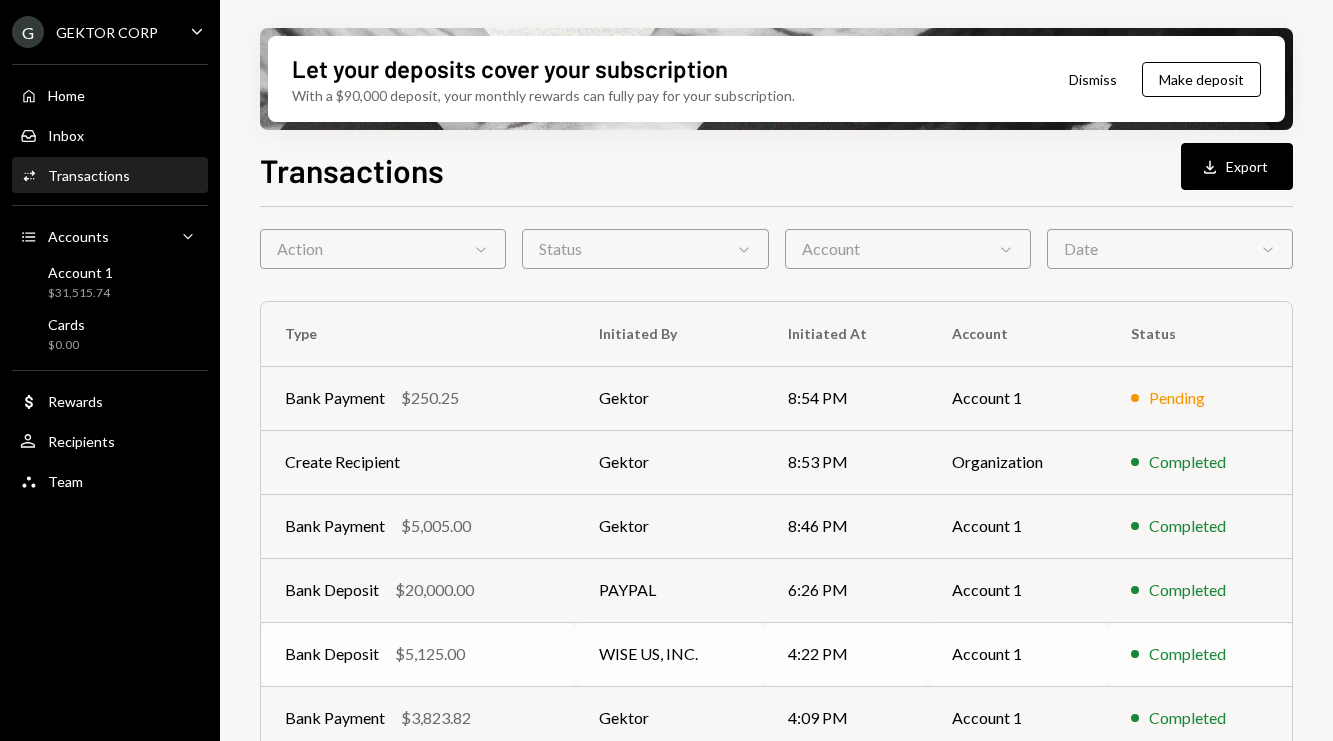 scroll, scrollTop: 0, scrollLeft: 0, axis: both 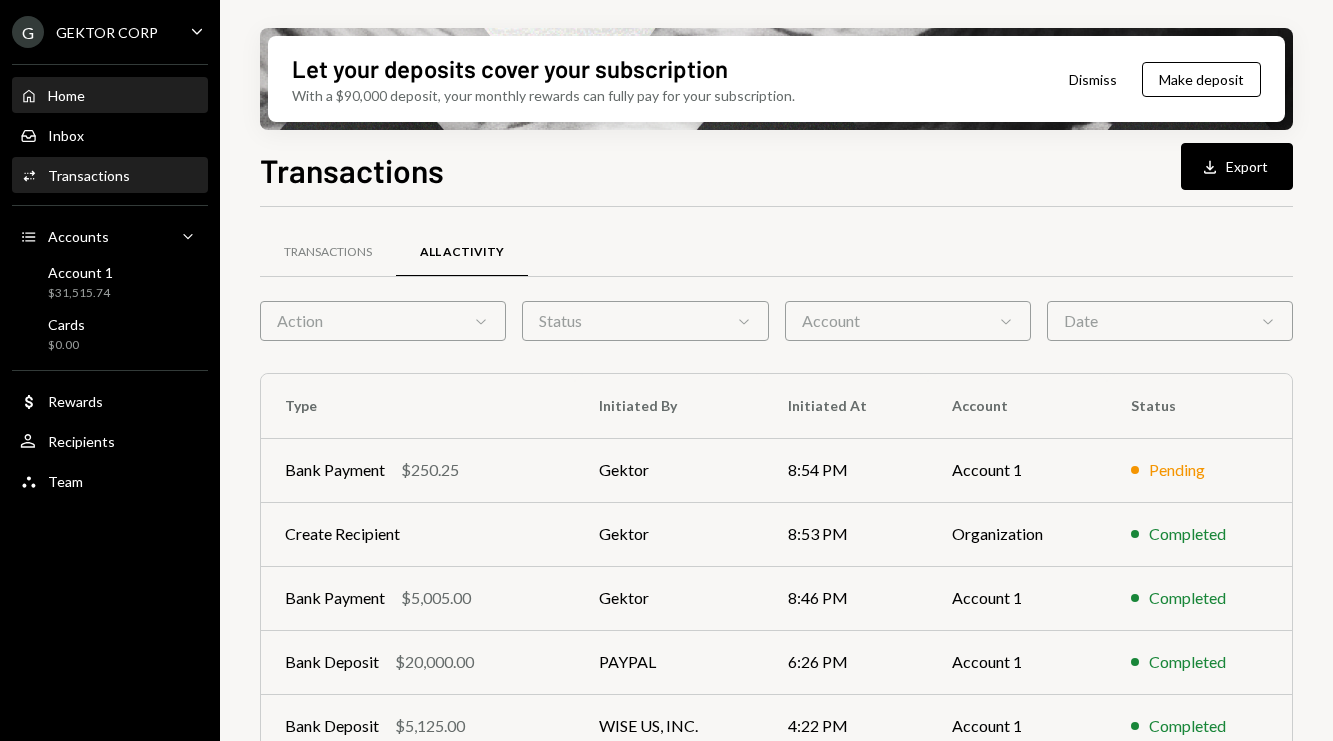 click on "Home Home" at bounding box center (110, 96) 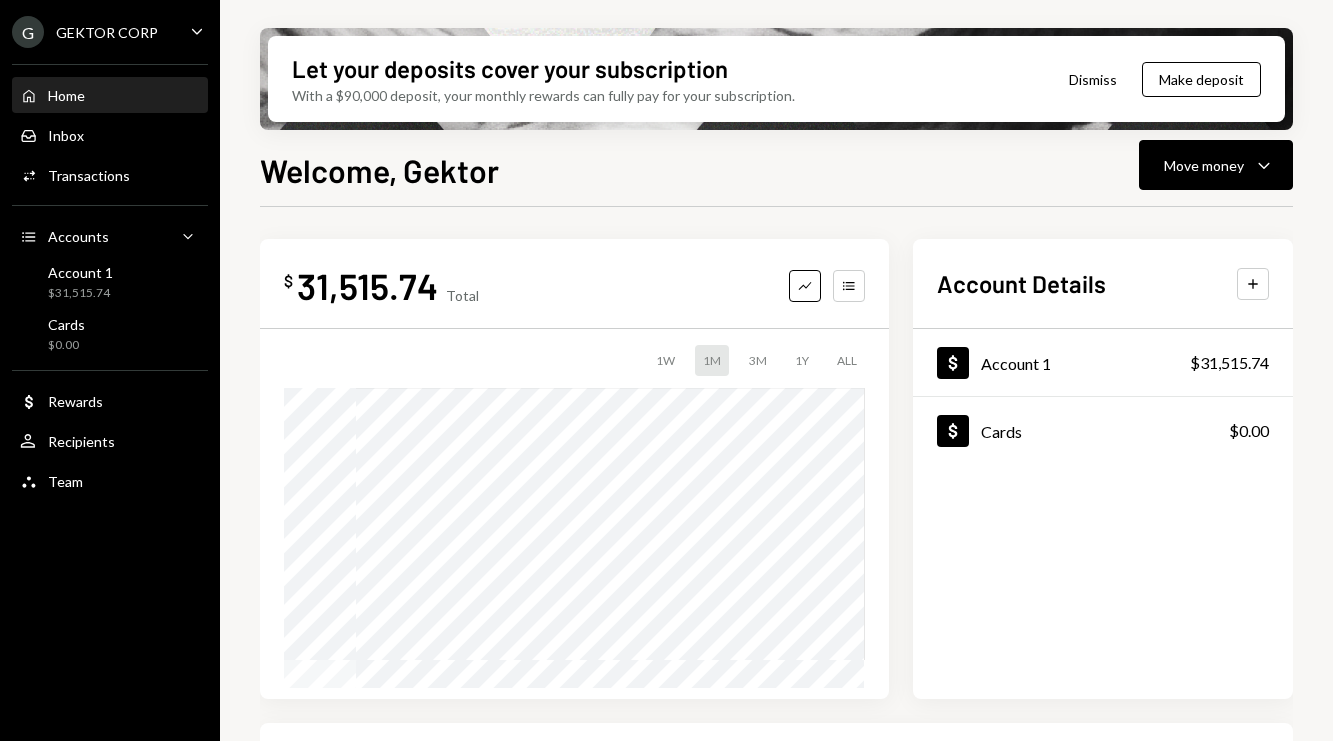 scroll, scrollTop: 0, scrollLeft: 0, axis: both 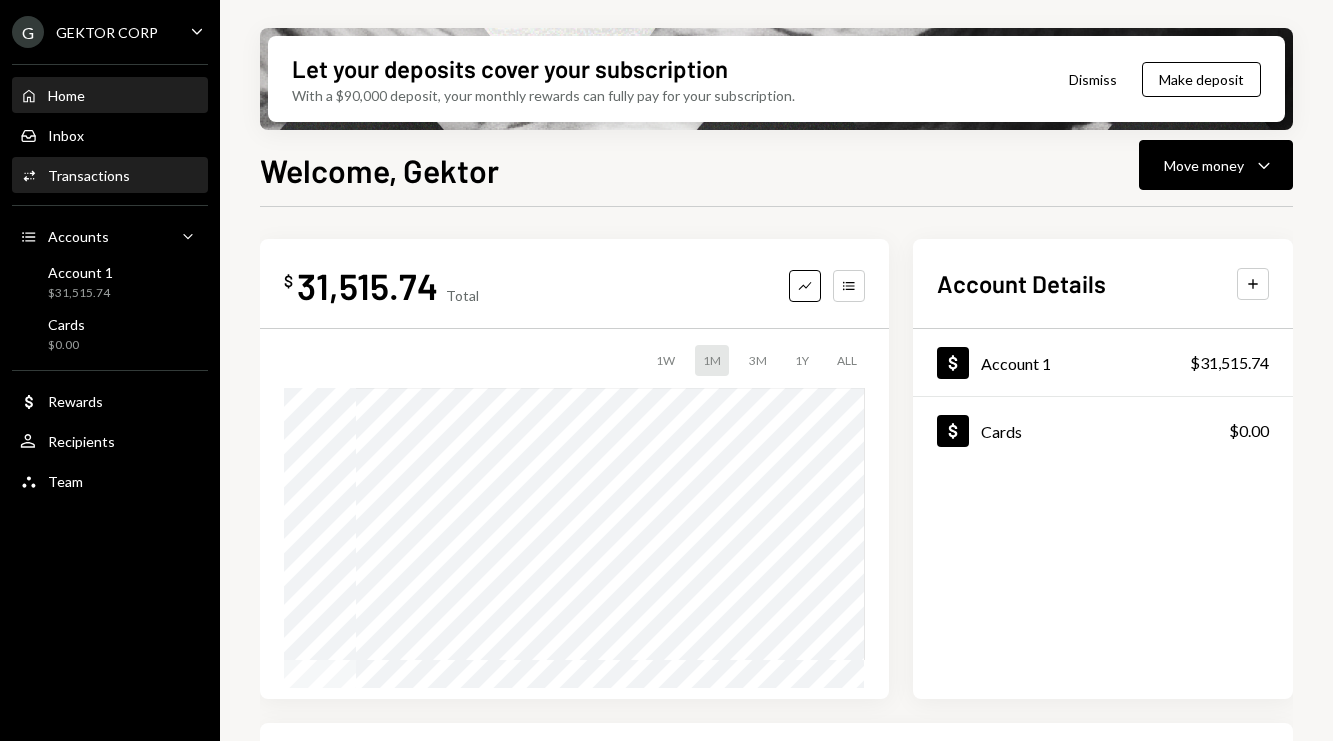 click on "Transactions" at bounding box center (89, 175) 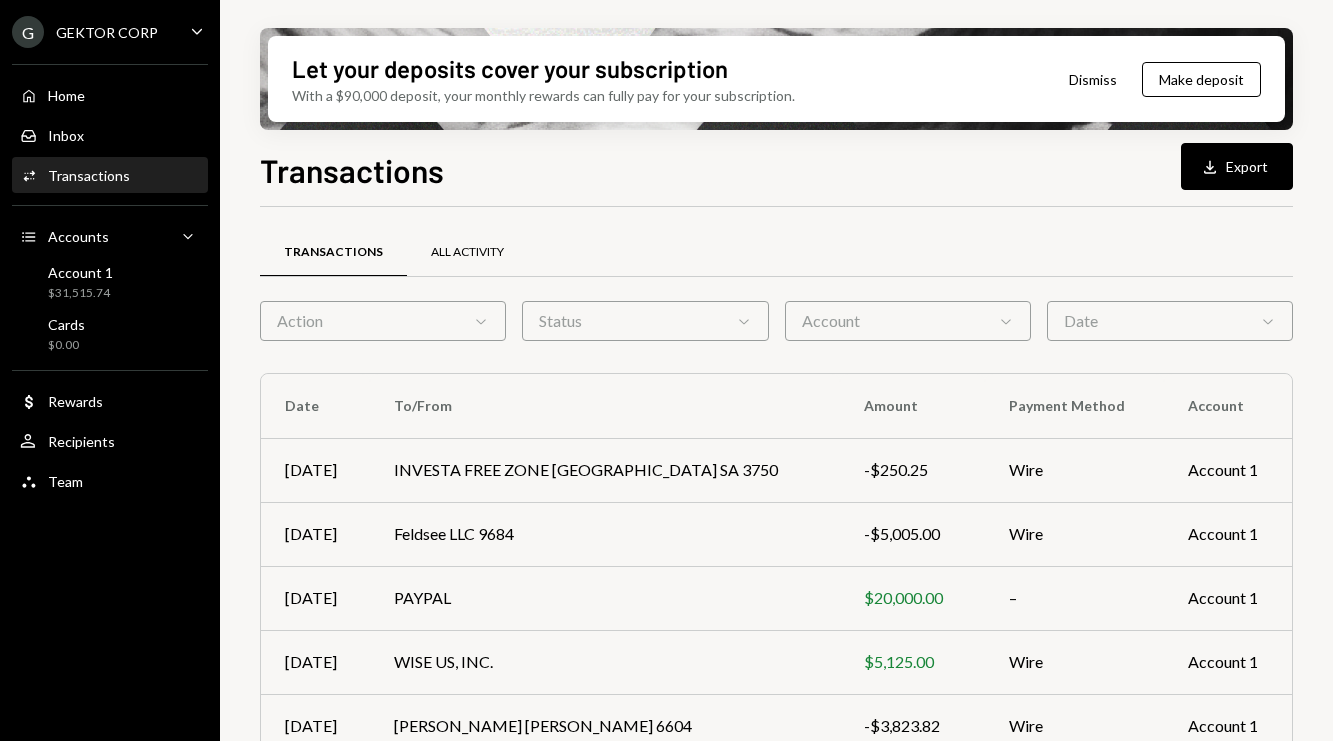 click on "All Activity" at bounding box center (467, 253) 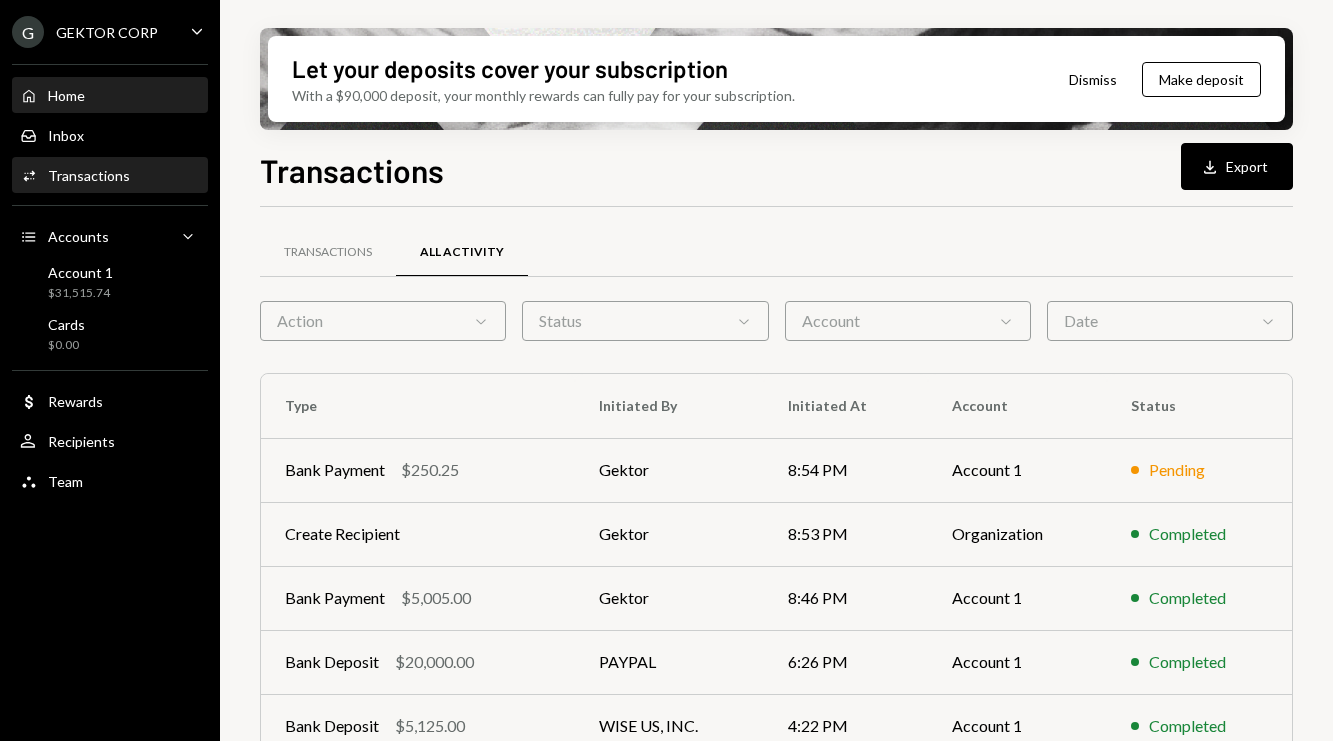 click on "Home Home" at bounding box center [110, 96] 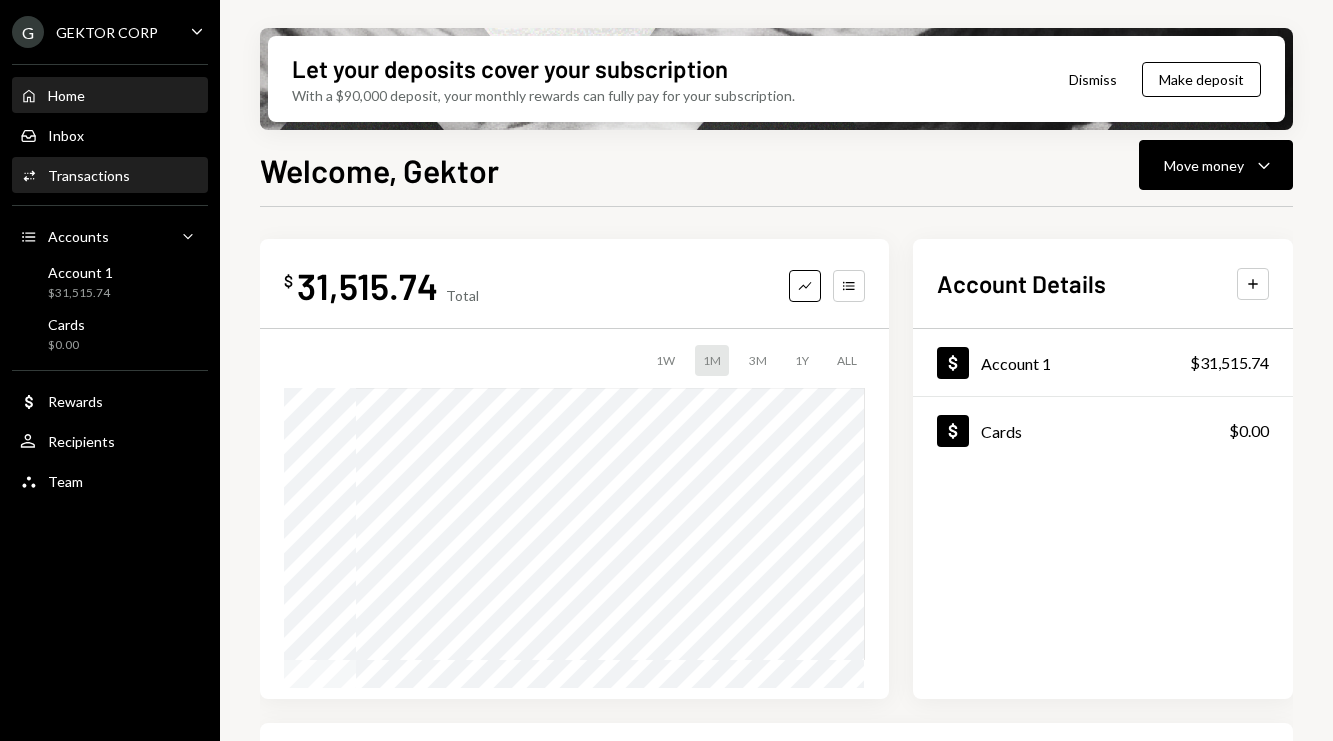 click on "Activities Transactions" at bounding box center (110, 176) 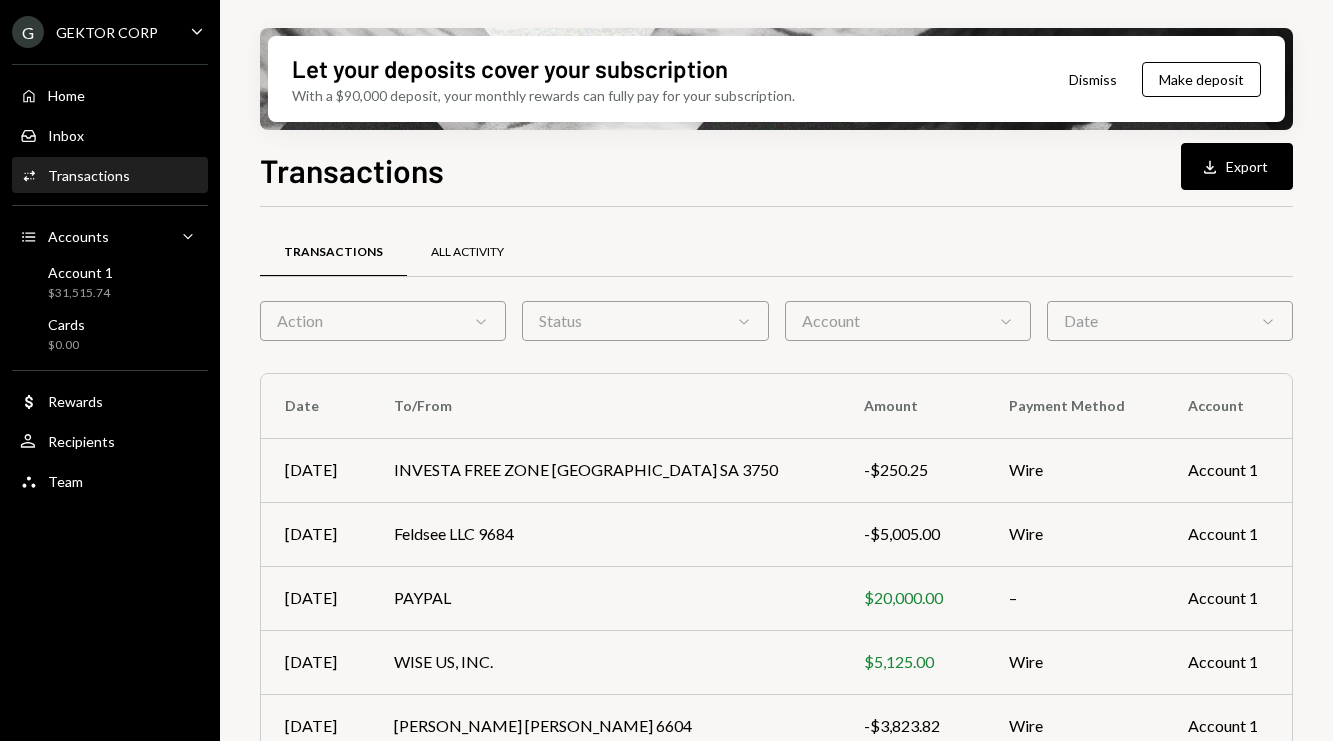 click on "All Activity" at bounding box center [467, 252] 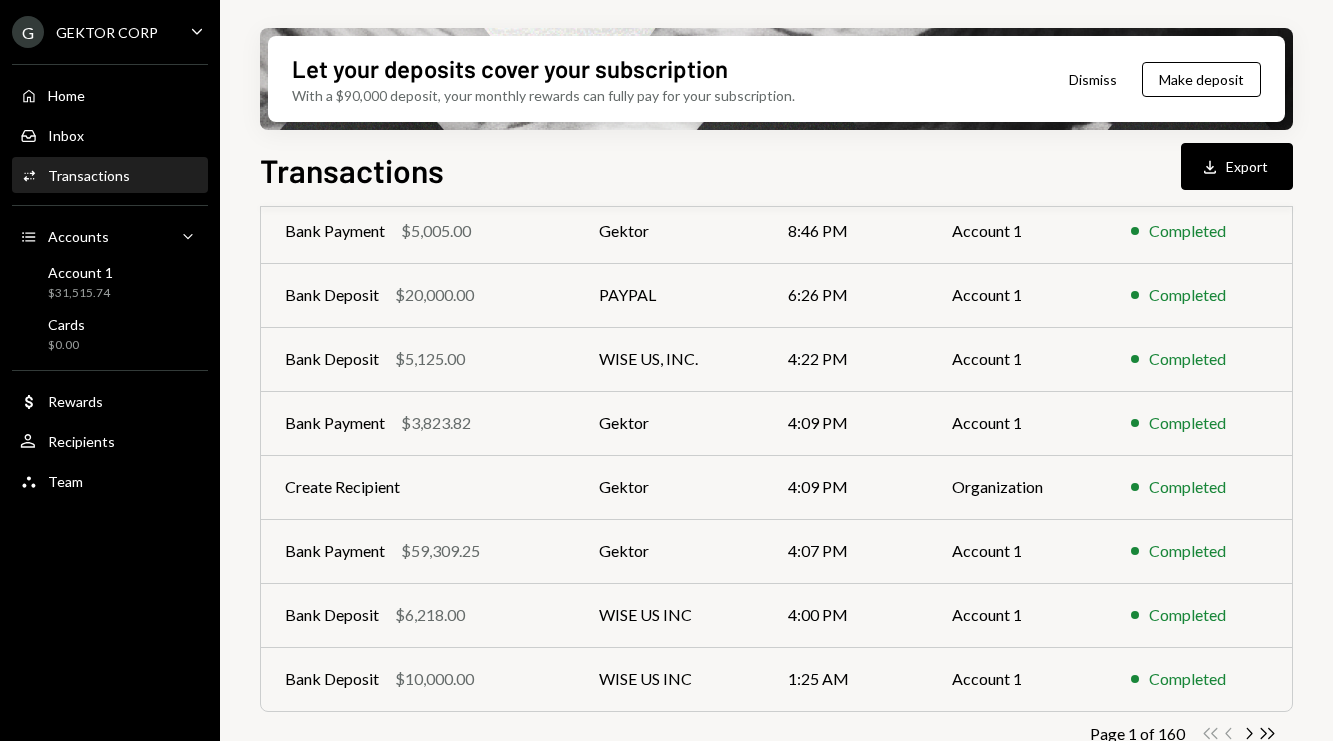 scroll, scrollTop: 398, scrollLeft: 0, axis: vertical 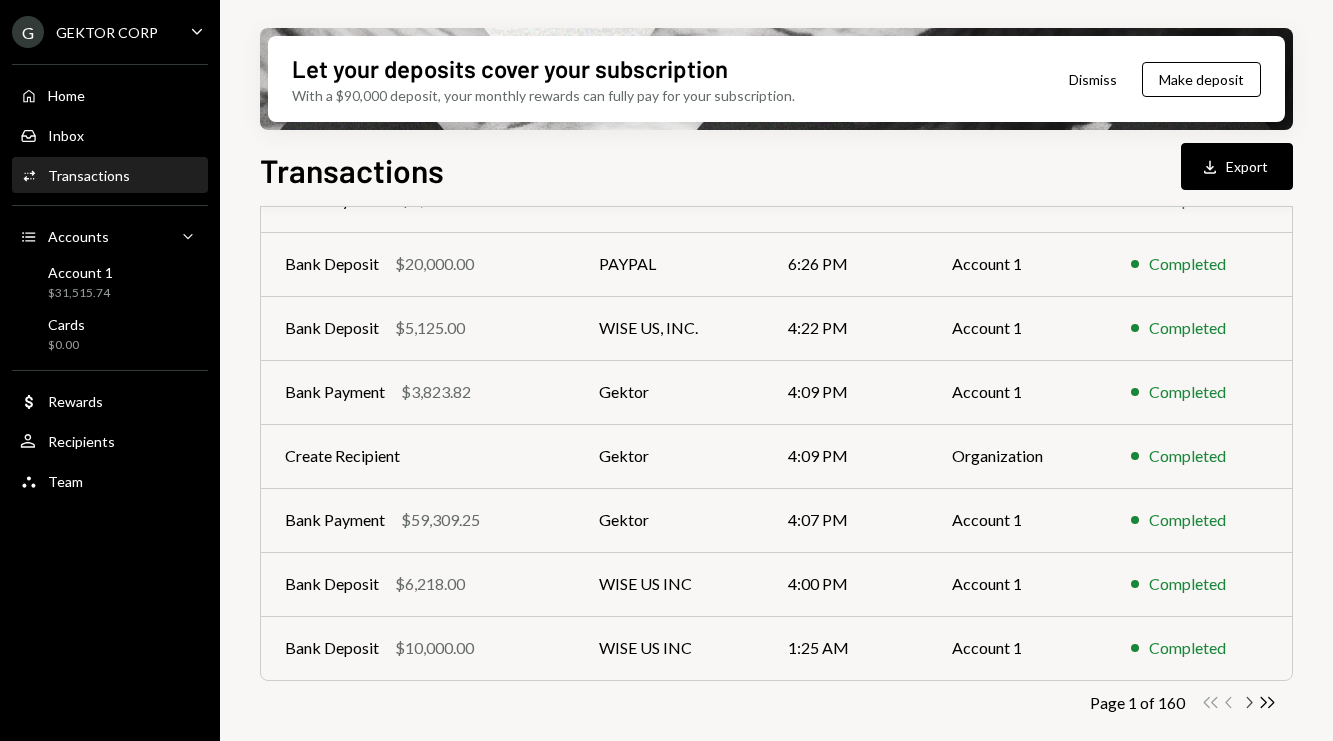 click on "Chevron Right" 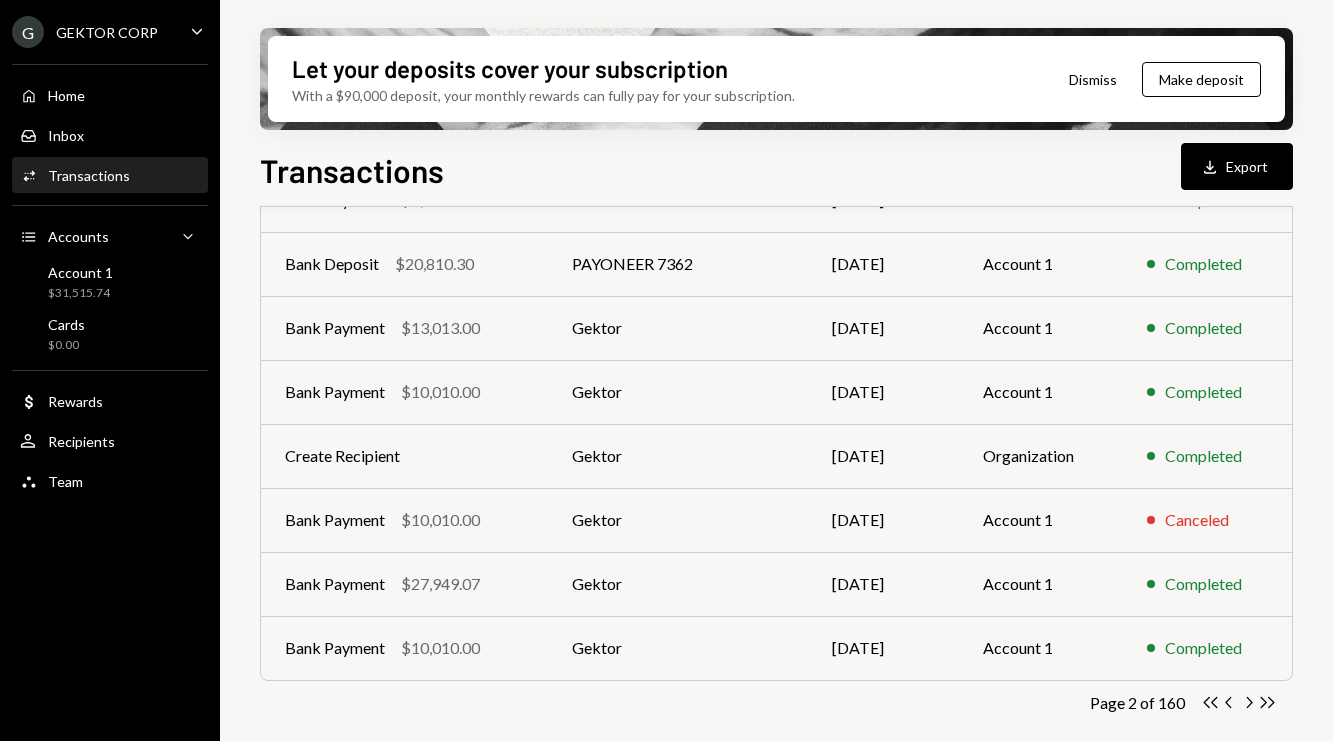 scroll, scrollTop: 0, scrollLeft: 0, axis: both 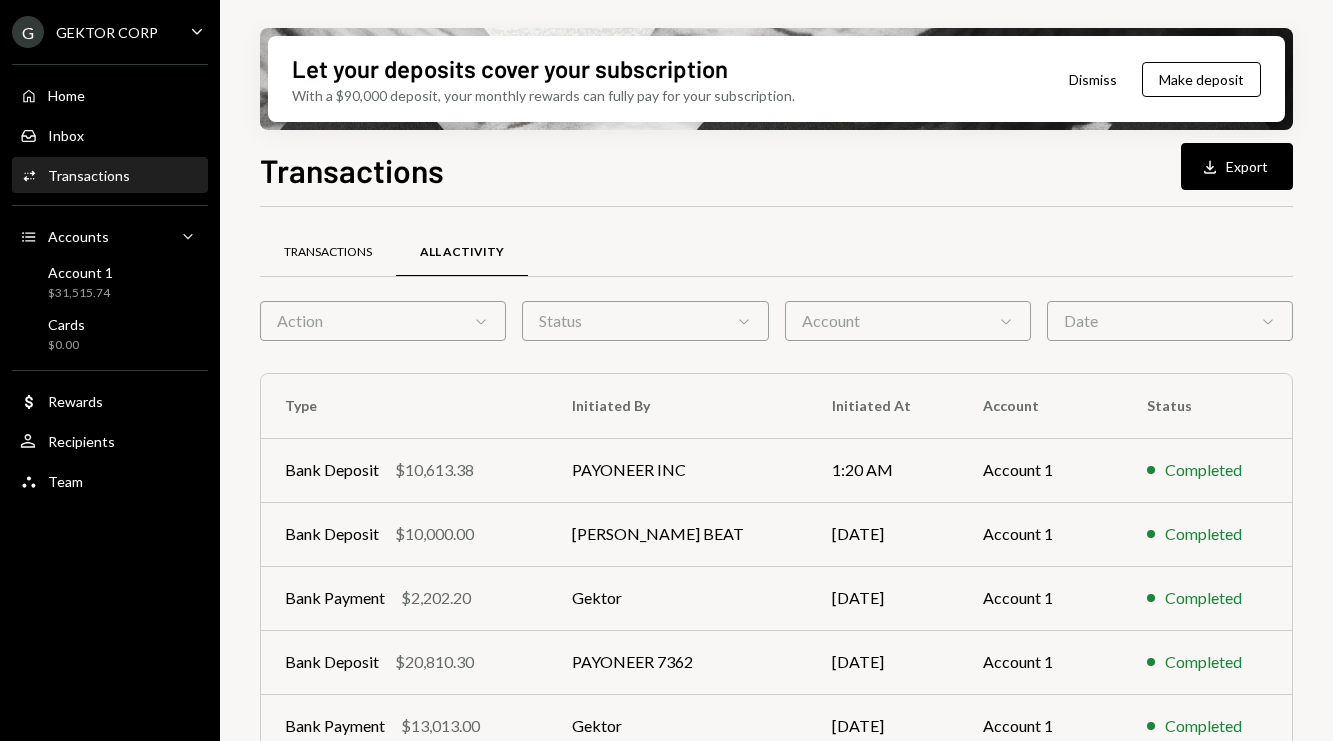click on "Transactions" at bounding box center [328, 252] 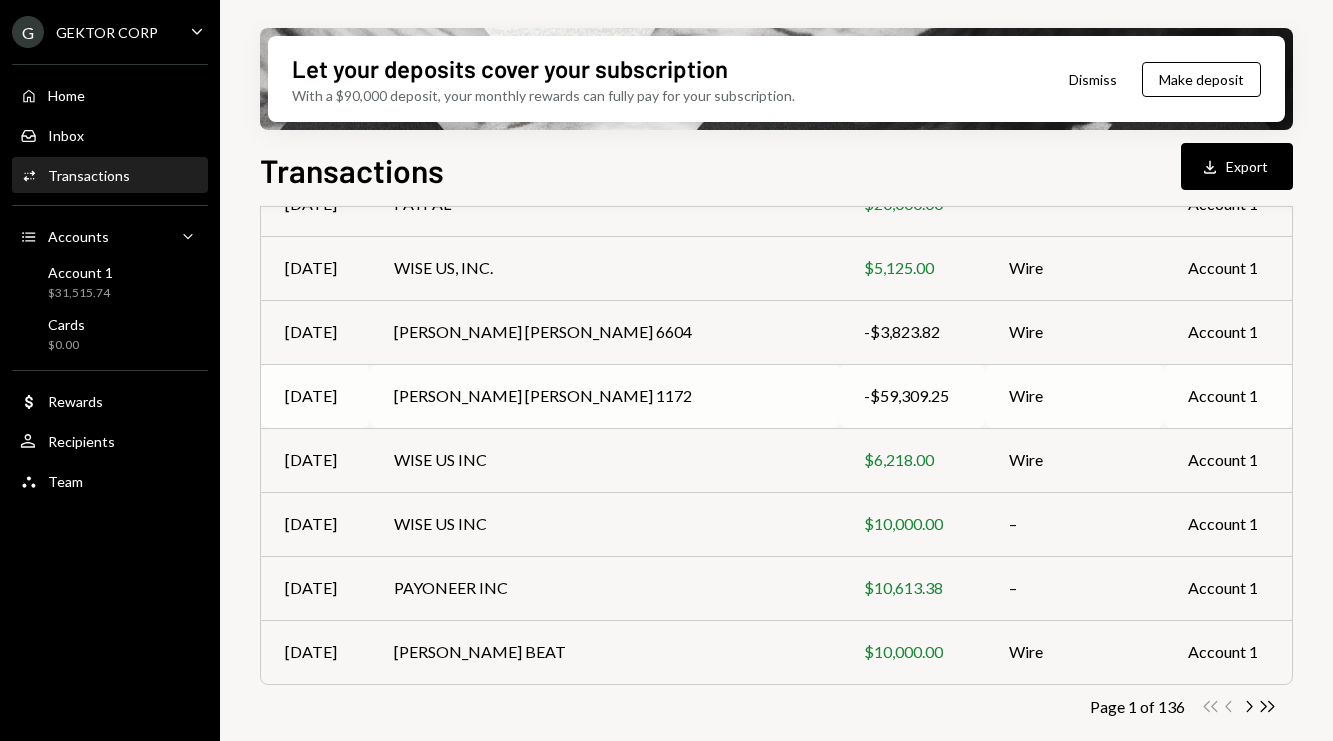 scroll, scrollTop: 398, scrollLeft: 0, axis: vertical 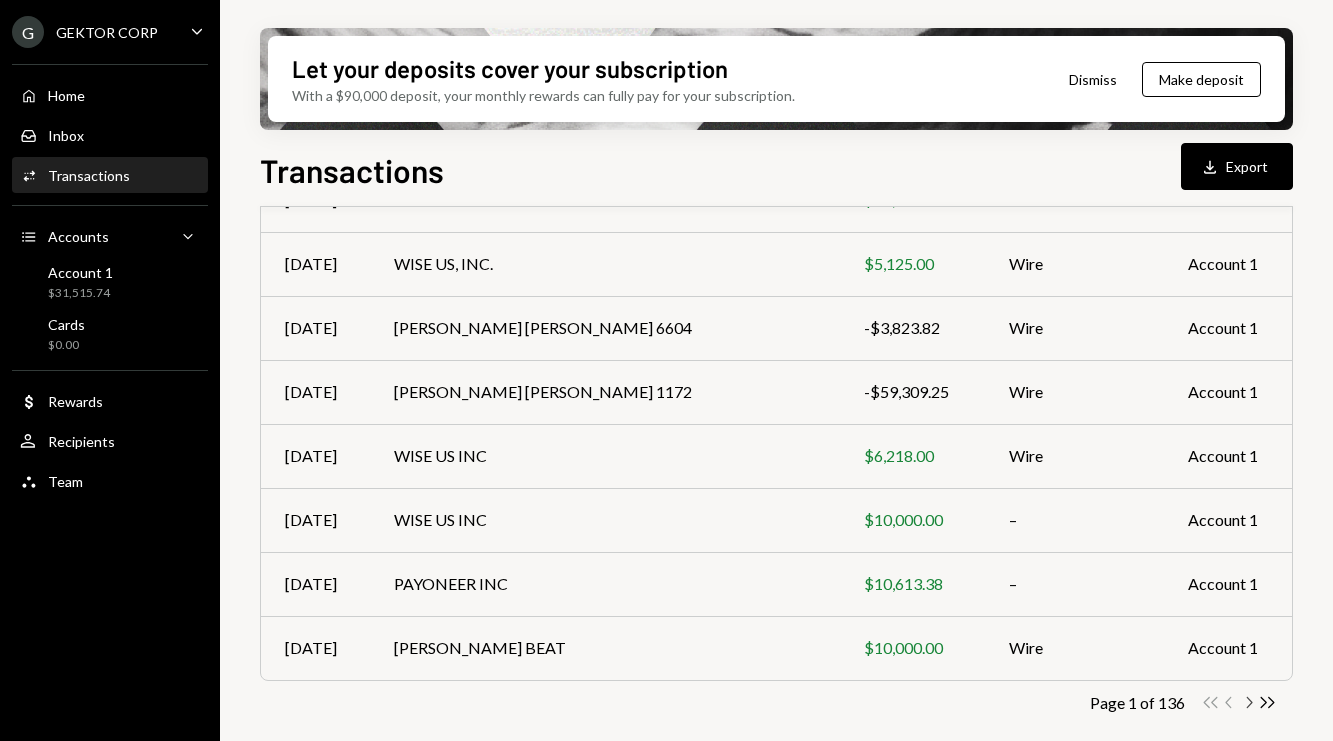 click on "Chevron Right" 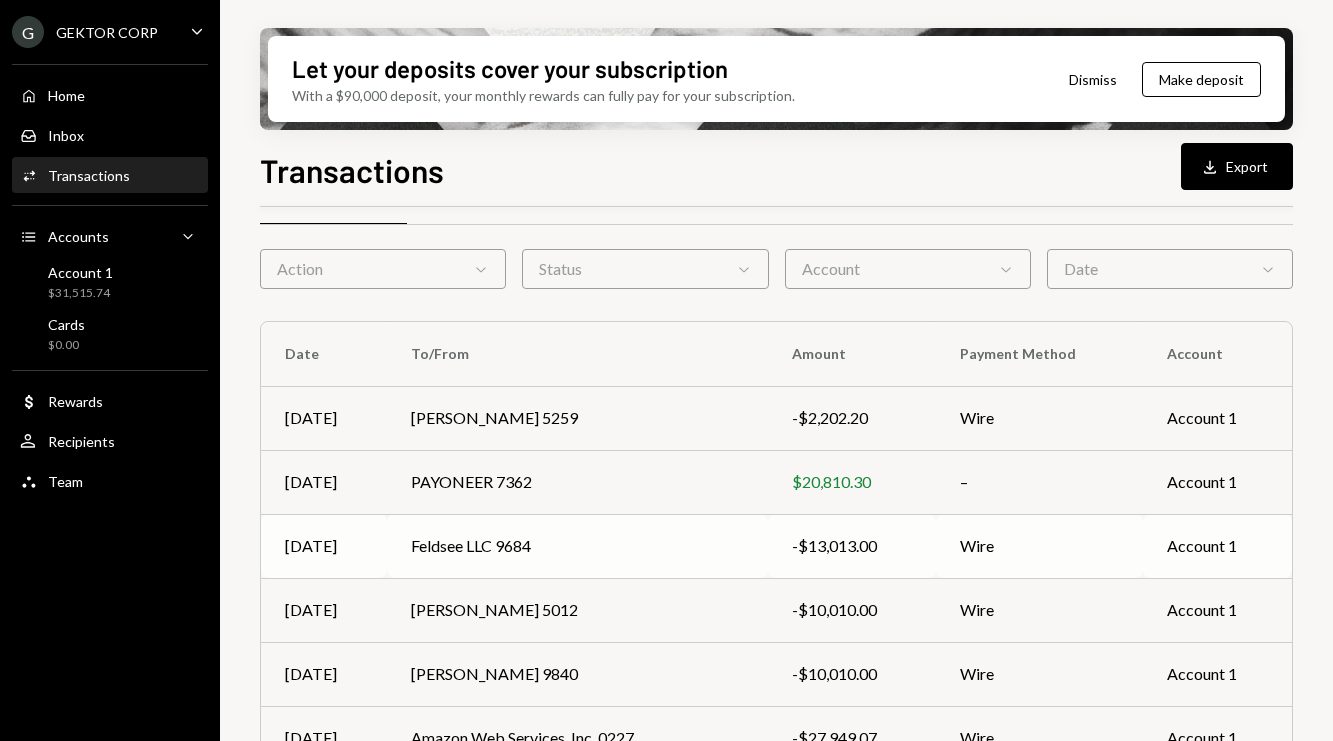 scroll, scrollTop: 0, scrollLeft: 0, axis: both 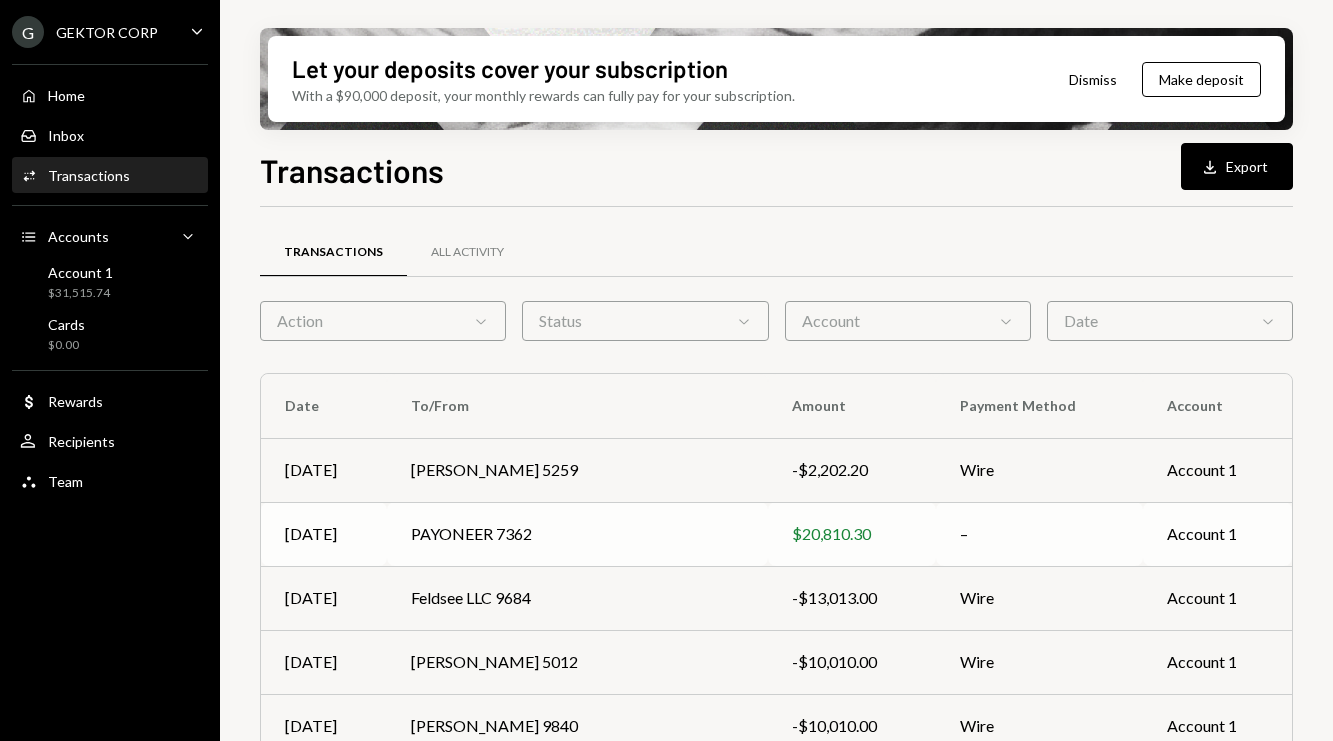 click on "PAYONEER 7362" at bounding box center [577, 534] 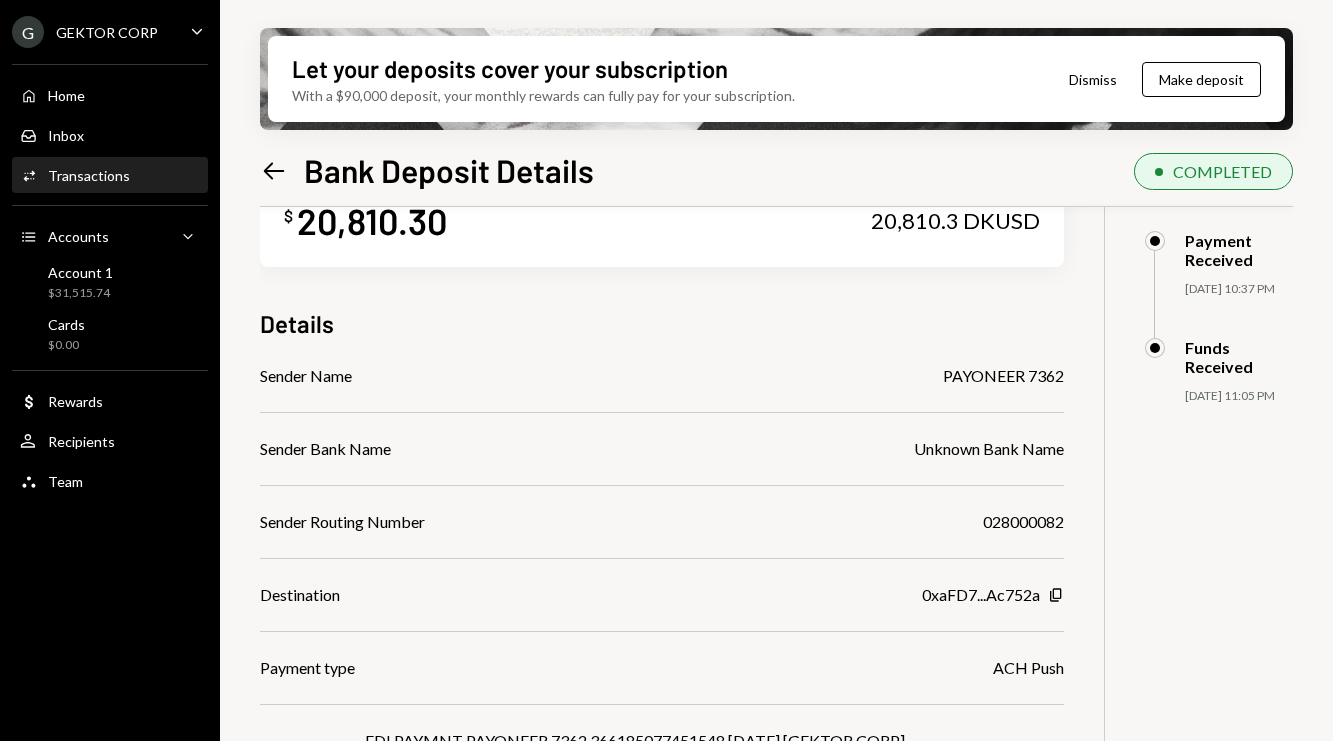 scroll, scrollTop: 208, scrollLeft: 0, axis: vertical 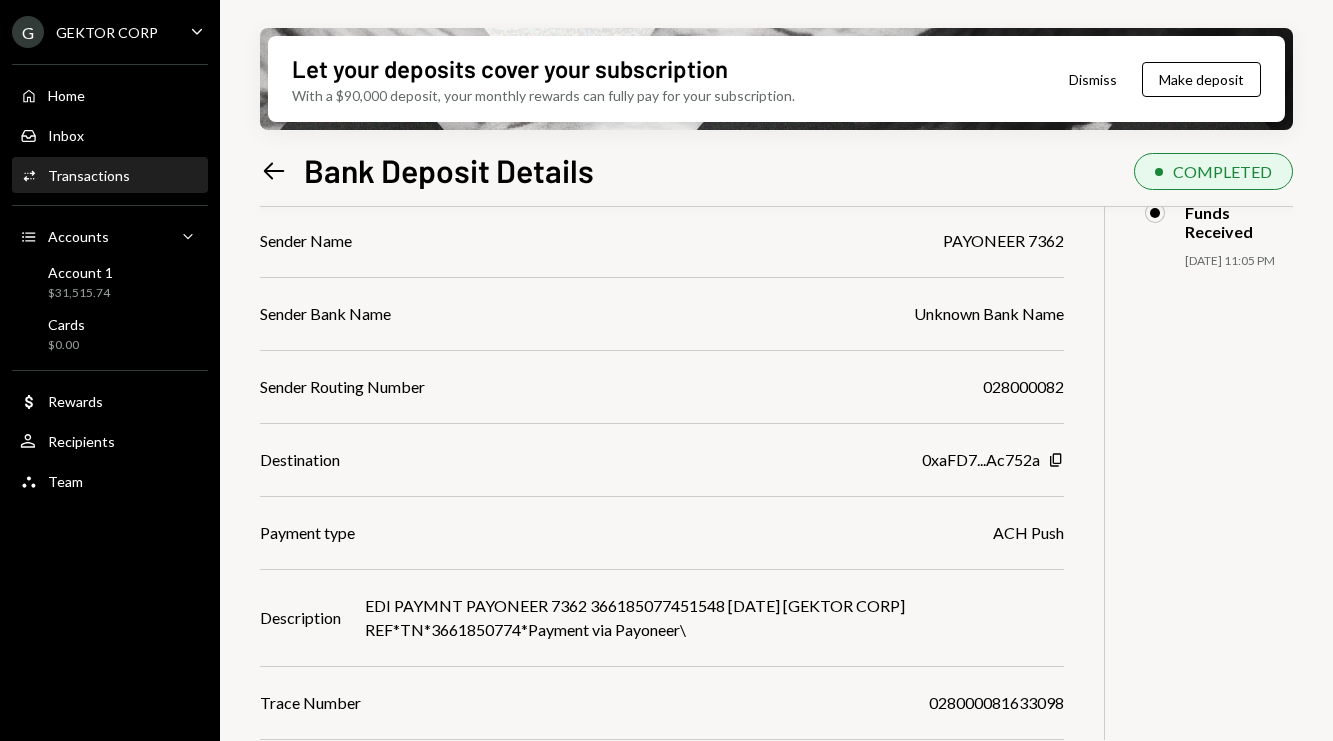 click on "Let your deposits cover your subscription With a $90,000 deposit, your monthly rewards can fully pay for your subscription. Dismiss Make deposit Left Arrow Bank Deposit Details COMPLETED $ 20,810.30 20,810.3  DKUSD Details Sender Name PAYONEER 7362 Sender Bank Name Unknown Bank Name Sender Routing Number [US_BANK_ROUTING_MICR] Destination 0xaFD7...Ac752a Copy Payment type ACH Push Description EDI PAYMNT PAYONEER 7362 366185077451548 [DATE] [GEKTOR CORP] REF*TN*3661850774*Payment via Payoneer\ Trace Number 028000081633098 Transaction ID 0xc572...7fd49f Copy Timeline Payment Received [DATE] 10:37 PM Funds Received [DATE] 11:05 PM" at bounding box center [776, 370] 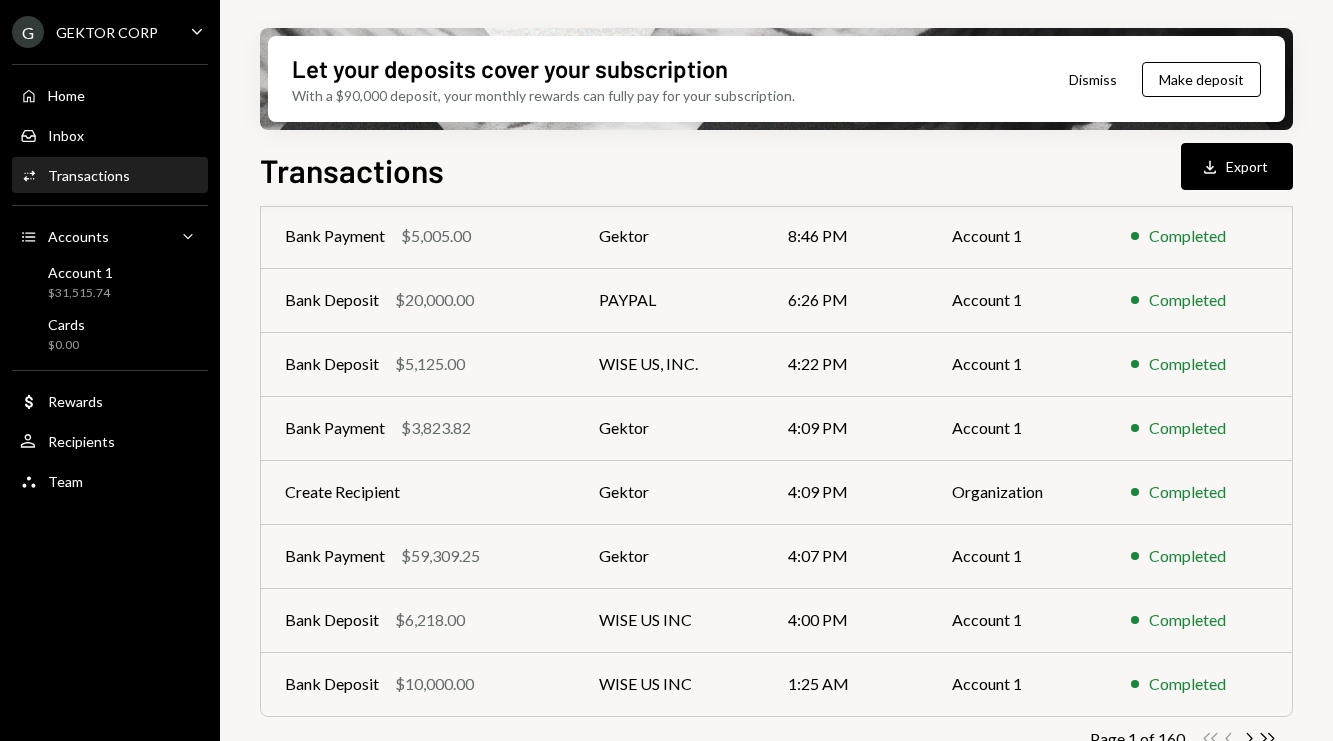 scroll, scrollTop: 398, scrollLeft: 0, axis: vertical 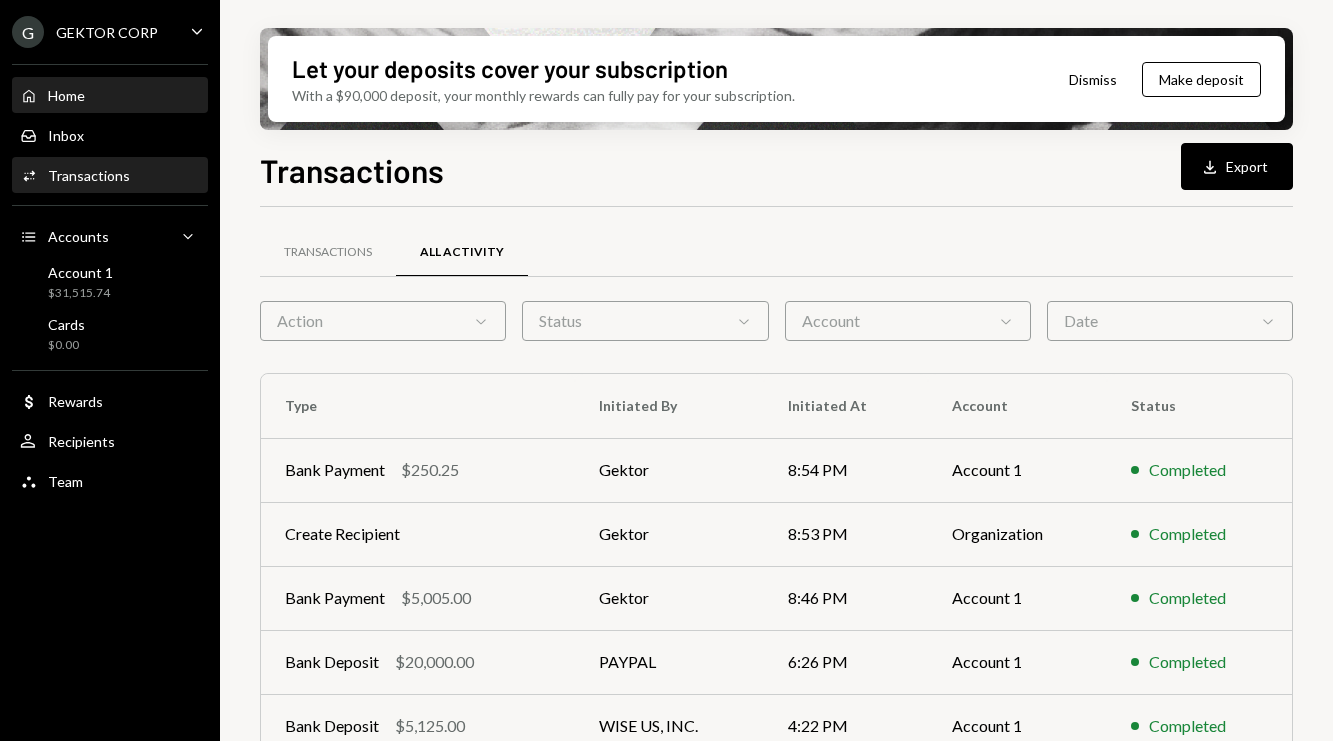 click on "Home Home" at bounding box center [52, 96] 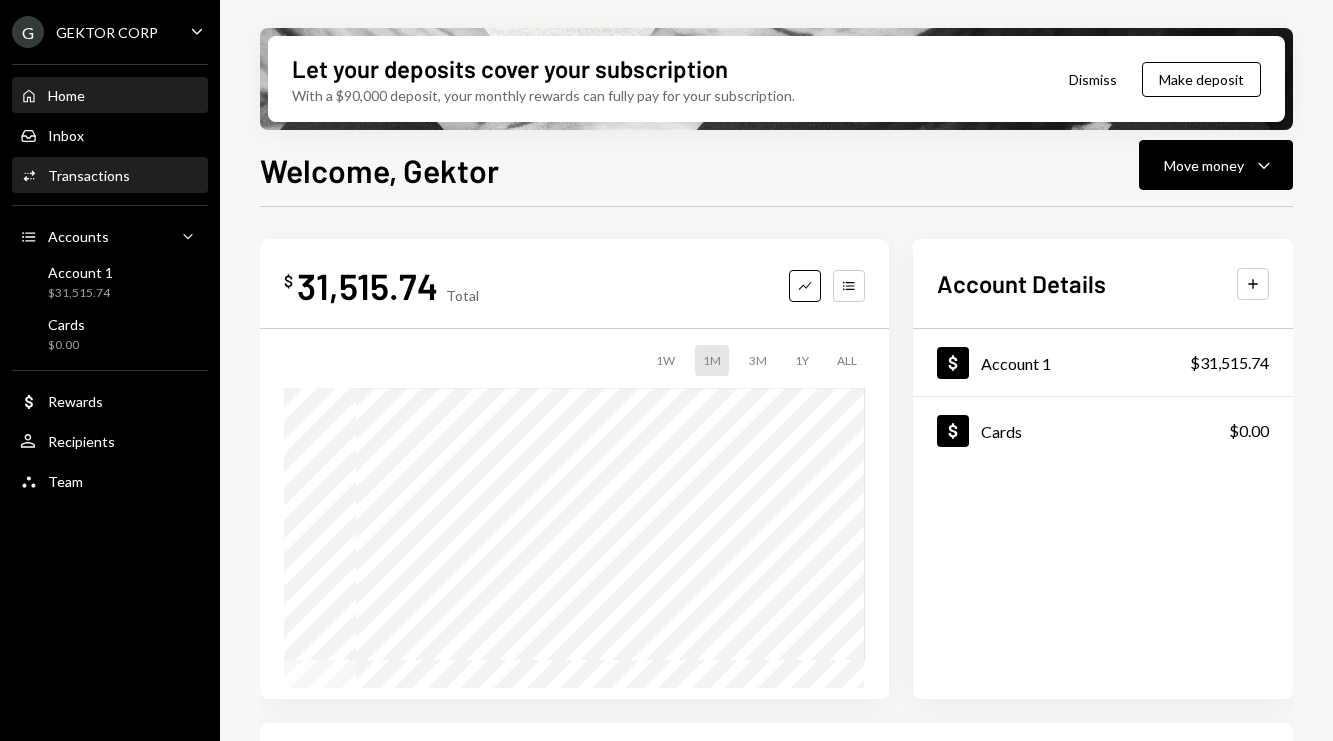 click on "Transactions" at bounding box center (89, 175) 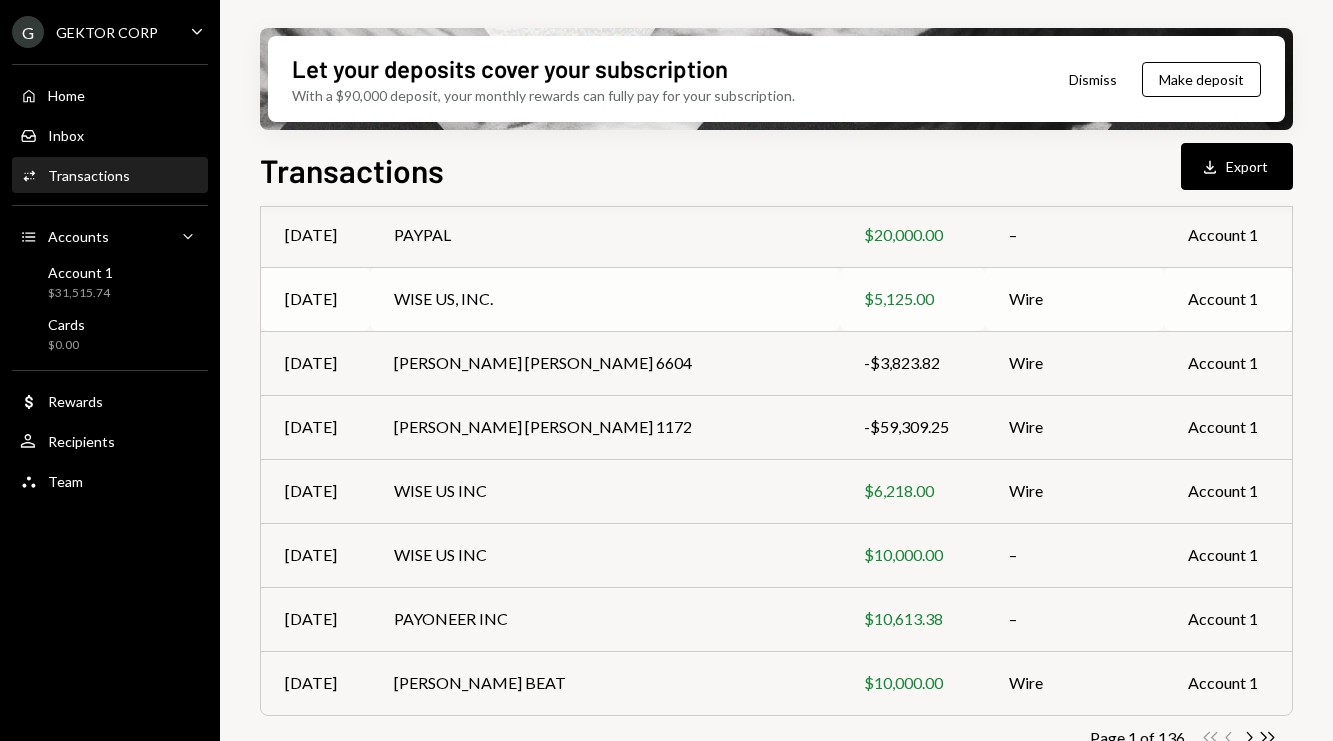 scroll, scrollTop: 398, scrollLeft: 0, axis: vertical 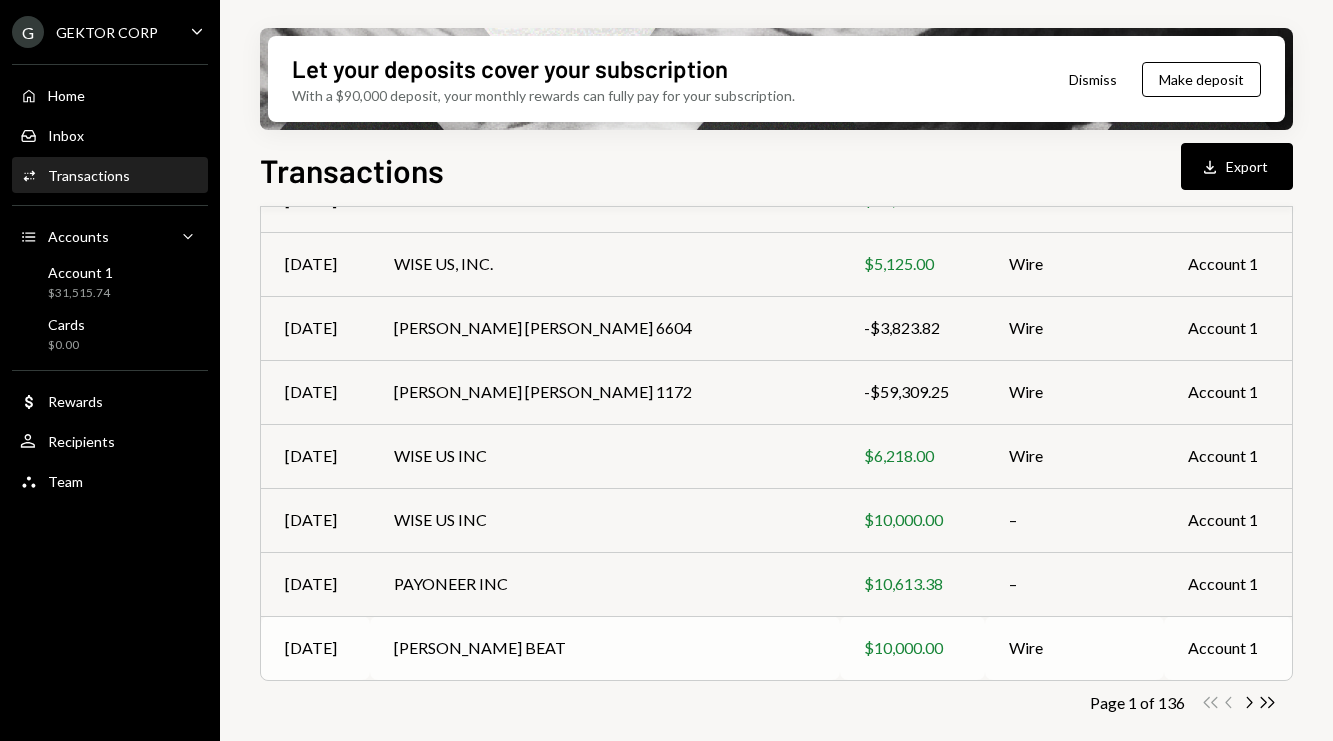 click on "[PERSON_NAME] BEAT" at bounding box center (605, 648) 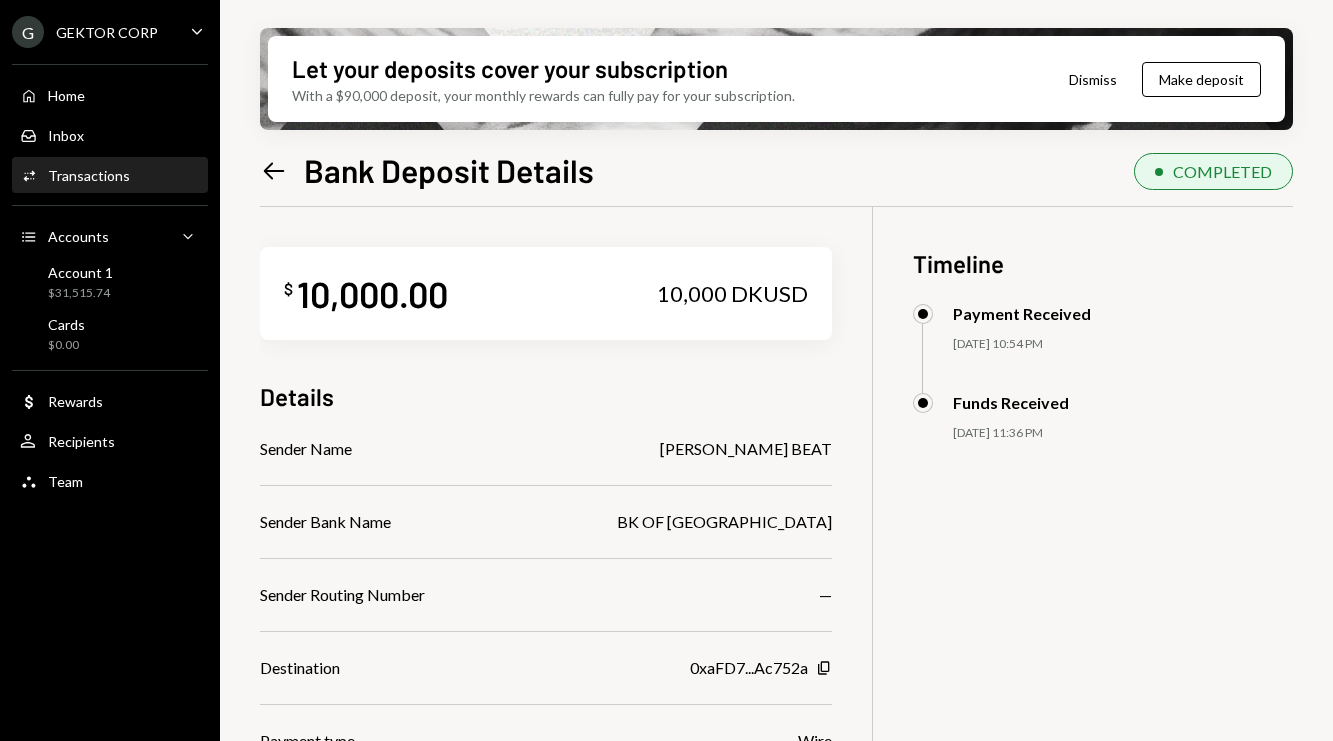 drag, startPoint x: 541, startPoint y: 446, endPoint x: 881, endPoint y: 441, distance: 340.03677 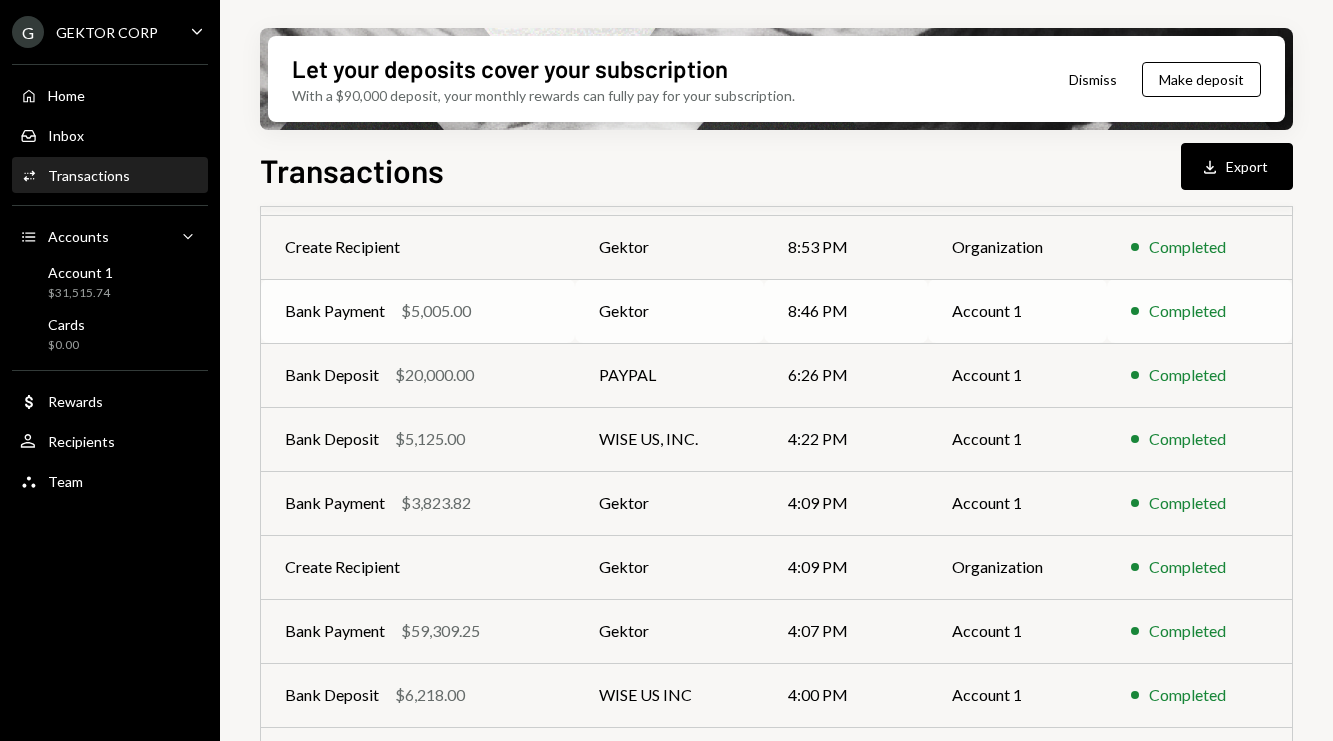 scroll, scrollTop: 398, scrollLeft: 0, axis: vertical 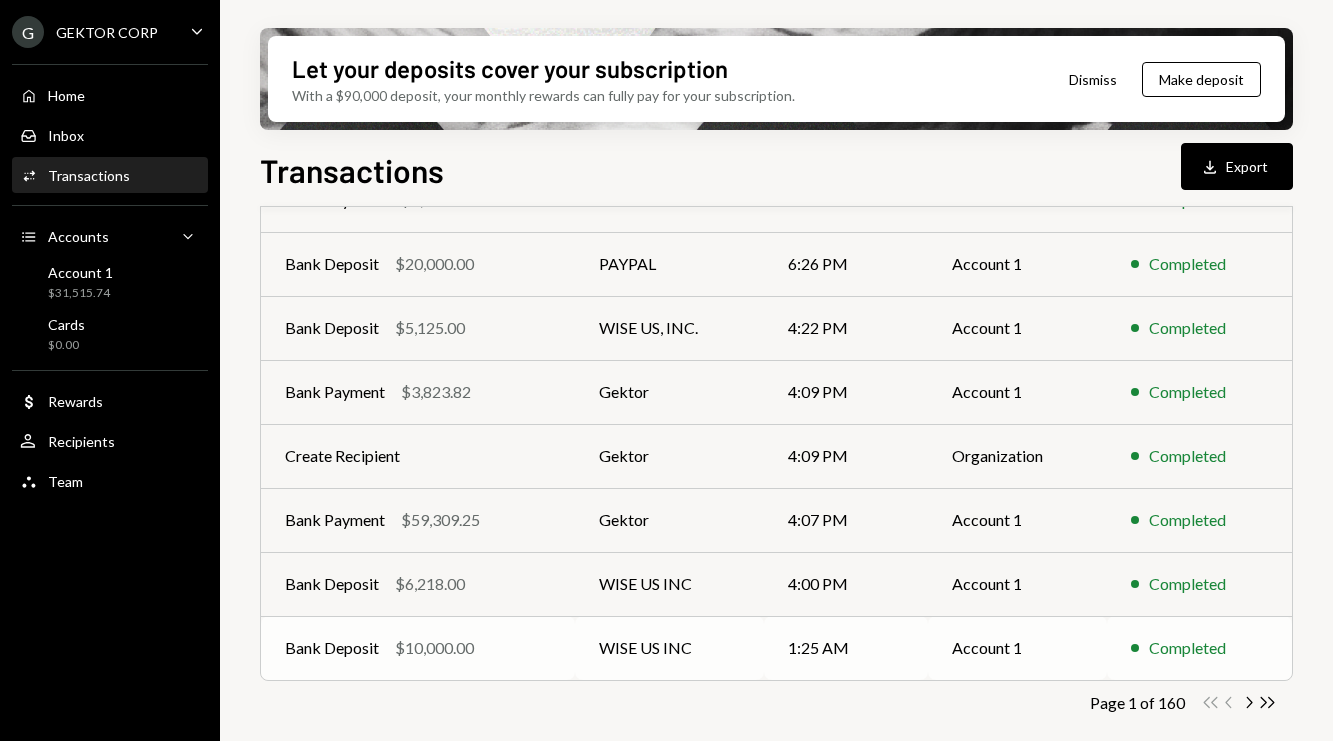 click on "WISE US INC" at bounding box center (670, 648) 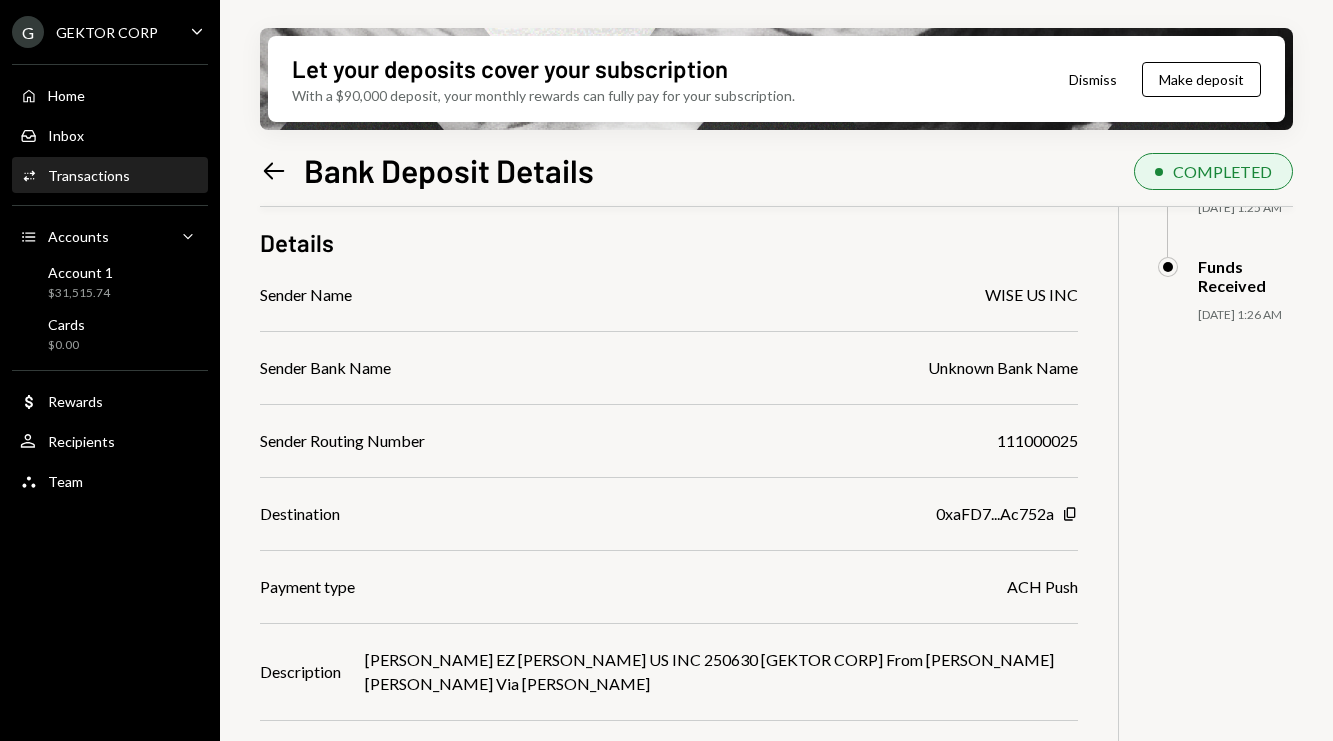 scroll, scrollTop: 208, scrollLeft: 0, axis: vertical 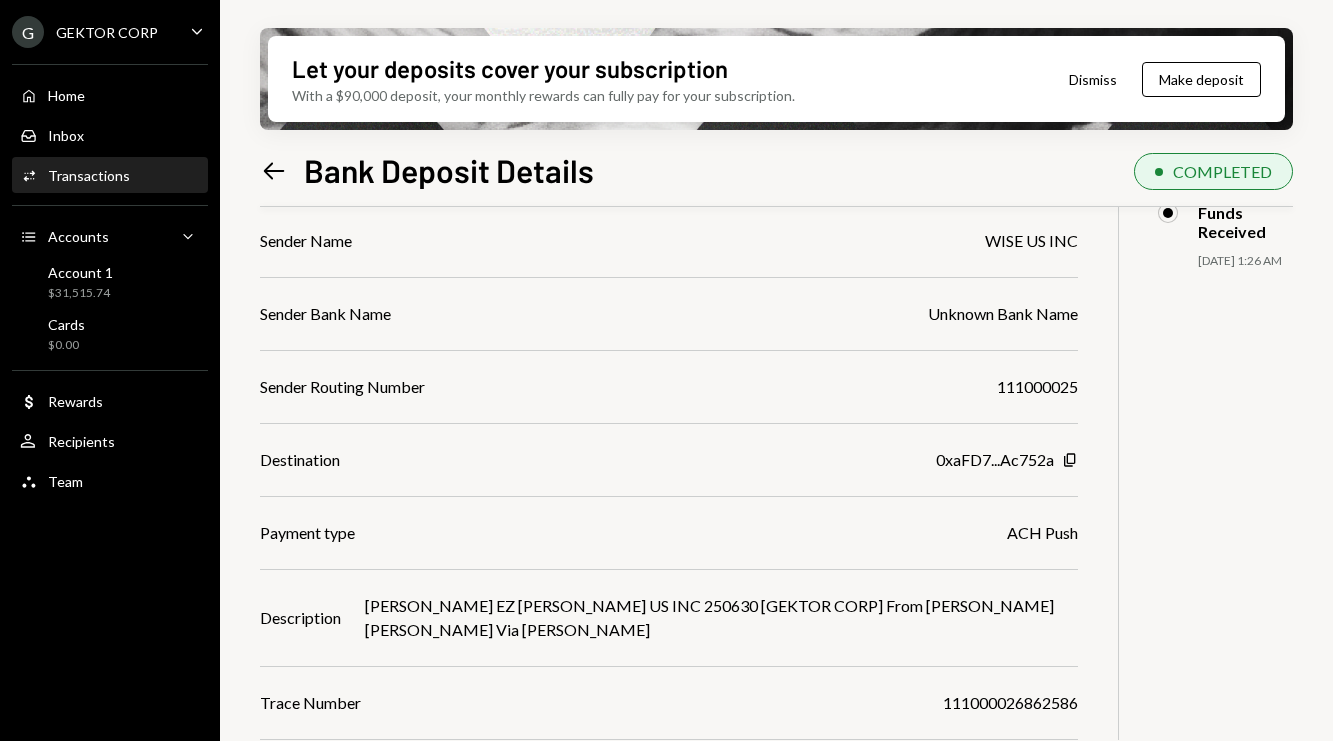click on "Left Arrow" 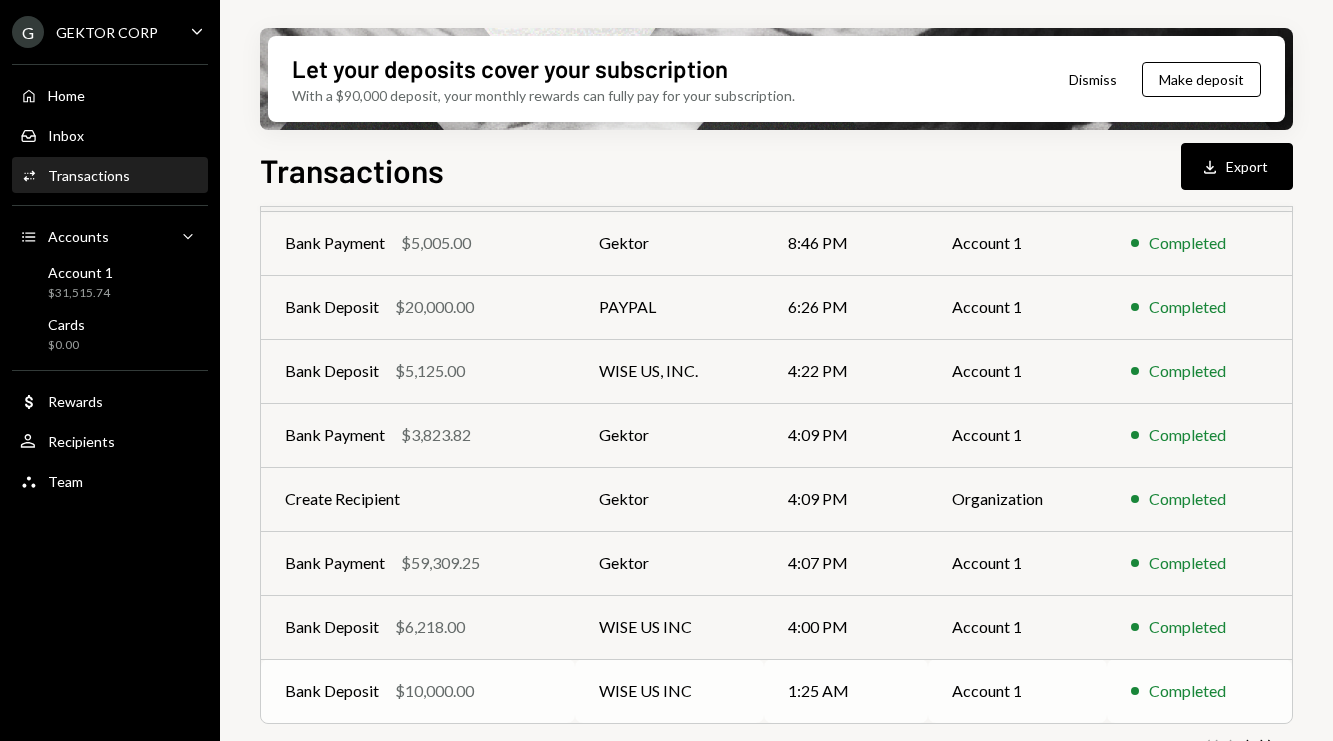scroll, scrollTop: 398, scrollLeft: 0, axis: vertical 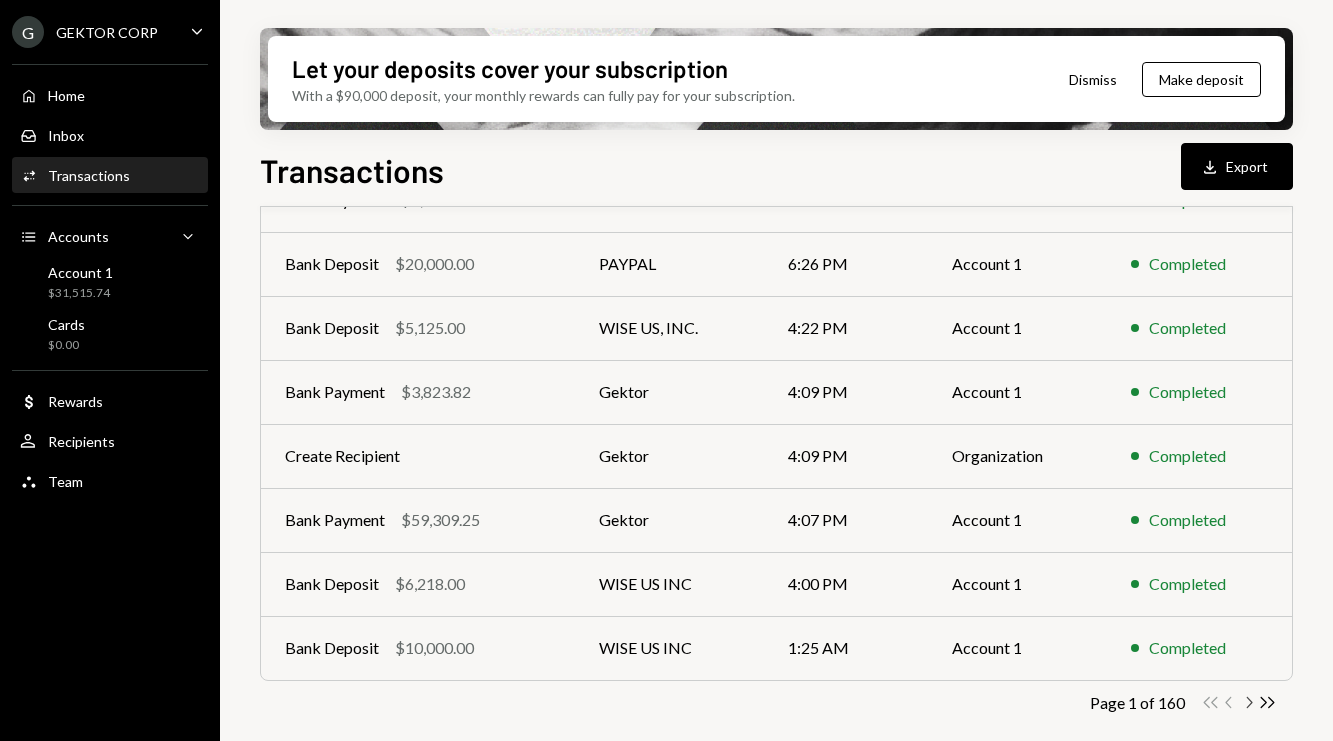 click on "Chevron Right" 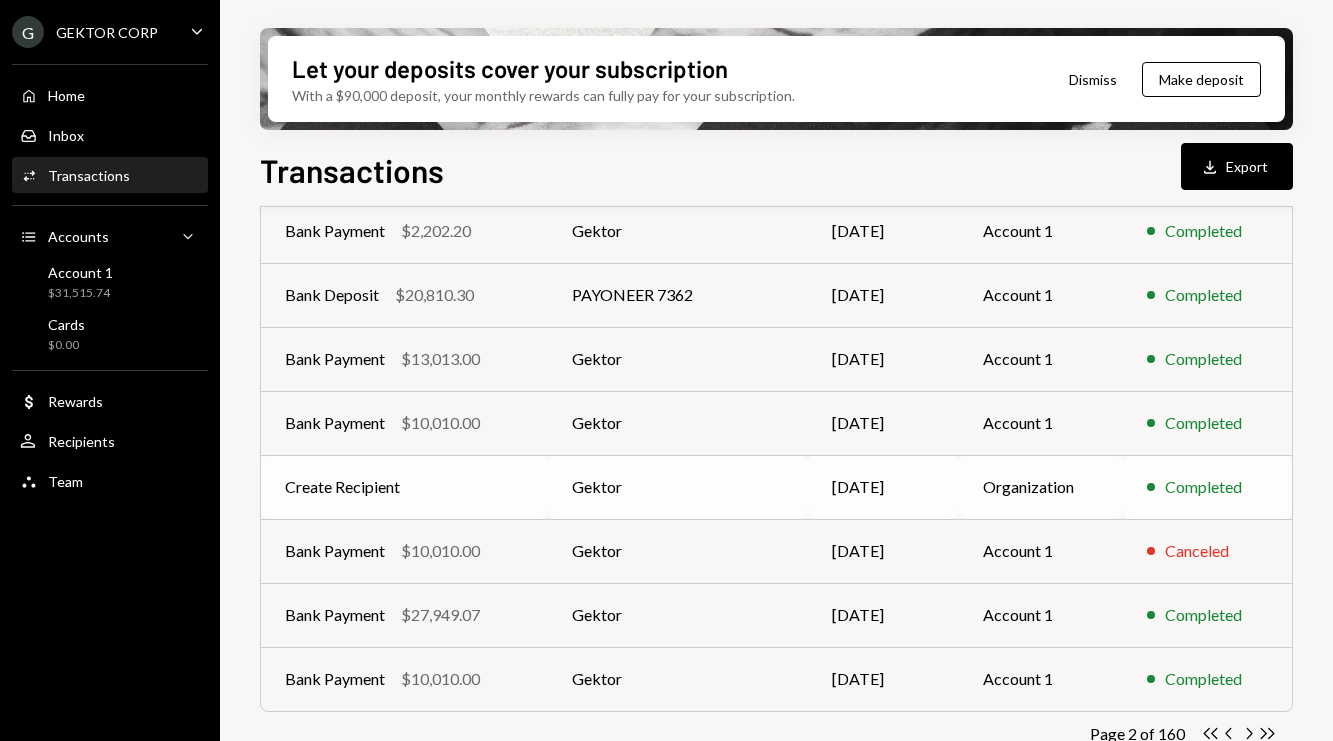 scroll, scrollTop: 398, scrollLeft: 0, axis: vertical 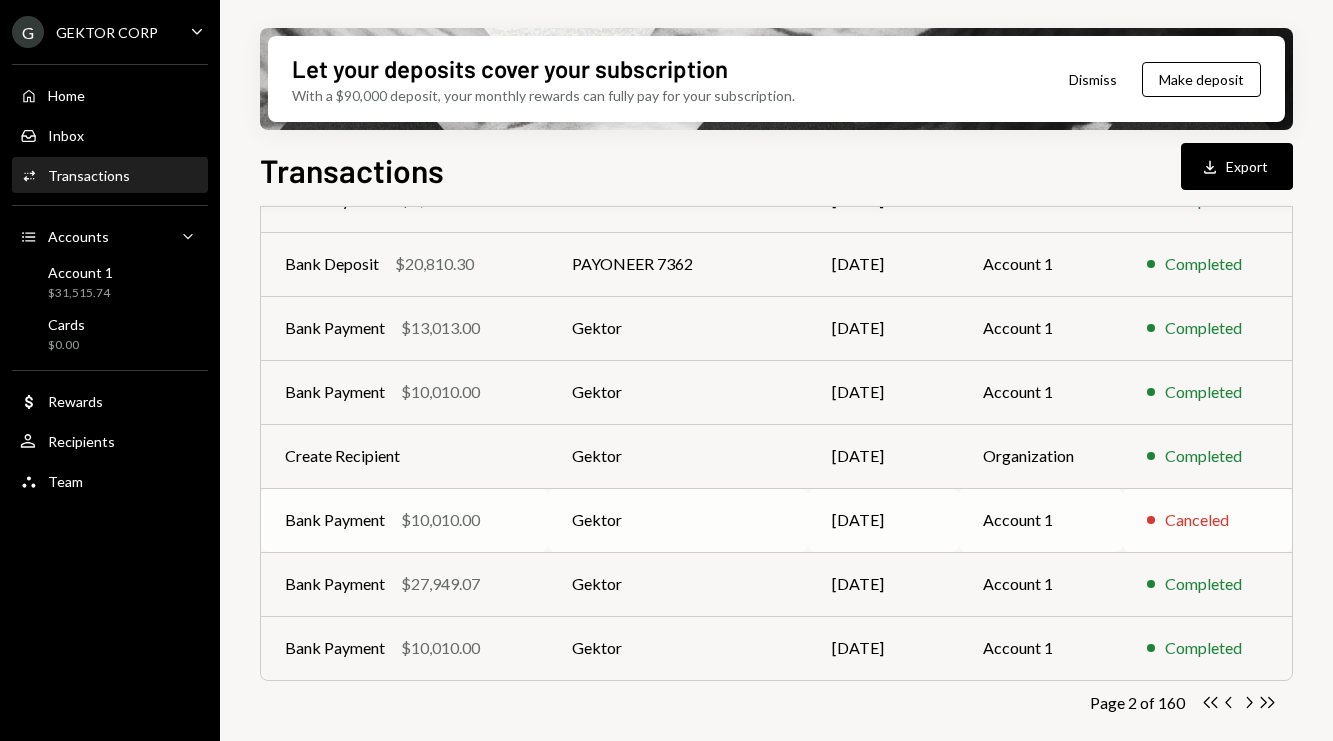 click on "Gektor" at bounding box center (678, 520) 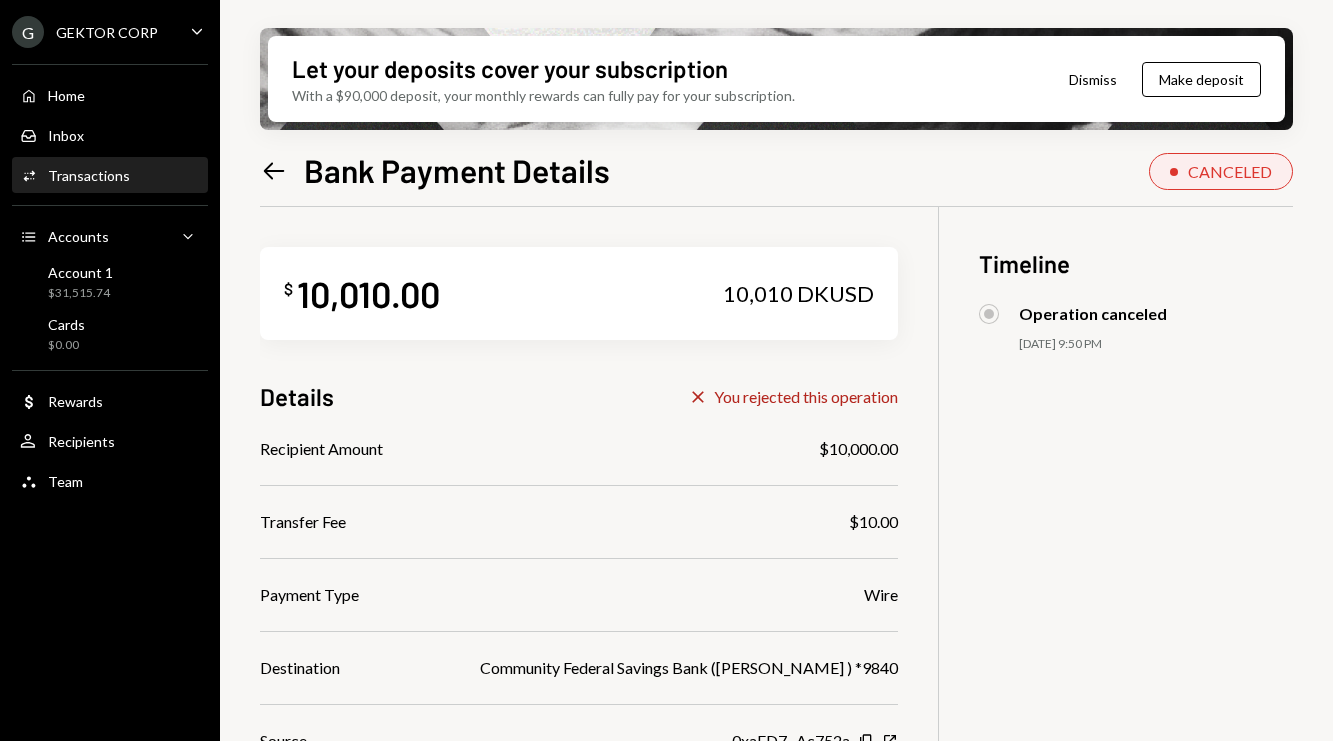 click on "Left Arrow" 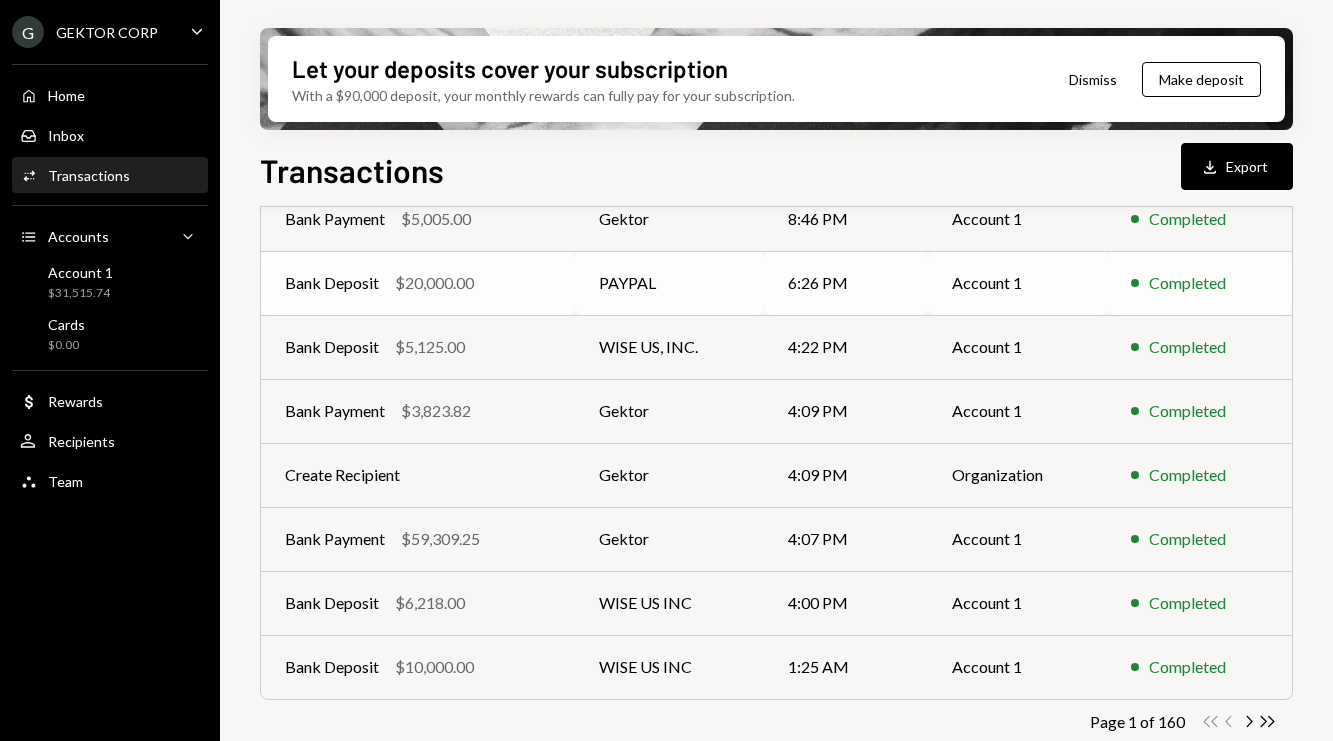 scroll, scrollTop: 398, scrollLeft: 0, axis: vertical 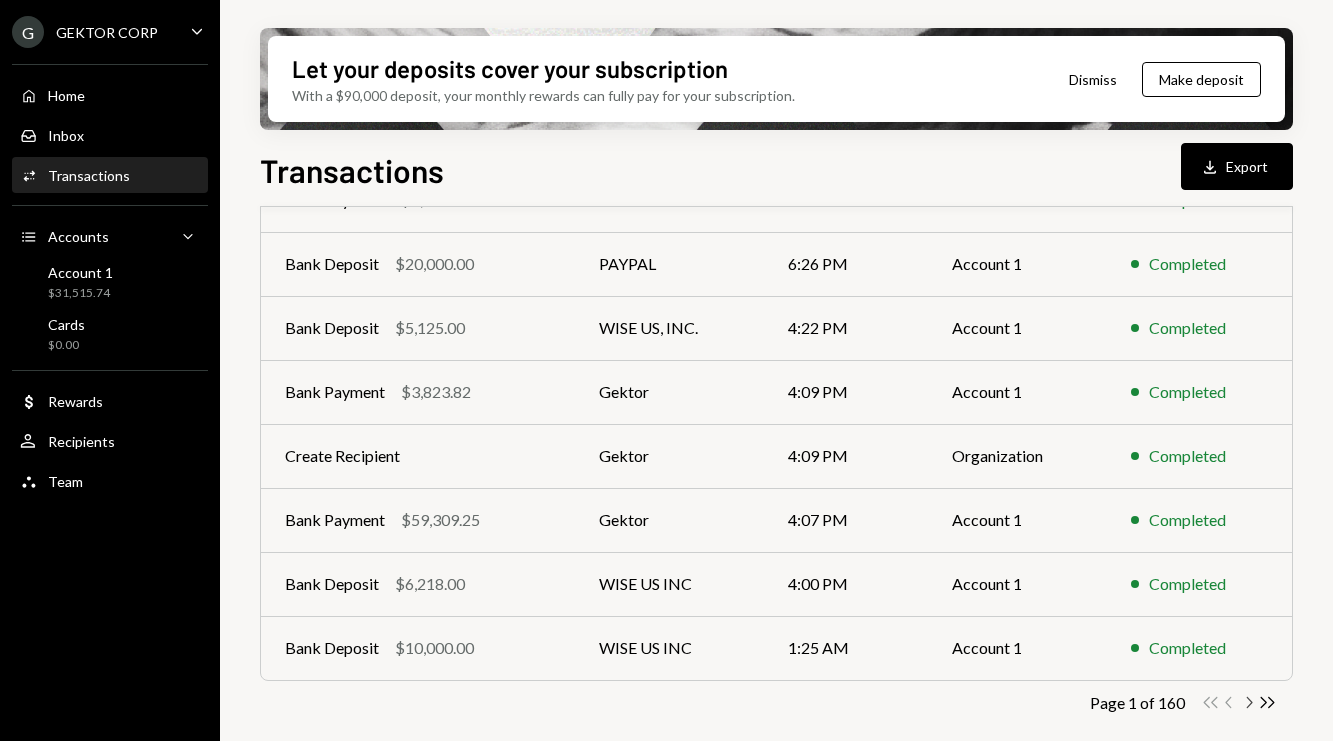 click on "Chevron Right" 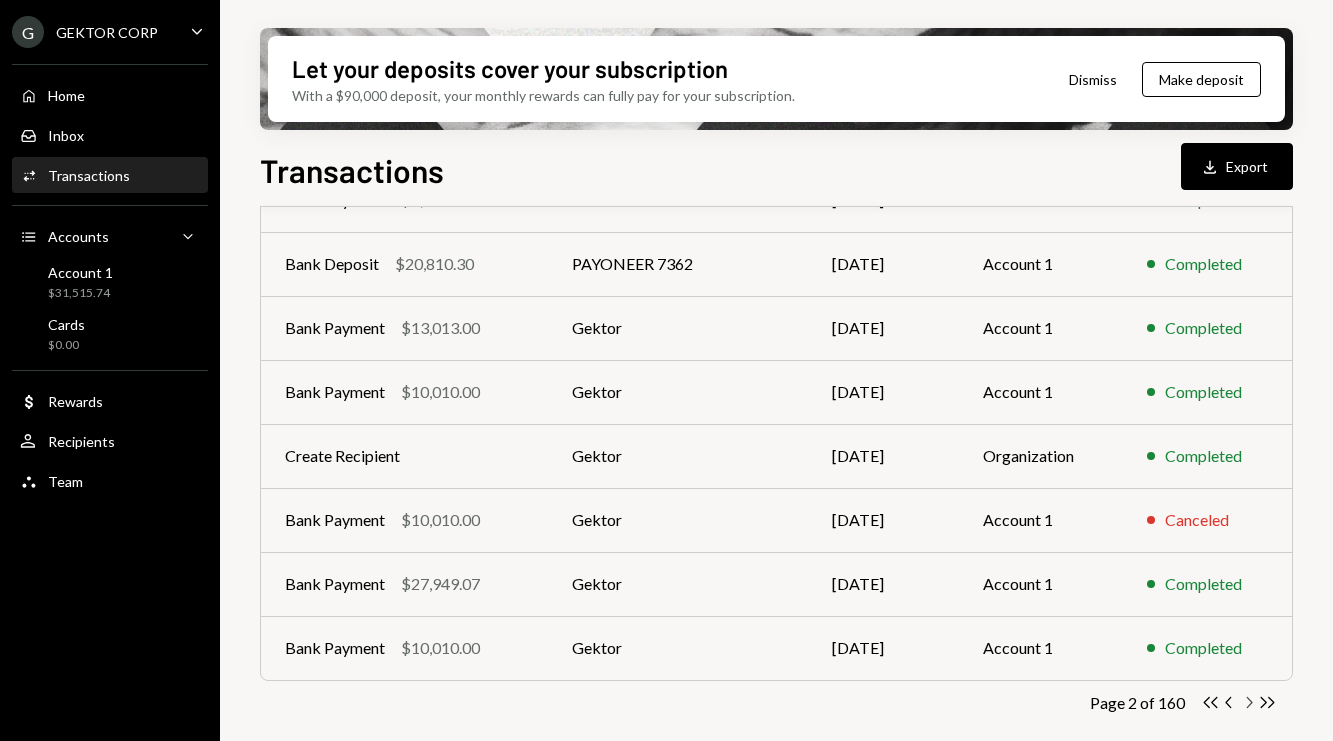 click on "Chevron Right" 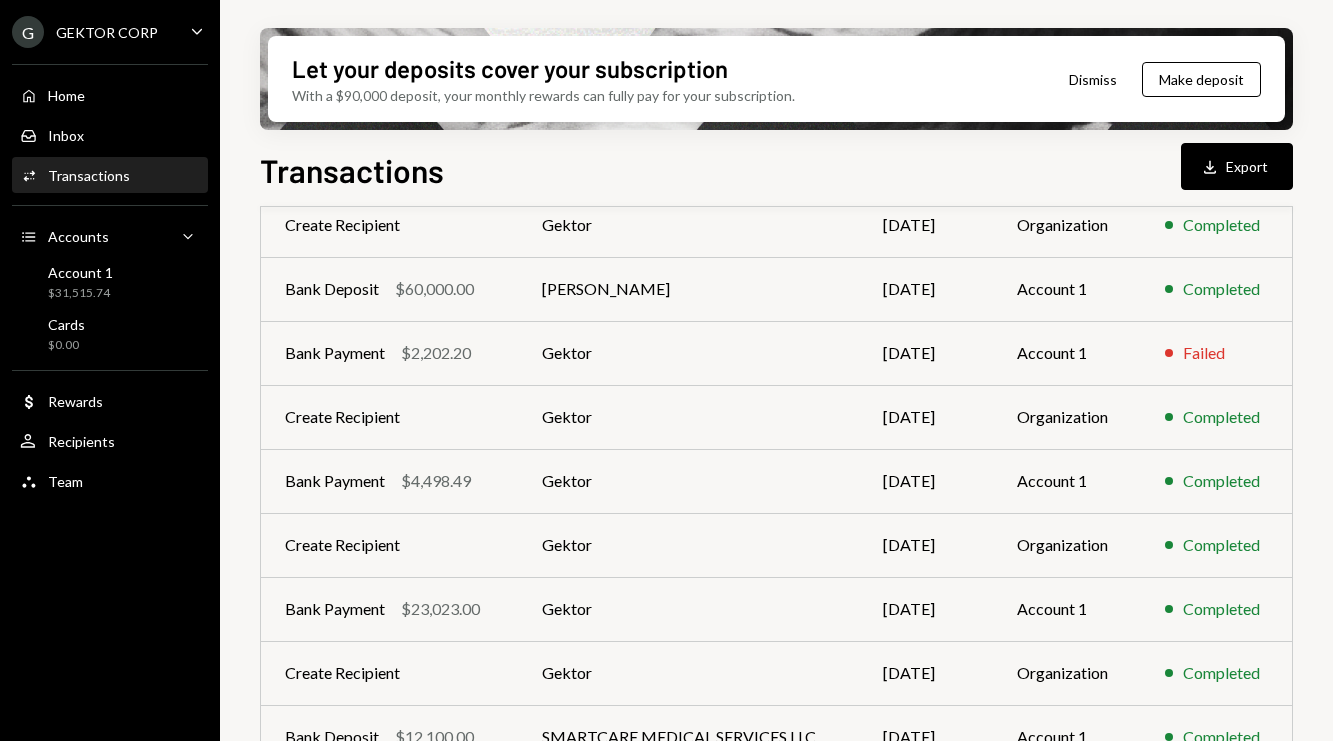 scroll, scrollTop: 253, scrollLeft: 0, axis: vertical 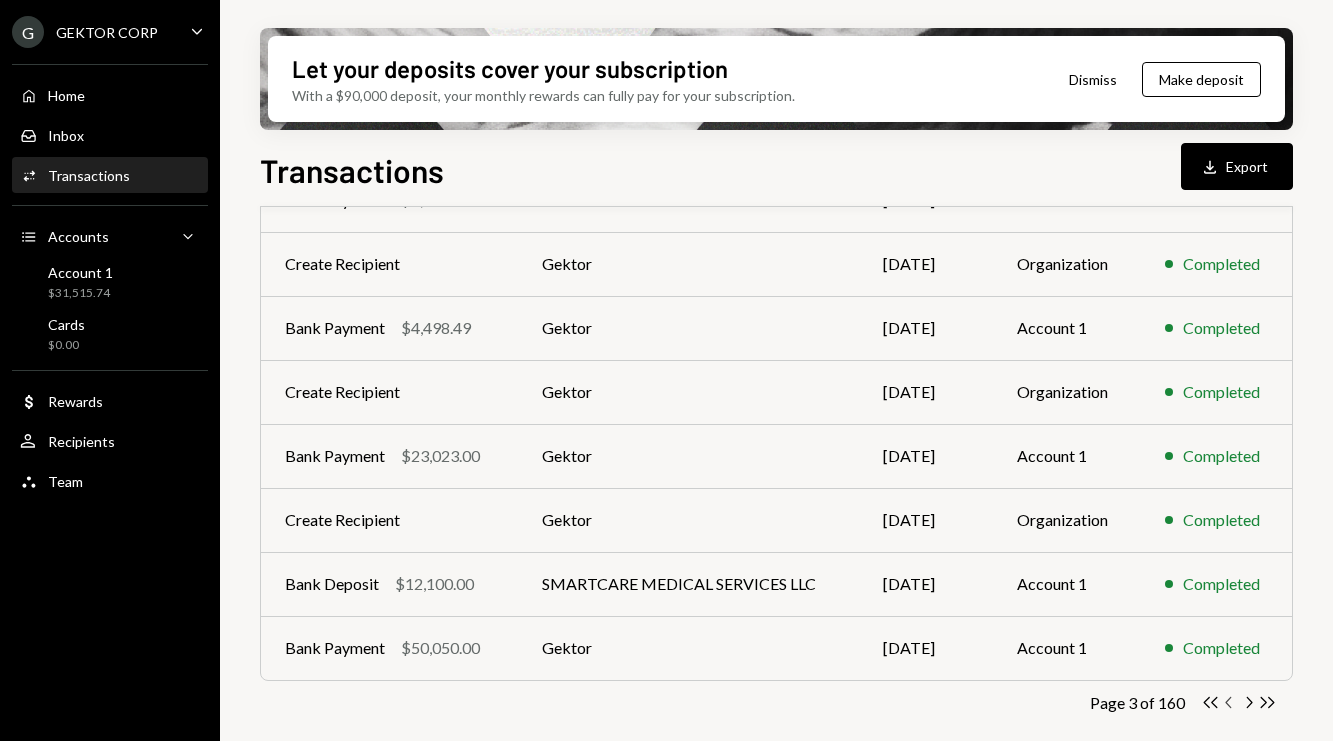 click on "Chevron Left" 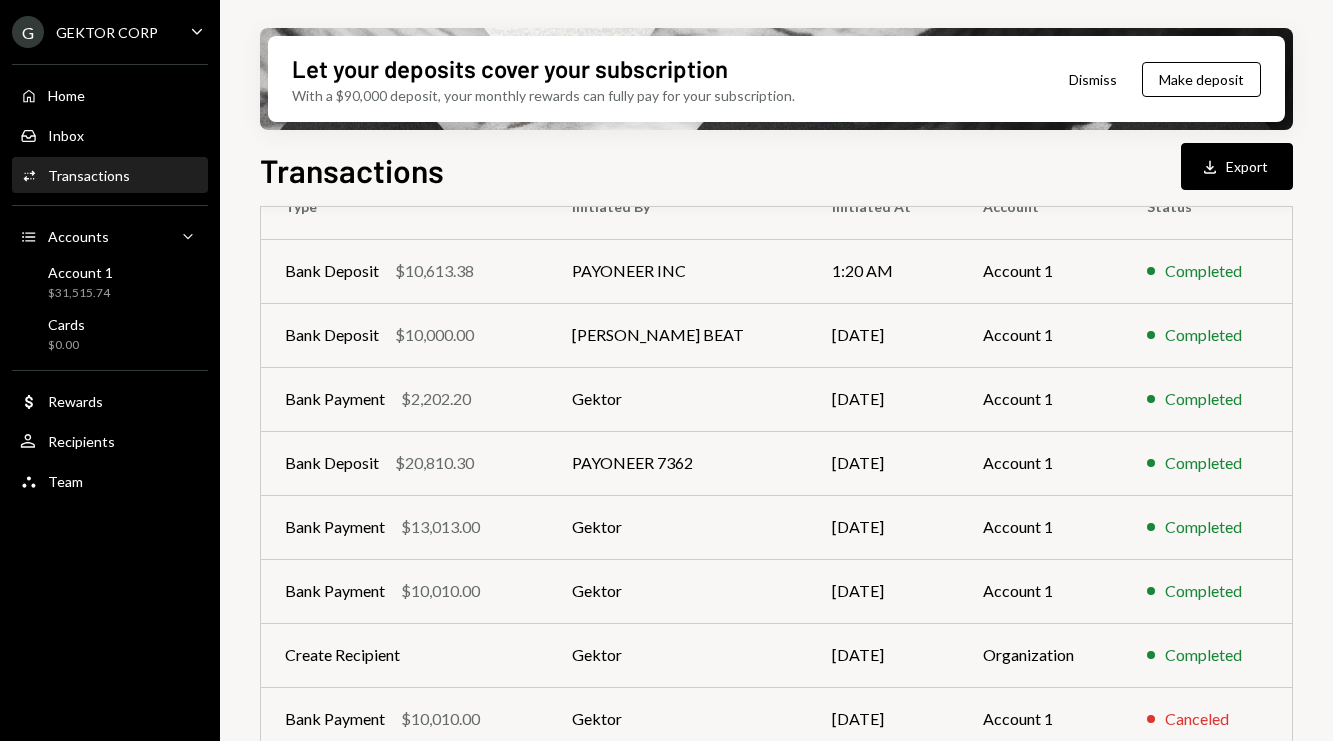 scroll, scrollTop: 160, scrollLeft: 0, axis: vertical 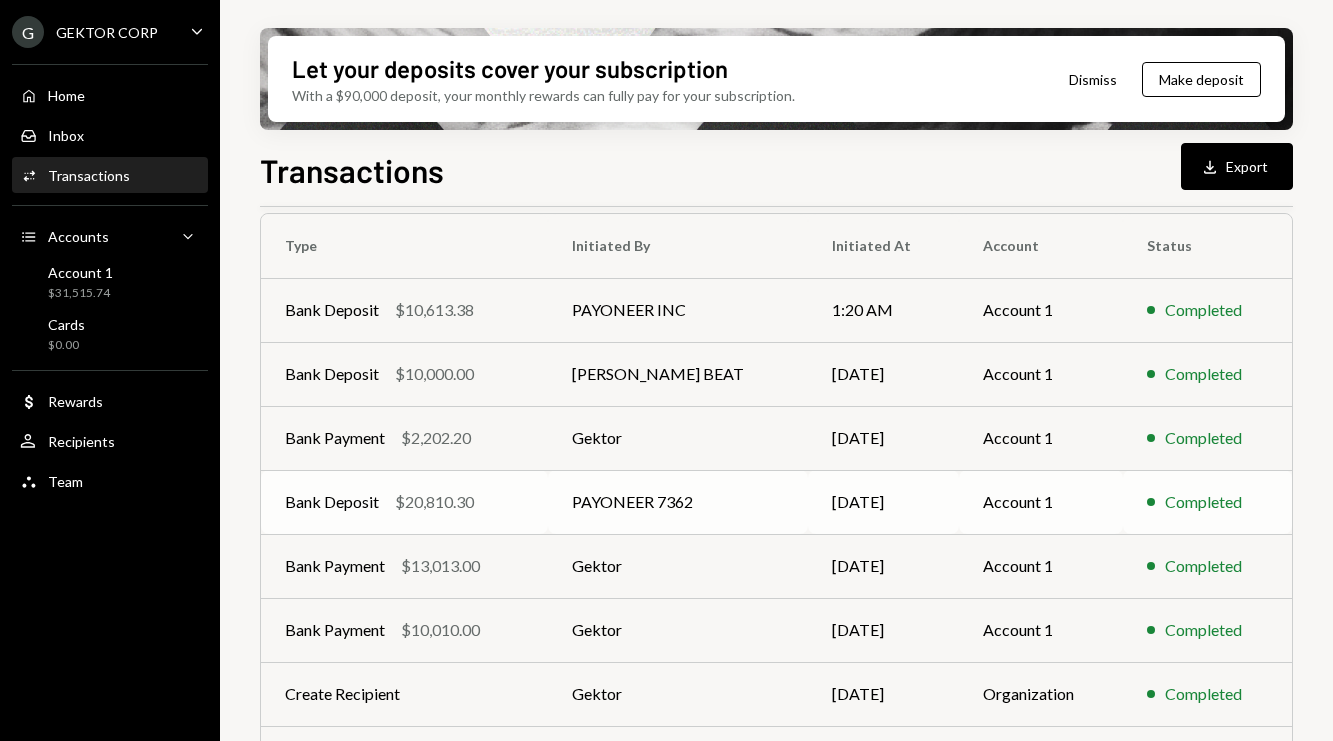 click on "PAYONEER 7362" at bounding box center (678, 502) 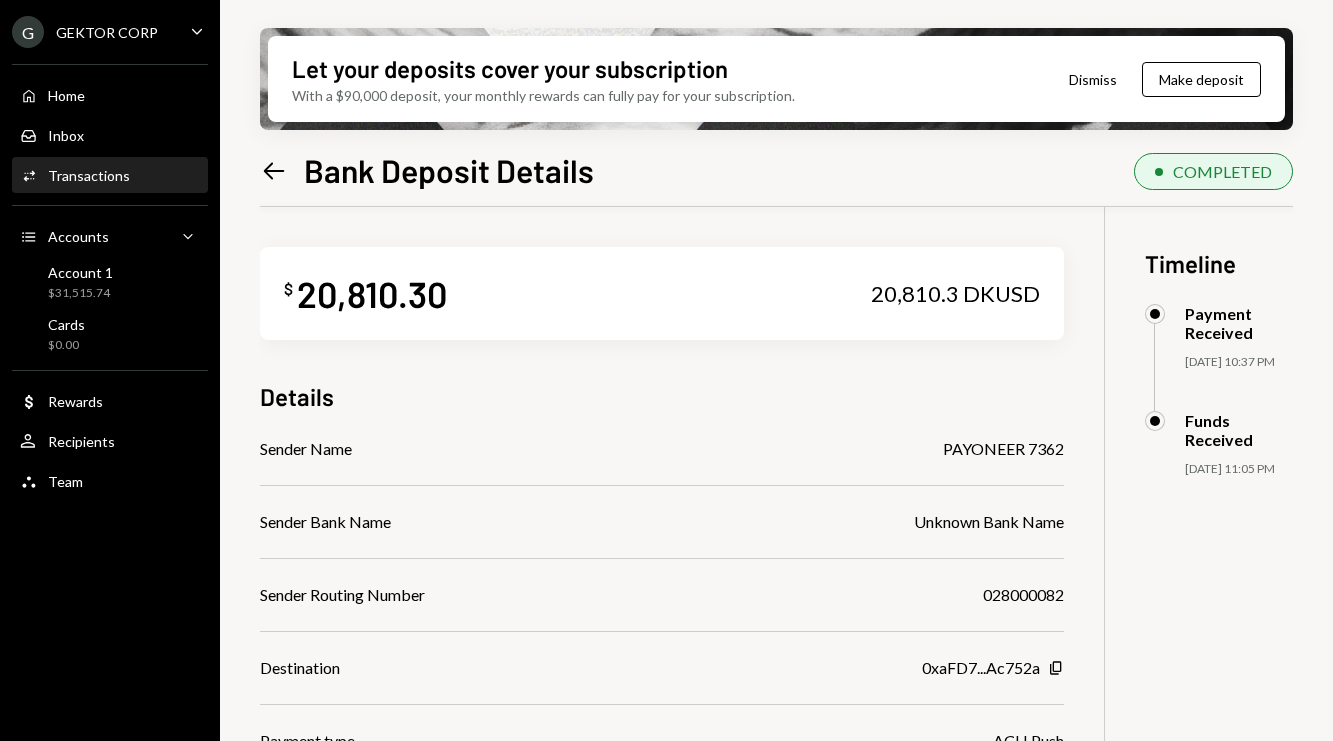 scroll, scrollTop: 208, scrollLeft: 0, axis: vertical 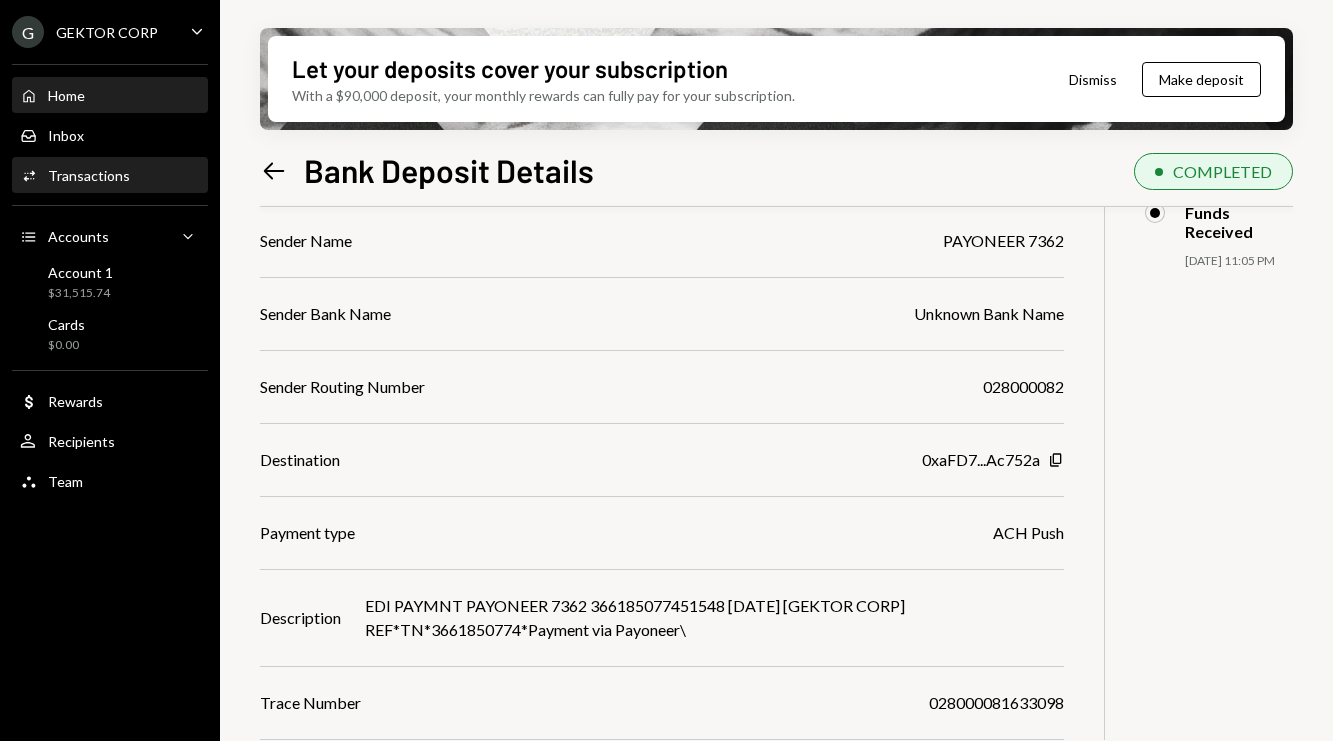 click on "Home Home" at bounding box center [110, 96] 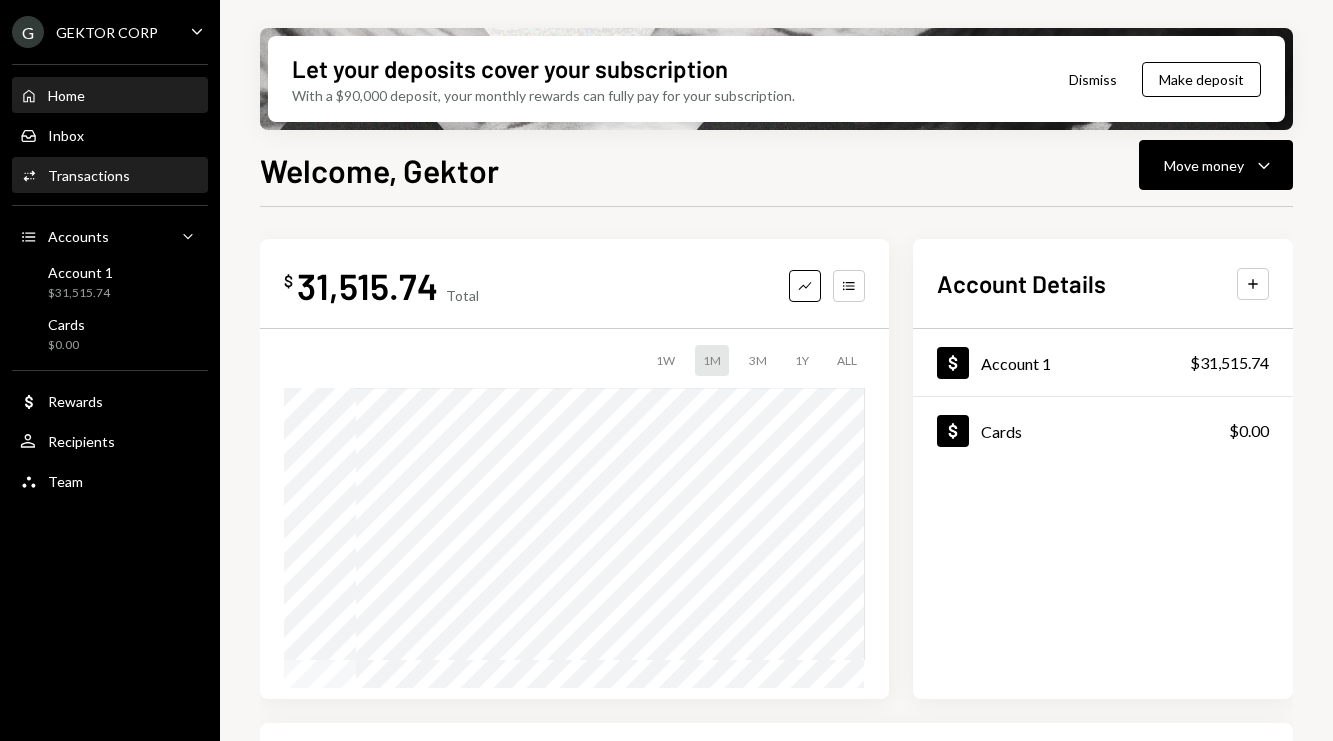 click on "Activities Transactions" at bounding box center (110, 176) 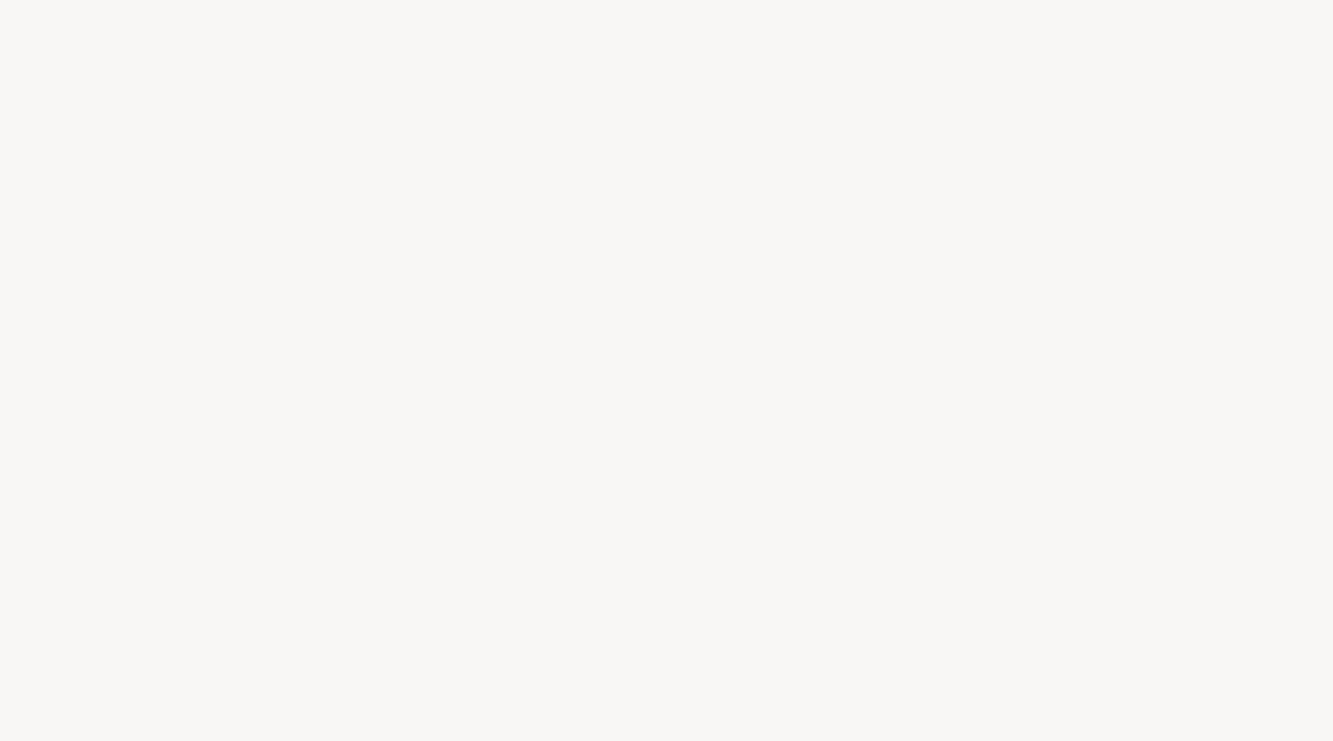 scroll, scrollTop: 0, scrollLeft: 0, axis: both 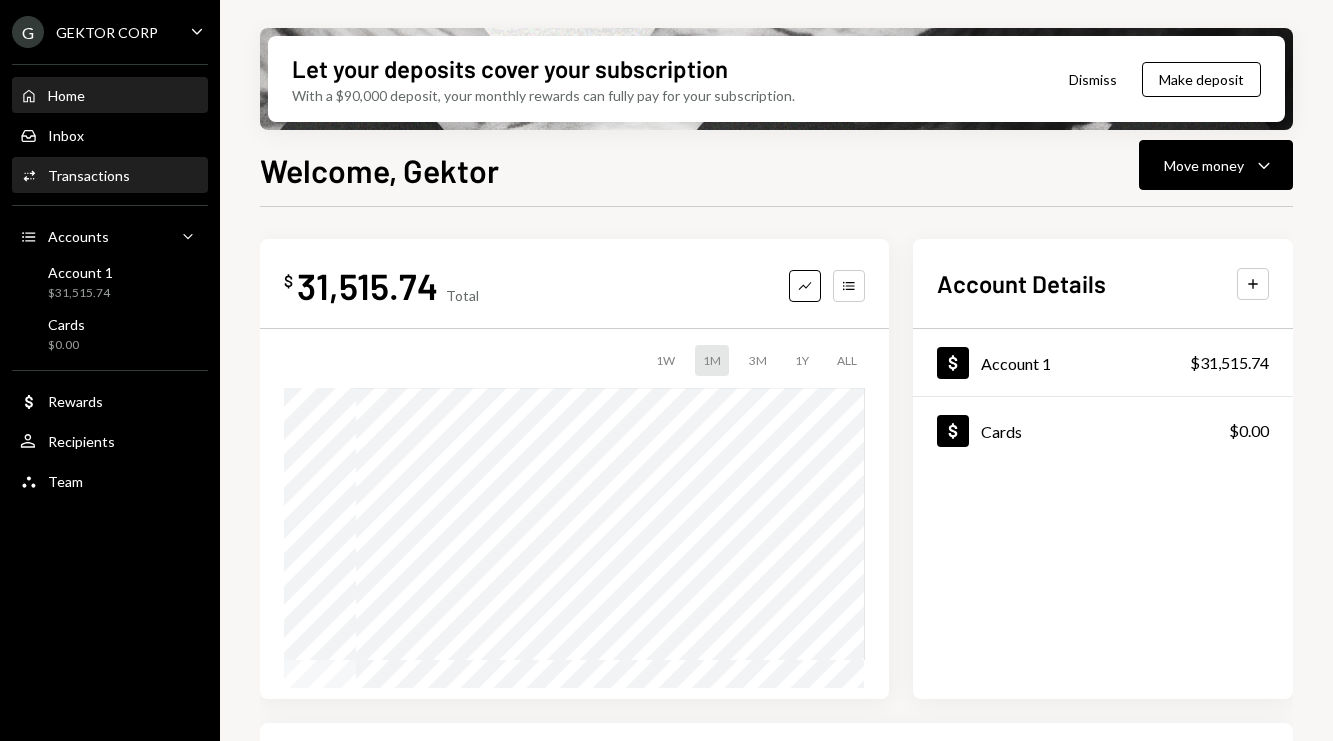 click on "Activities Transactions" at bounding box center (110, 176) 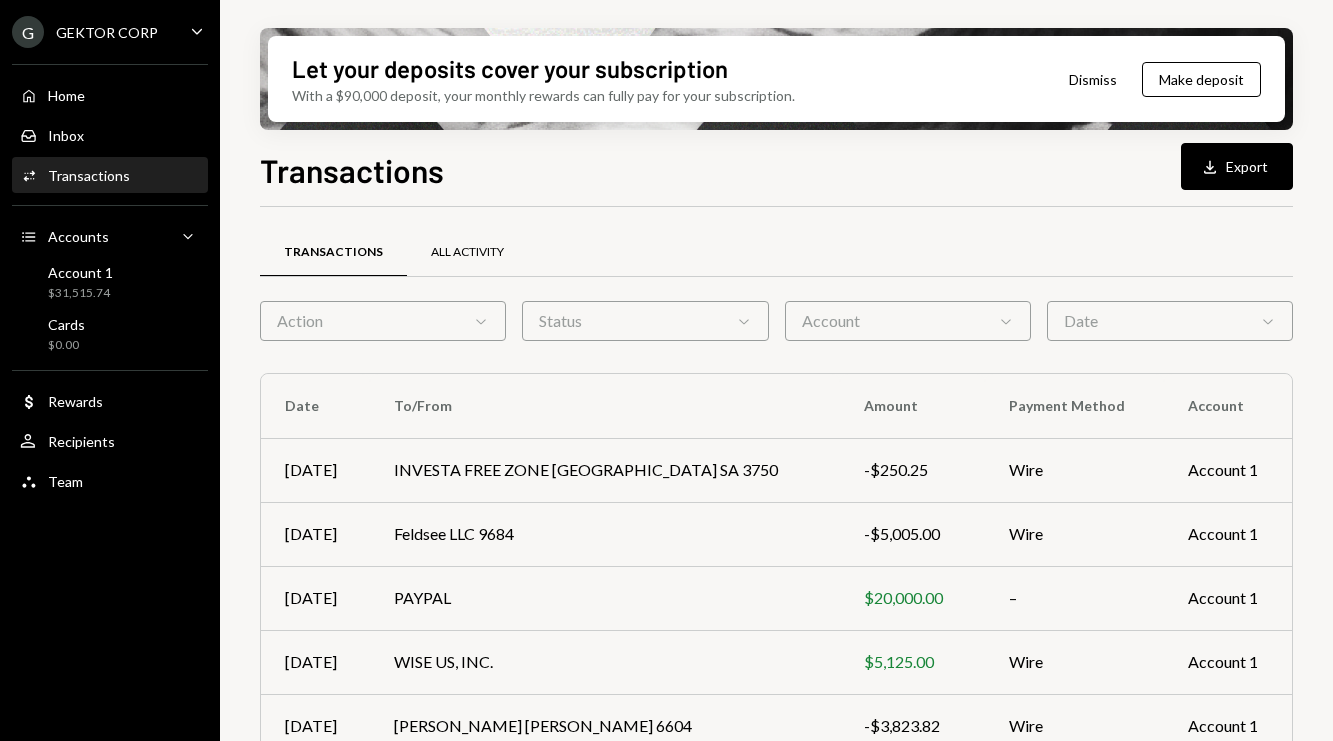 click on "All Activity" at bounding box center (467, 252) 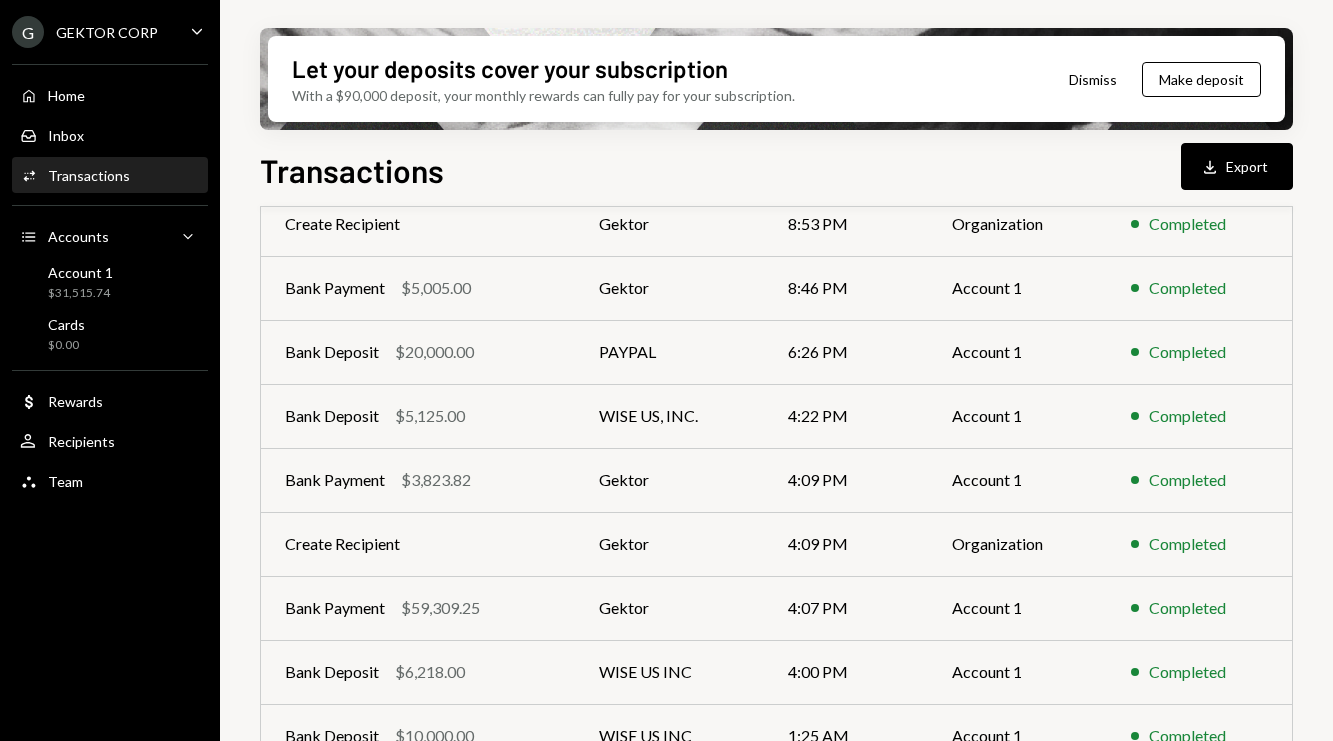 scroll, scrollTop: 398, scrollLeft: 0, axis: vertical 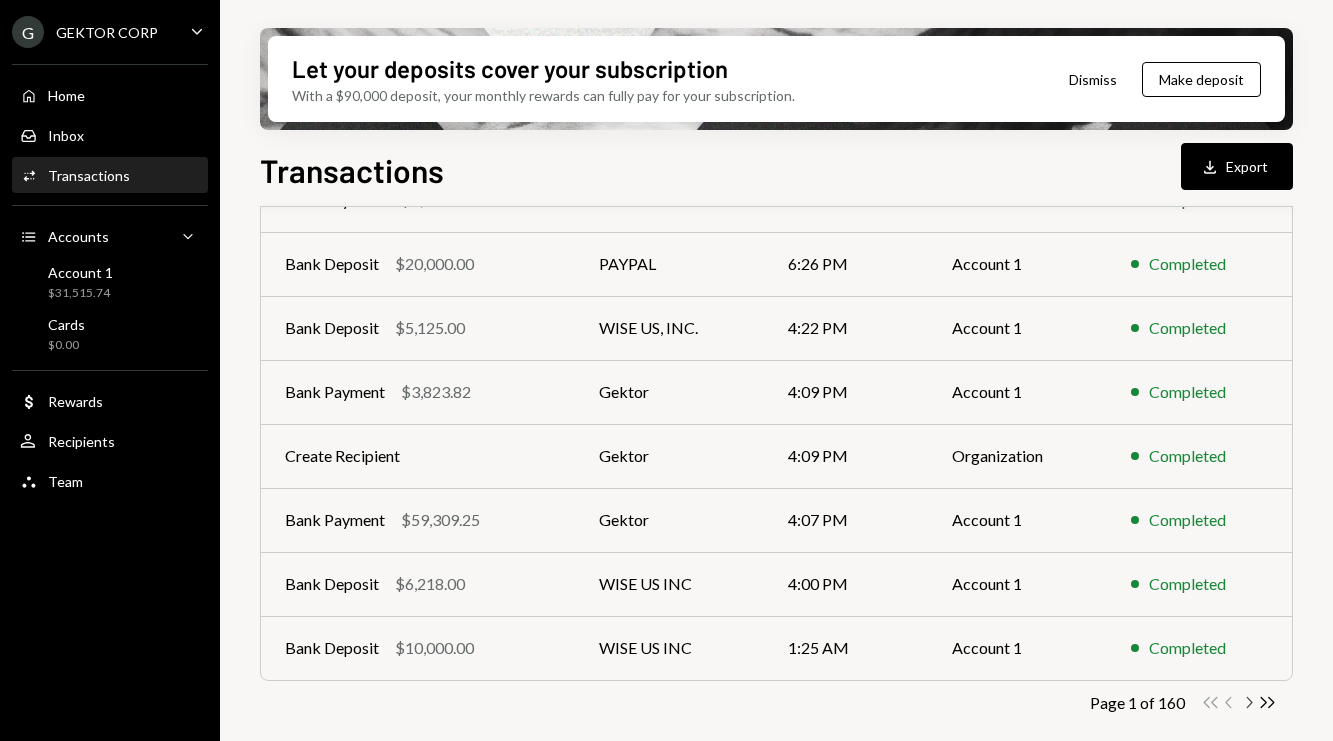 click on "Chevron Right" 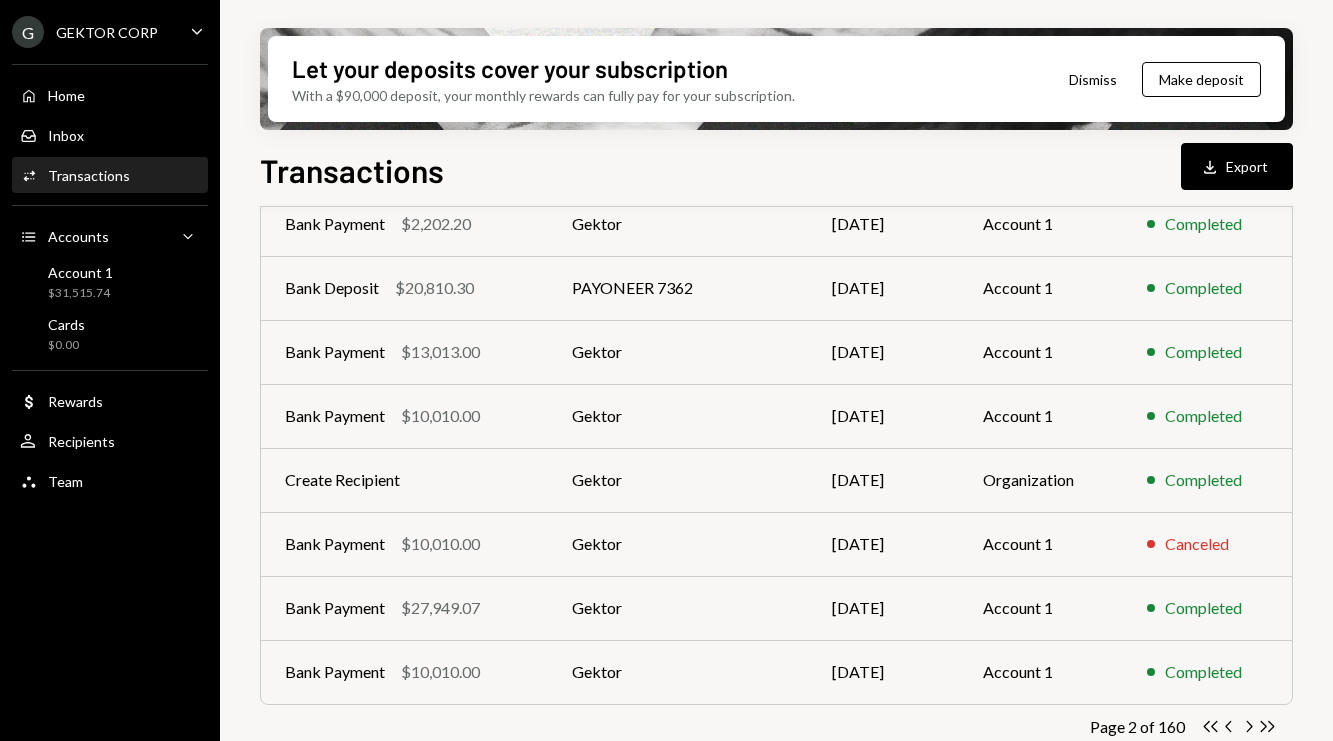 scroll, scrollTop: 398, scrollLeft: 0, axis: vertical 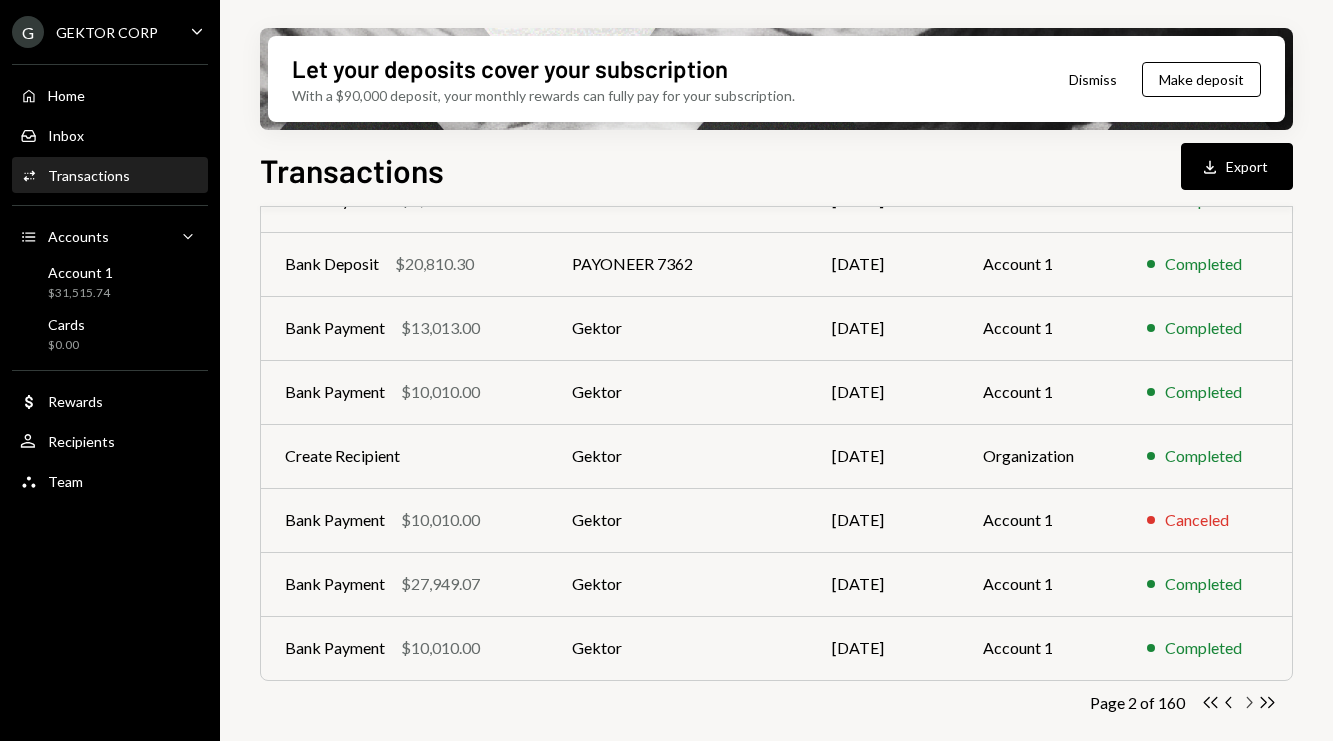 click on "Chevron Right" 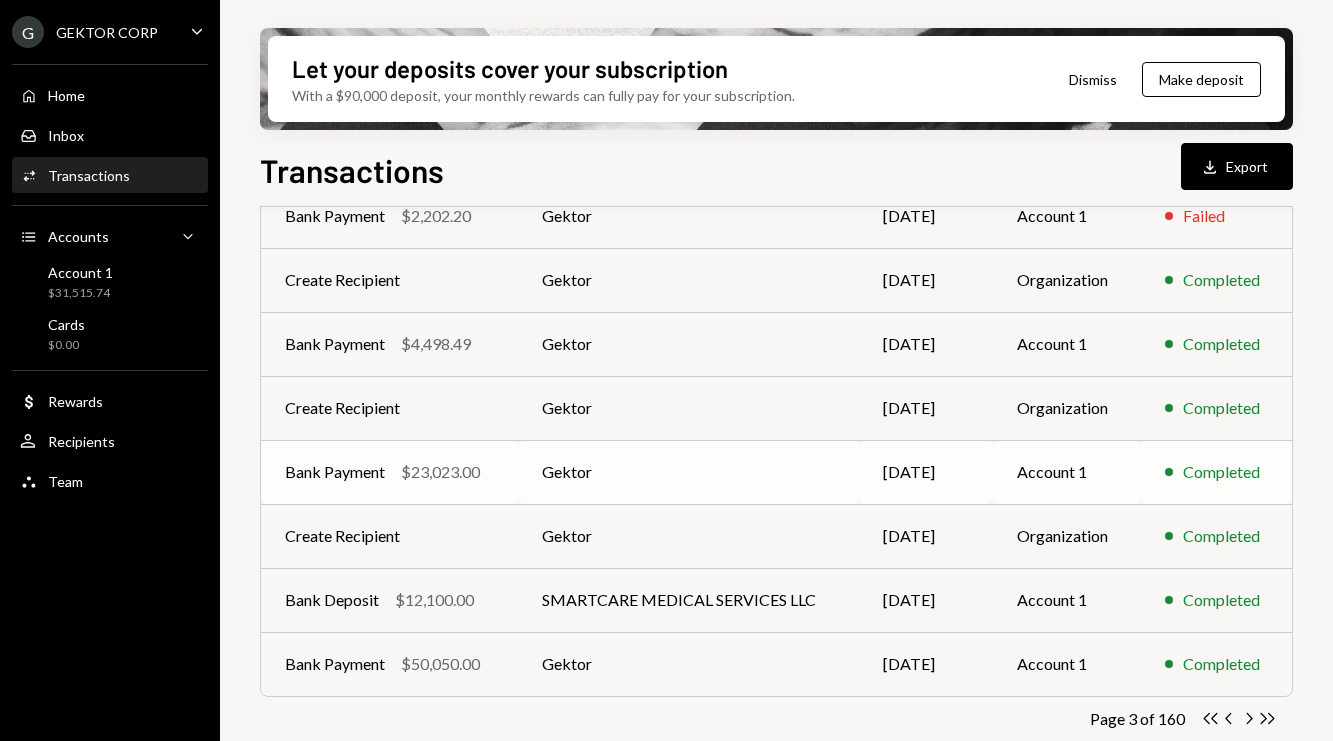 scroll, scrollTop: 398, scrollLeft: 0, axis: vertical 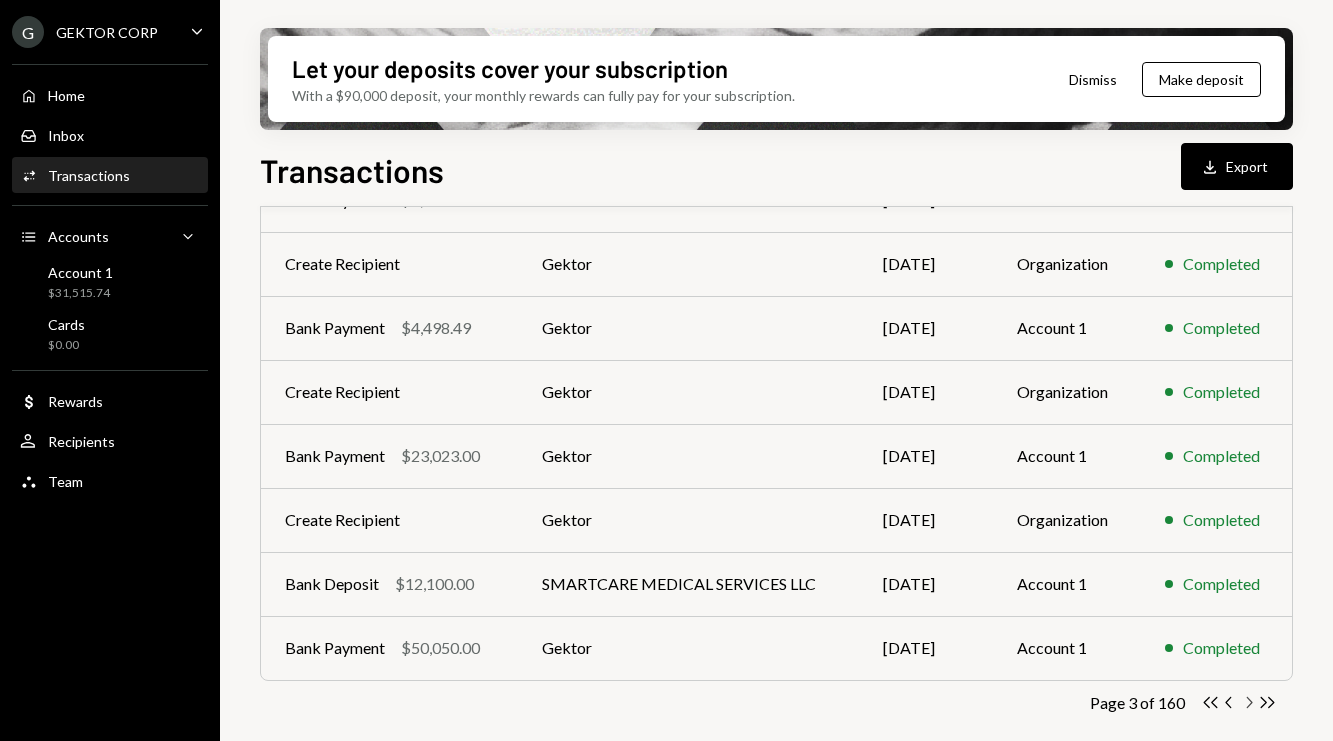 click on "Chevron Right" 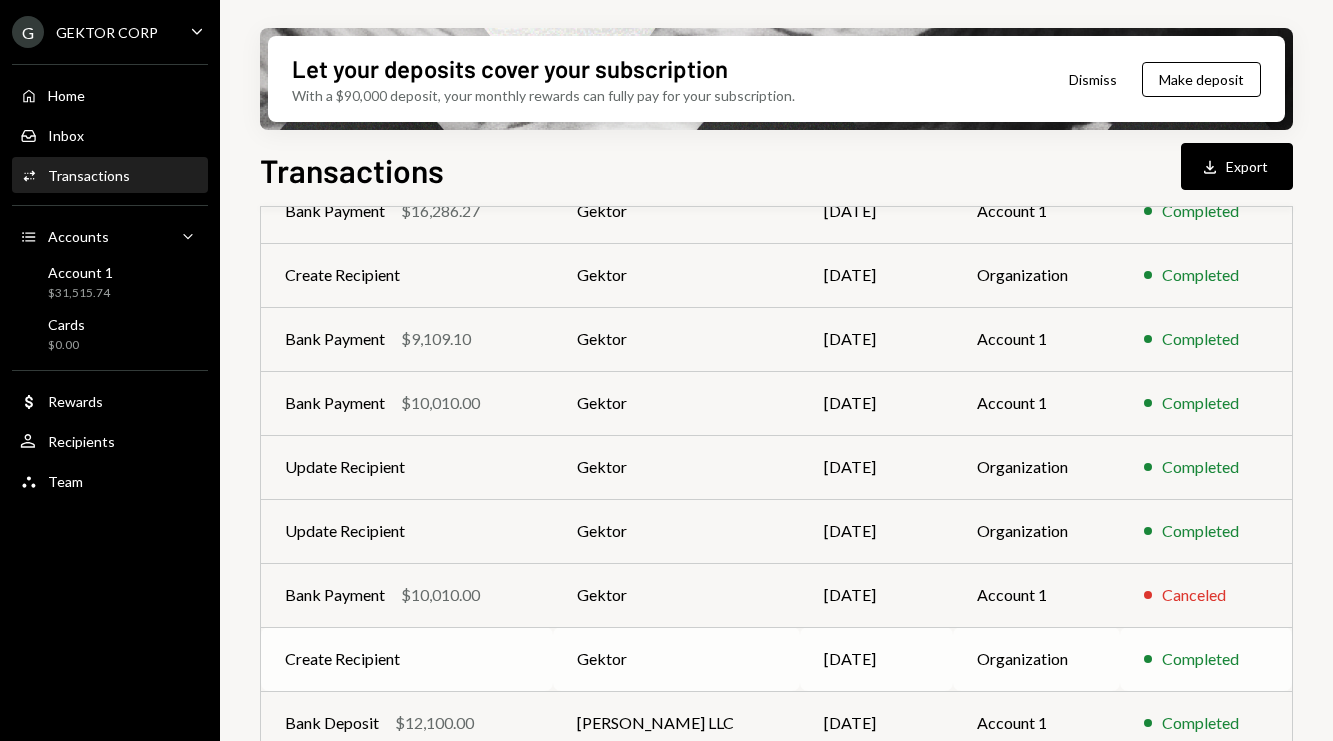 scroll, scrollTop: 398, scrollLeft: 0, axis: vertical 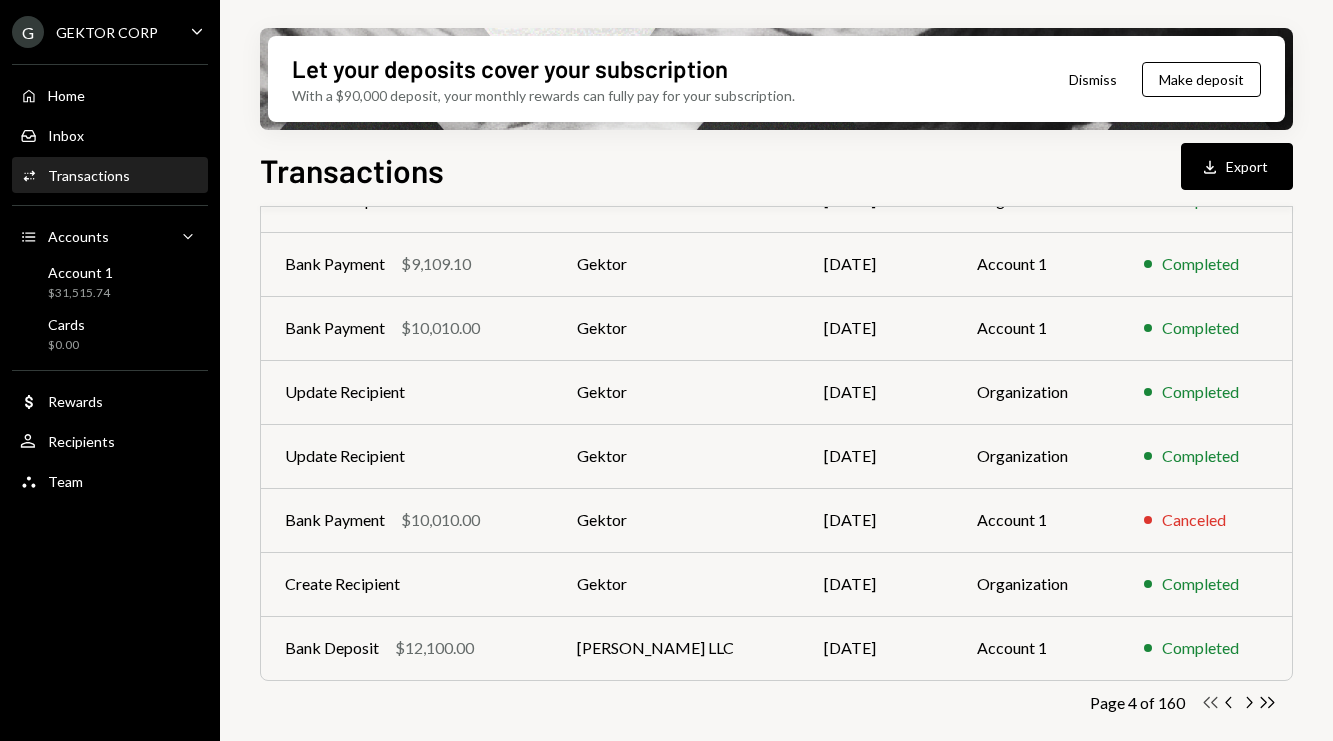 click on "Double Arrow Left" 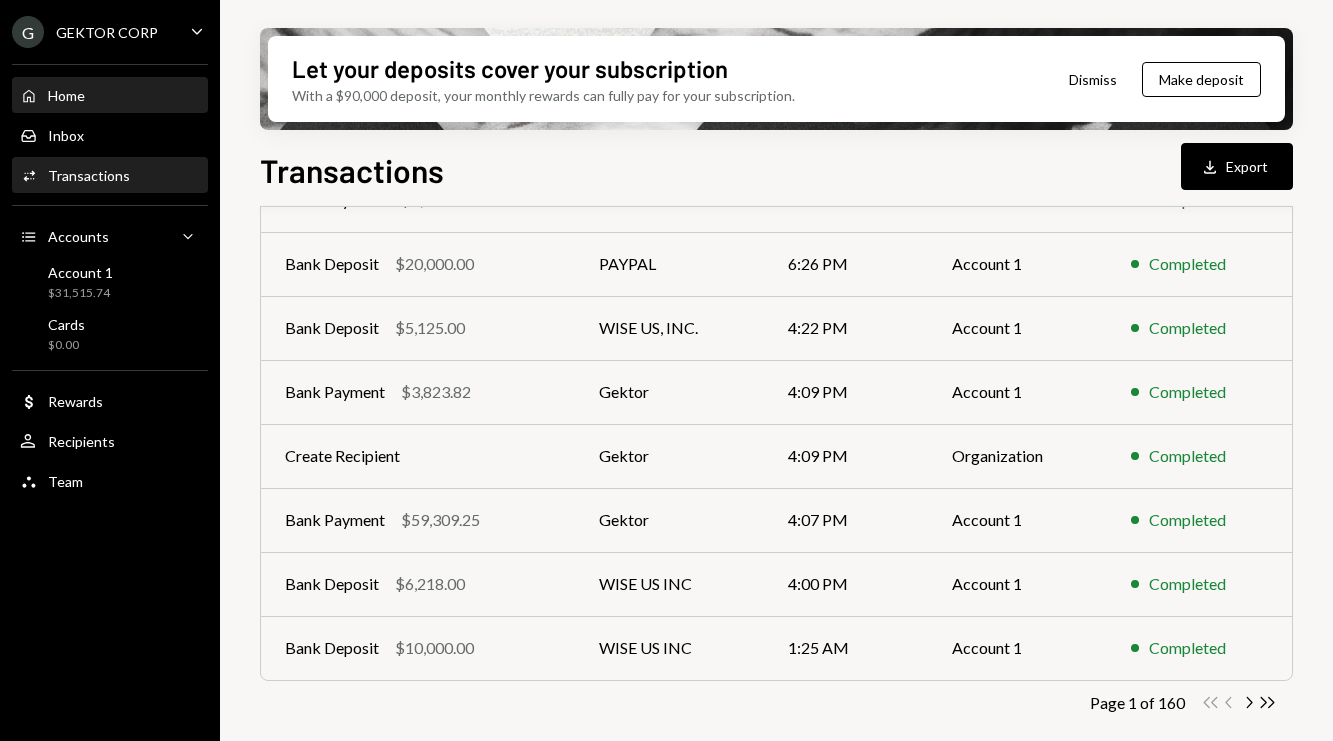 click on "Home Home" at bounding box center (110, 96) 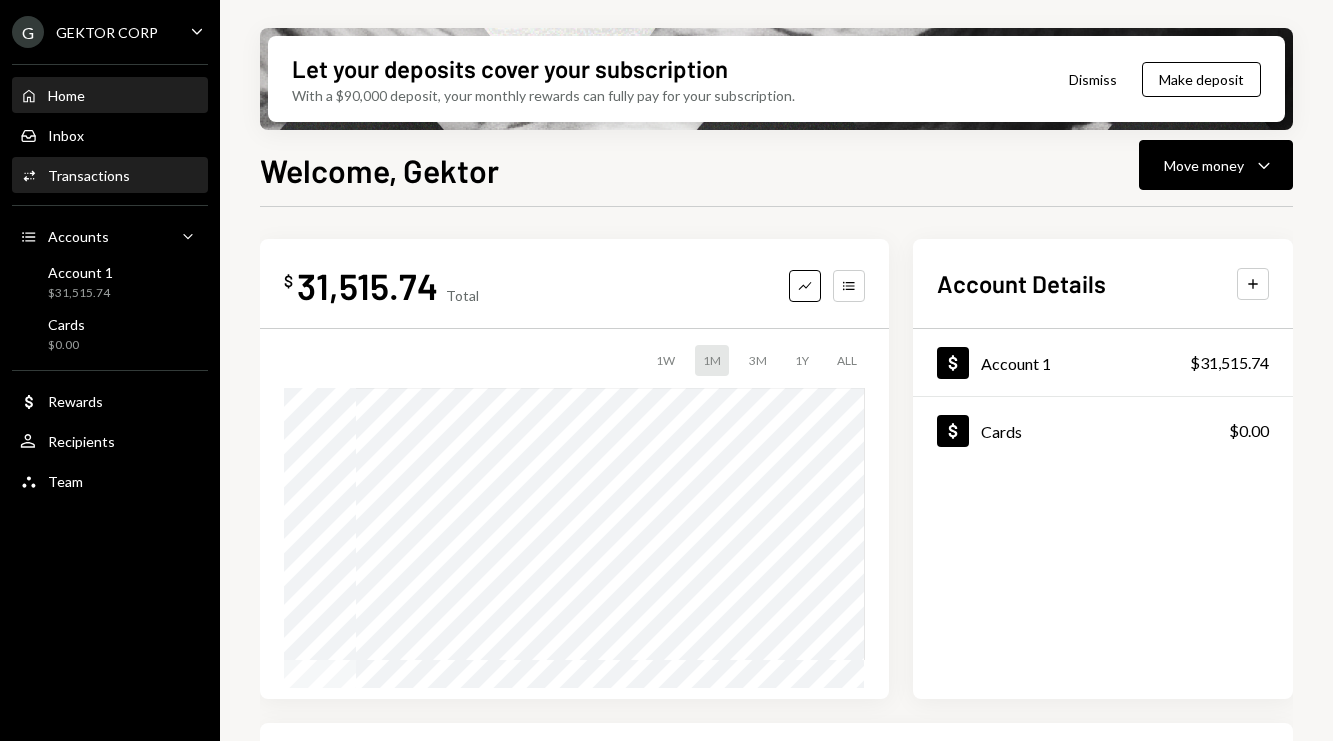 click on "Activities Transactions" at bounding box center [110, 176] 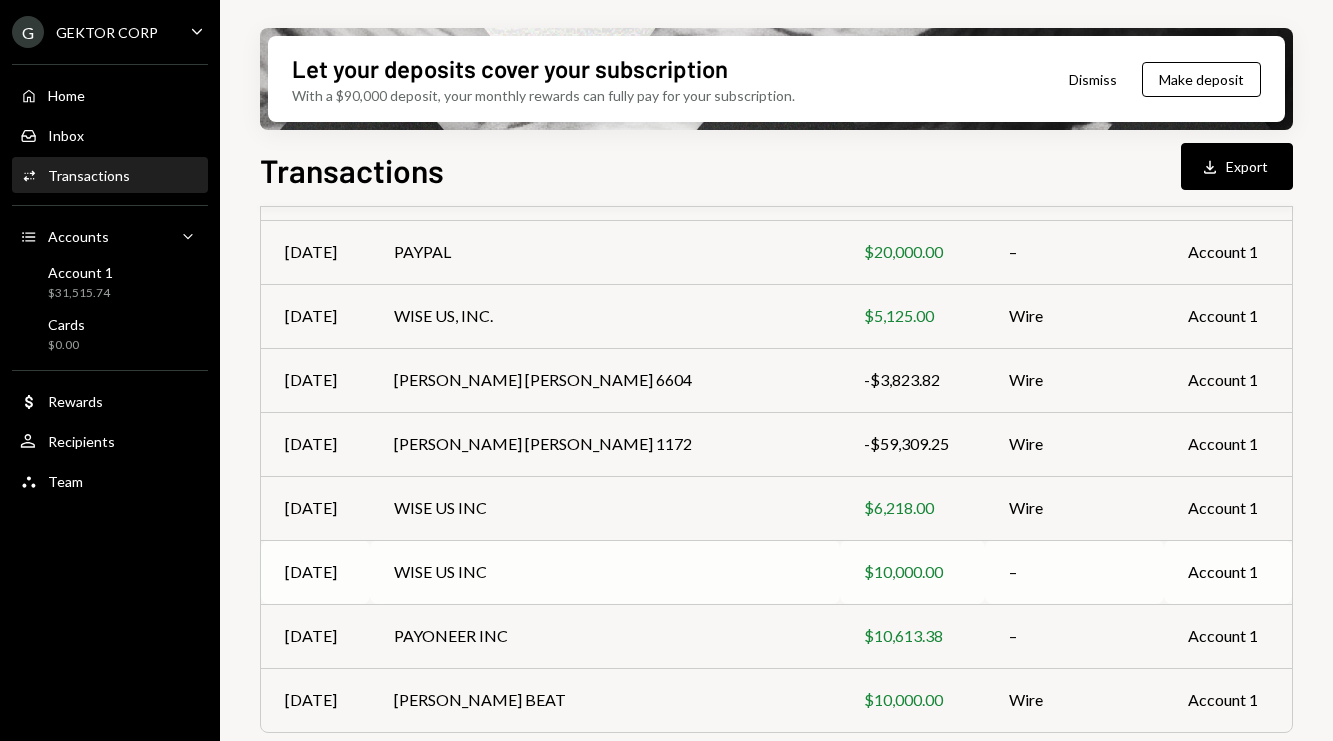scroll, scrollTop: 335, scrollLeft: 0, axis: vertical 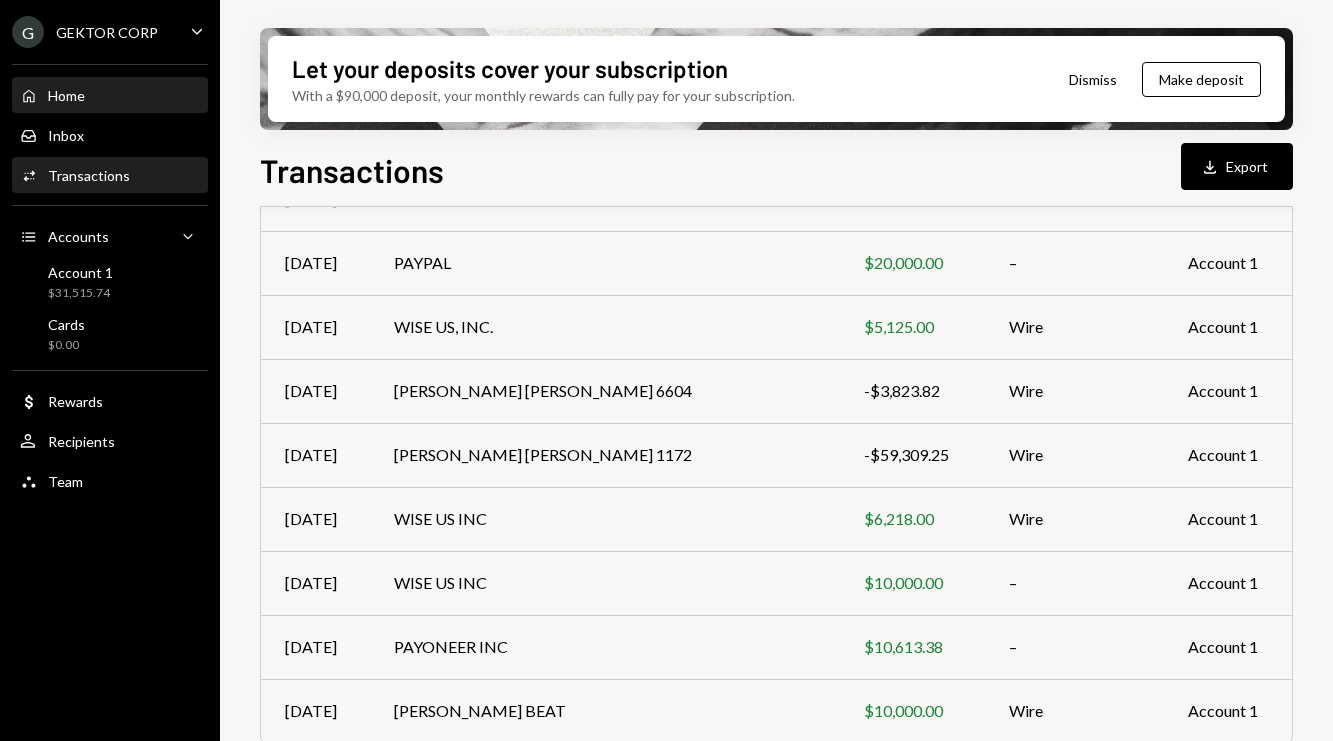 click on "Home Home" at bounding box center [110, 96] 